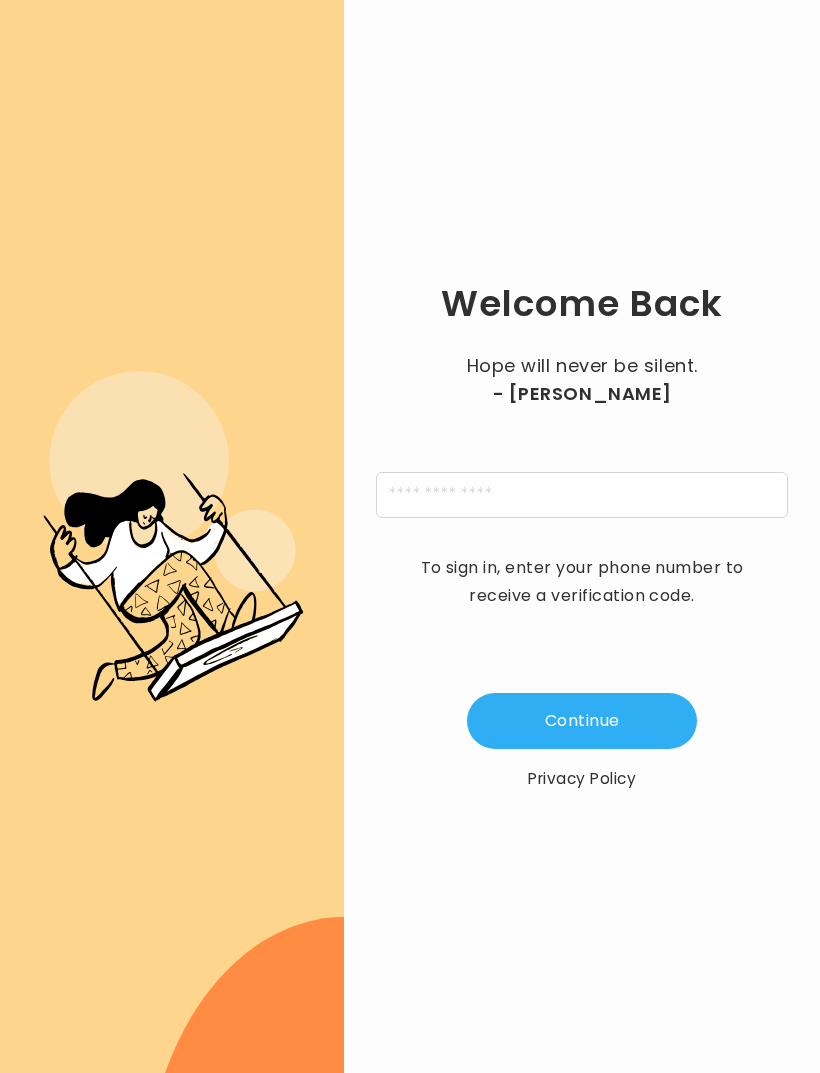 scroll, scrollTop: 0, scrollLeft: 0, axis: both 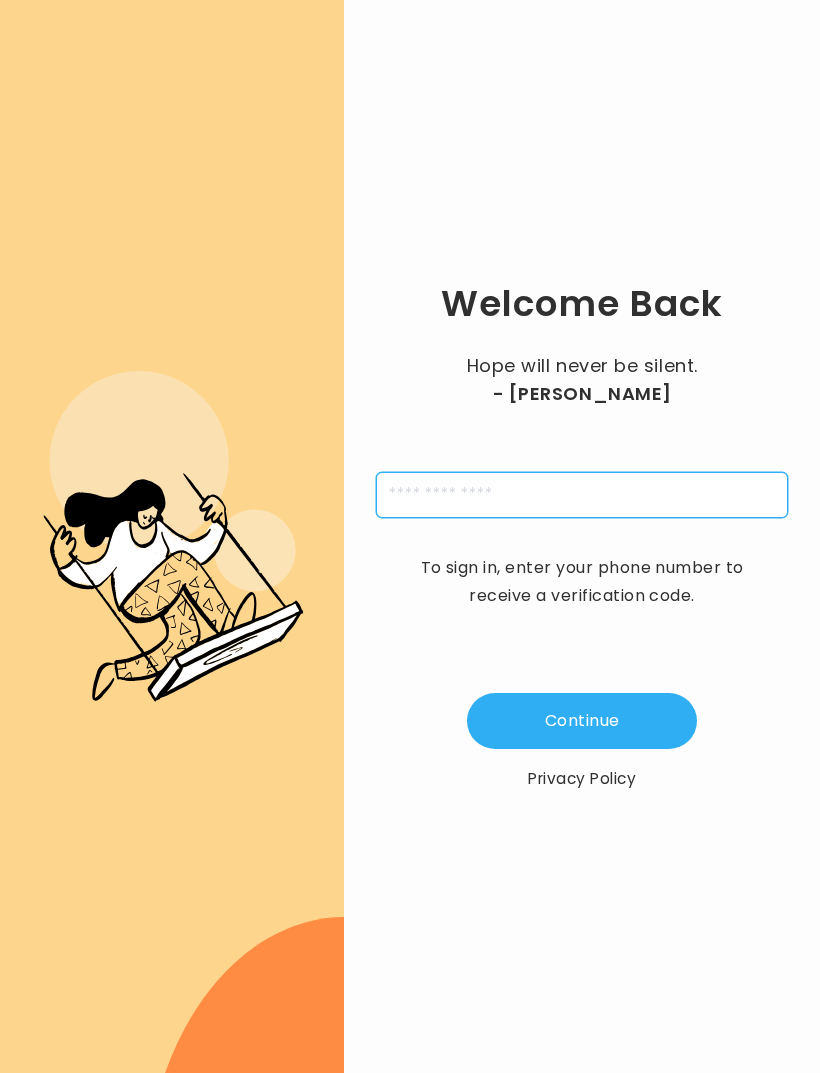 click at bounding box center [582, 495] 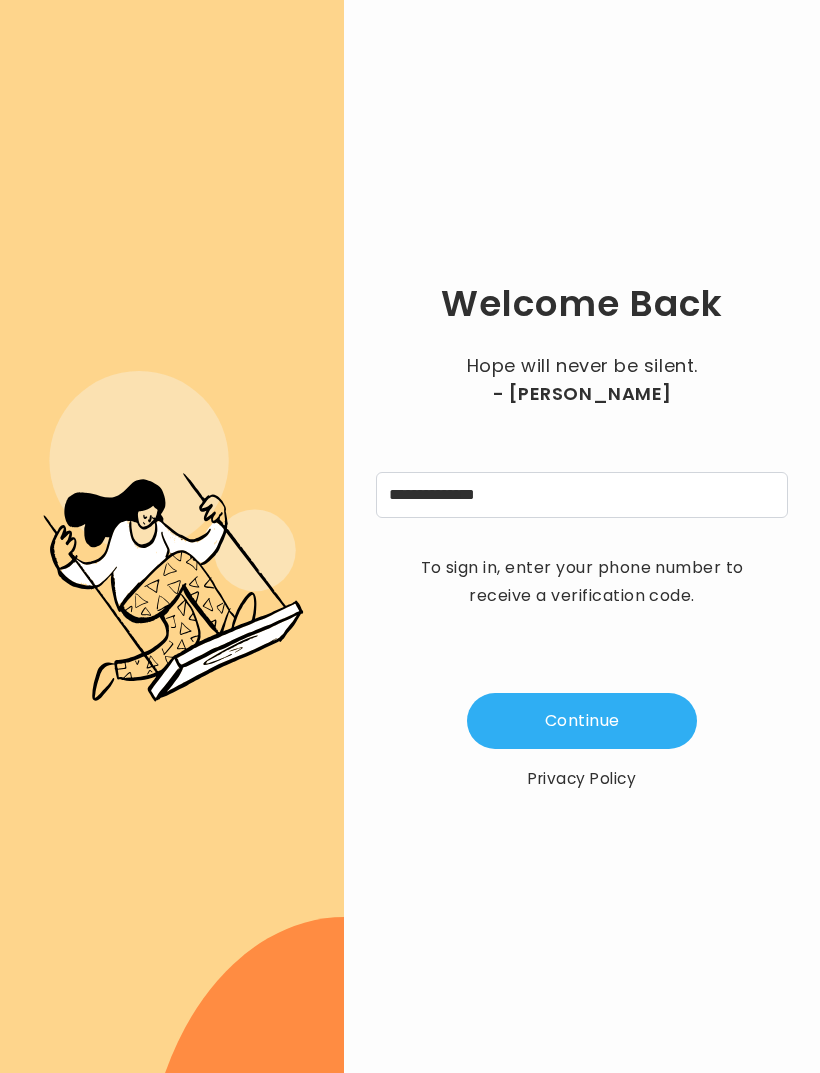 click on "Continue" at bounding box center [582, 721] 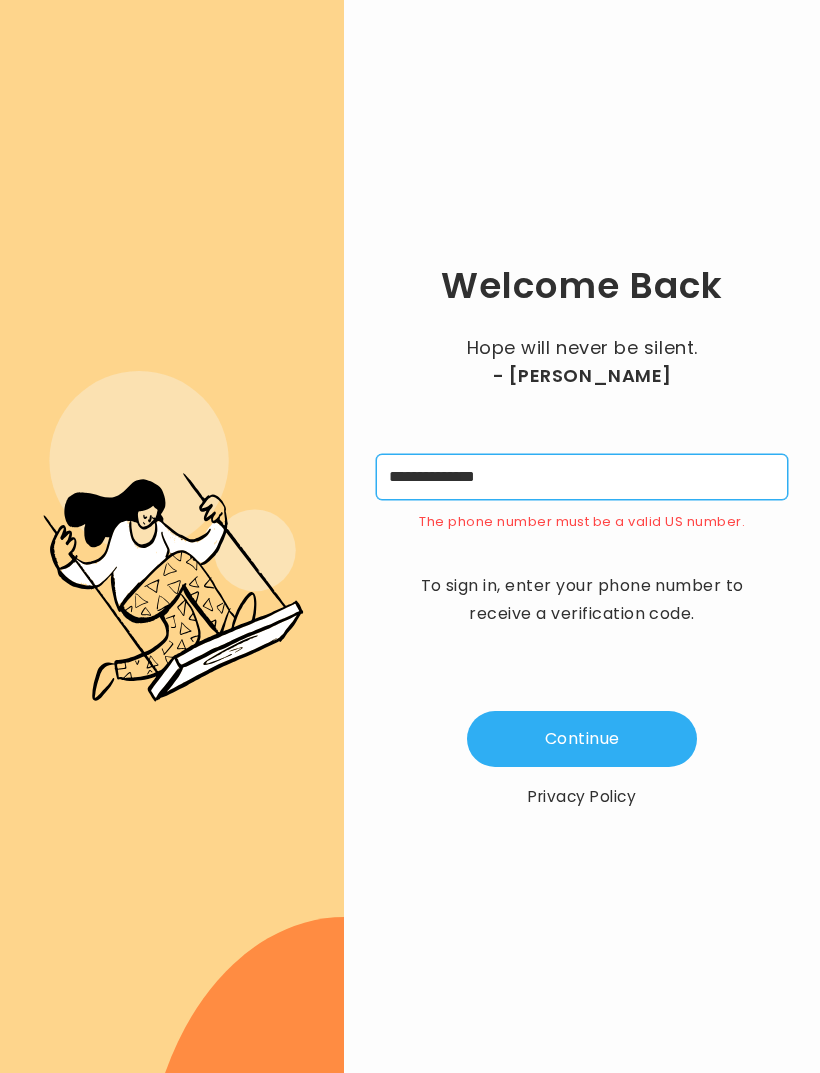 click on "**********" at bounding box center [582, 477] 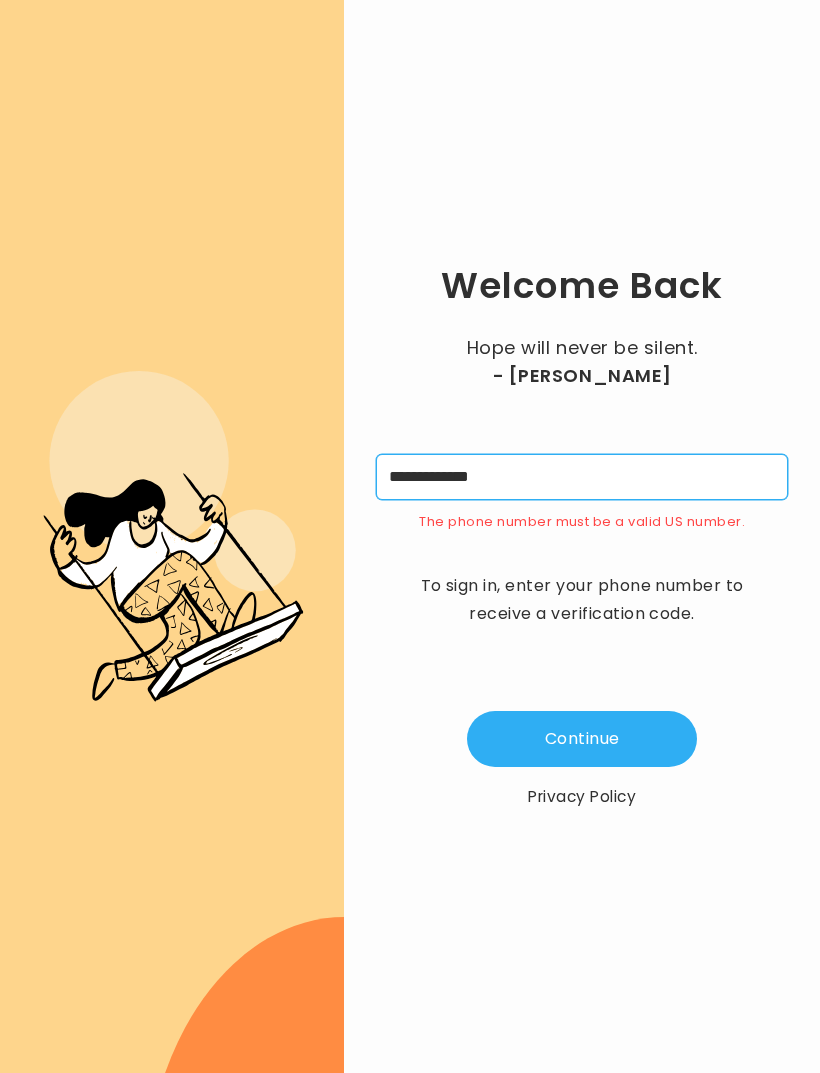 type on "**********" 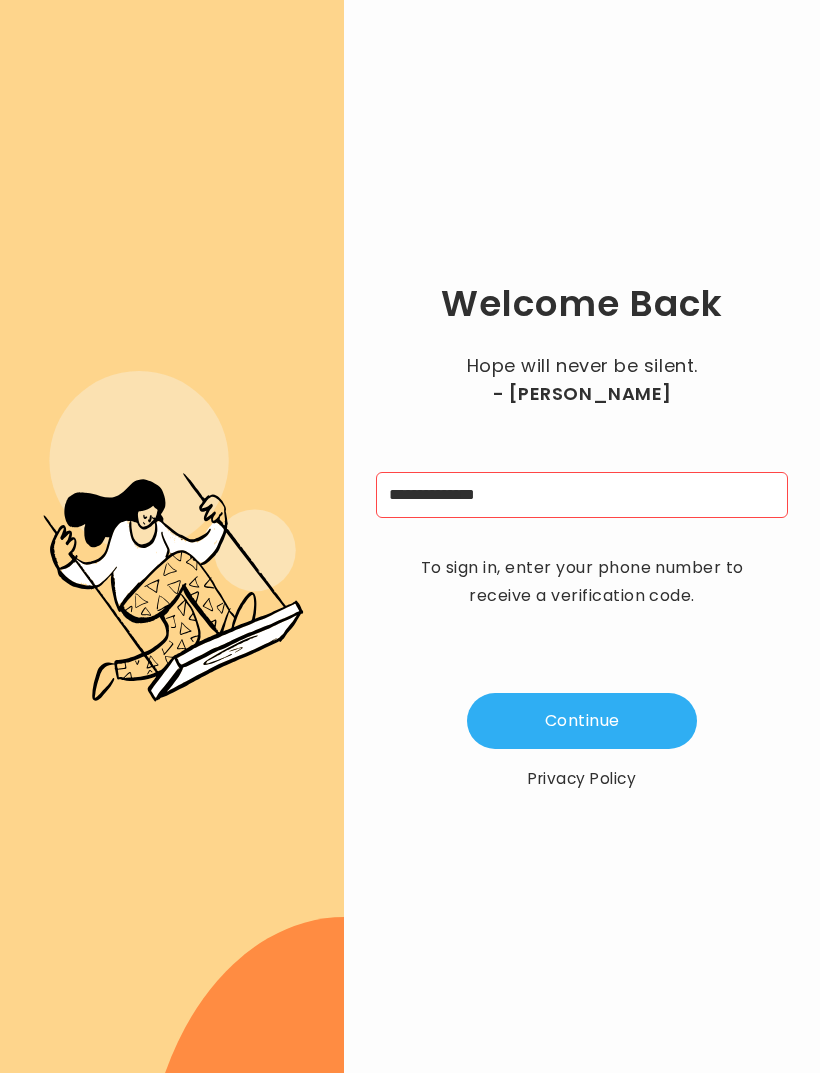 click on "Continue" at bounding box center (582, 721) 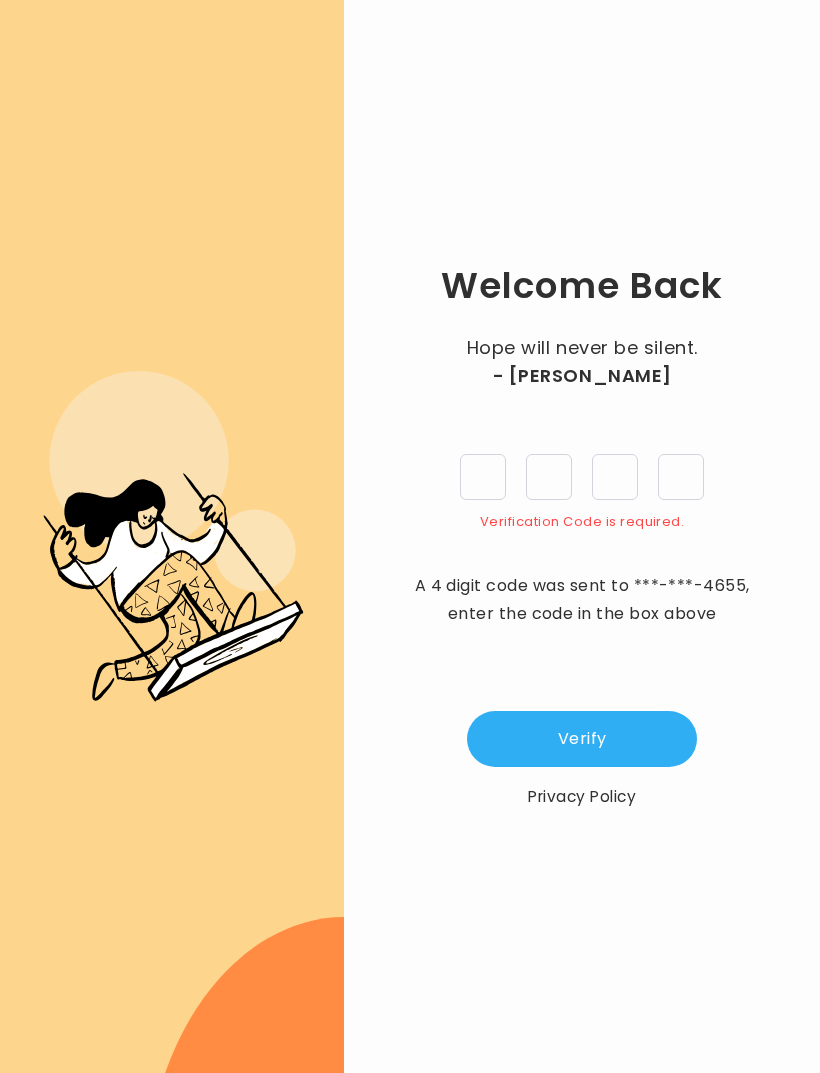 click at bounding box center [483, 477] 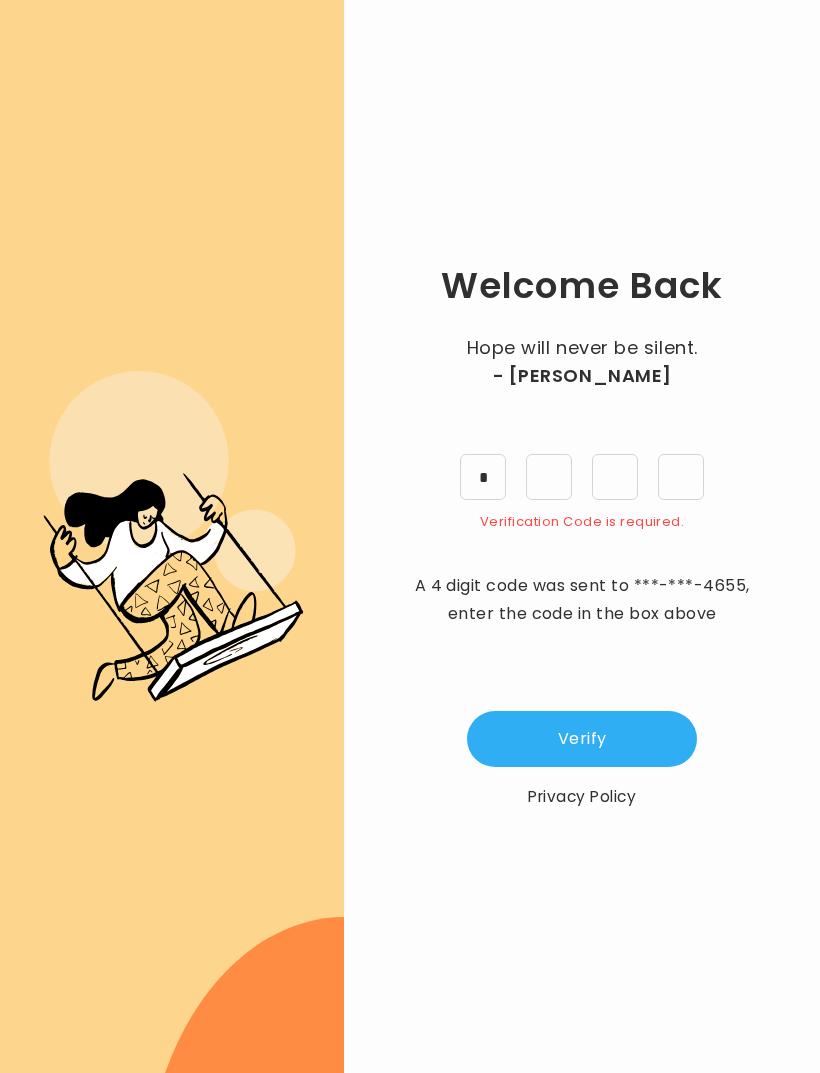 type on "*" 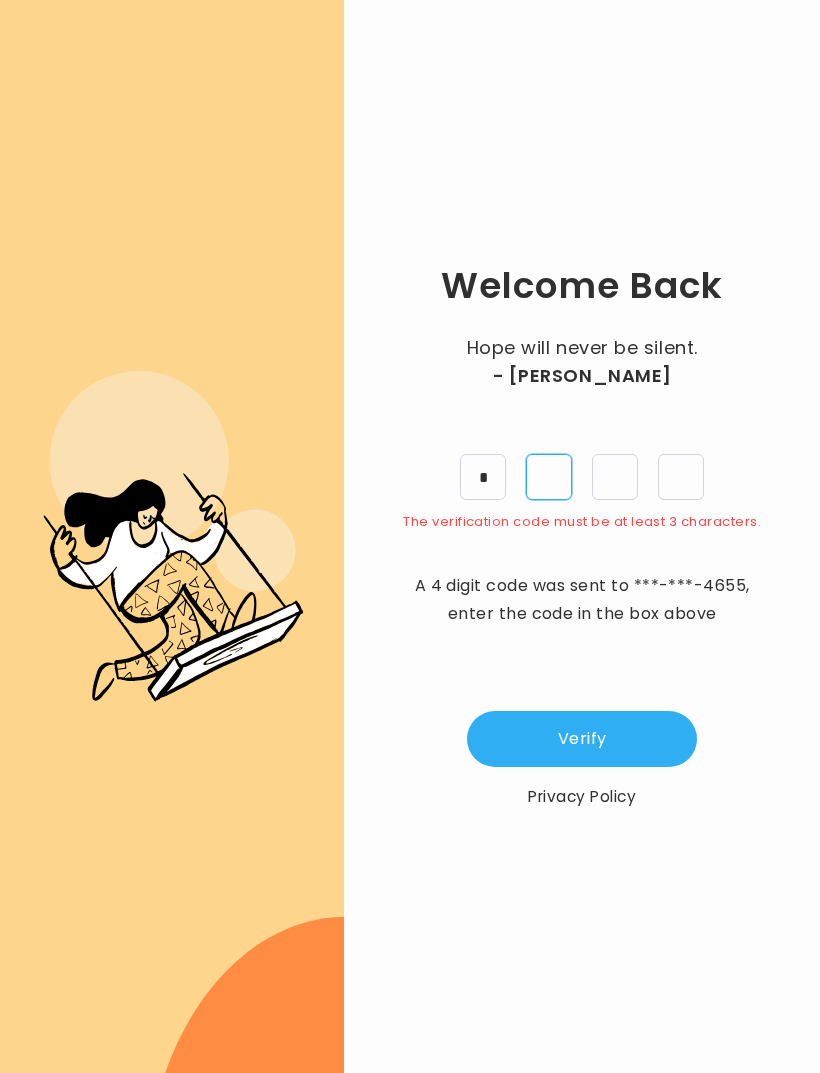 type on "*" 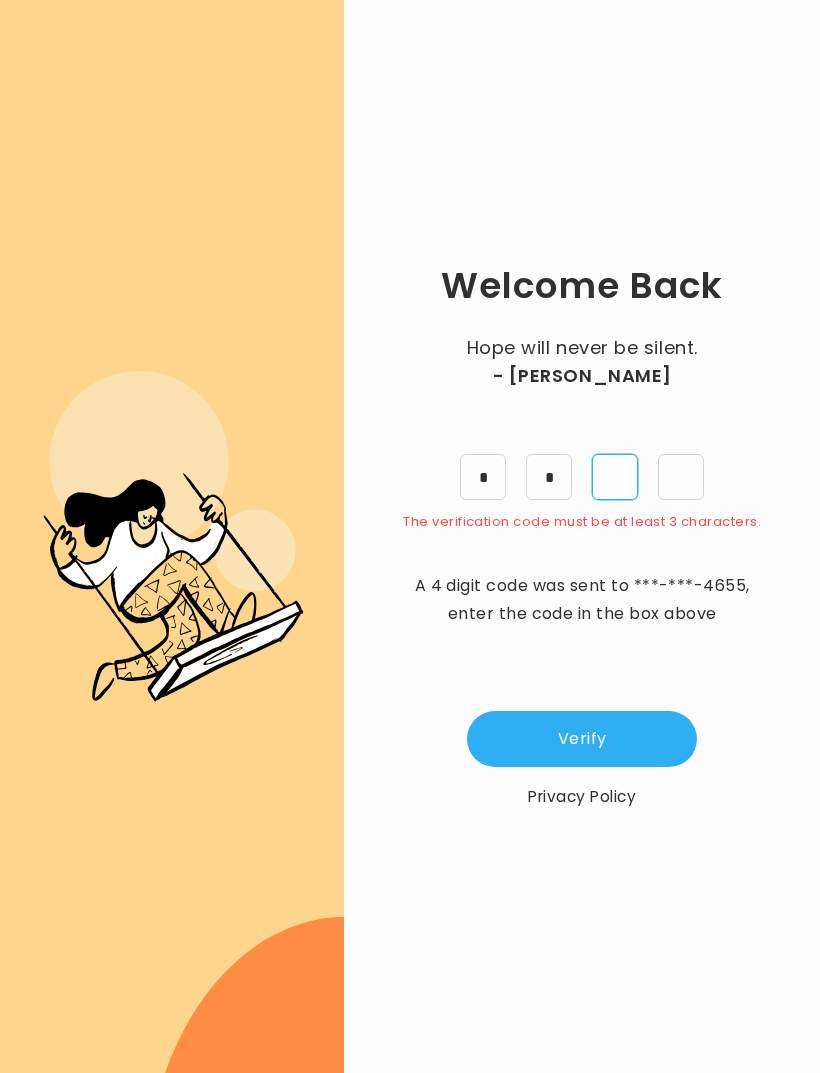 type on "*" 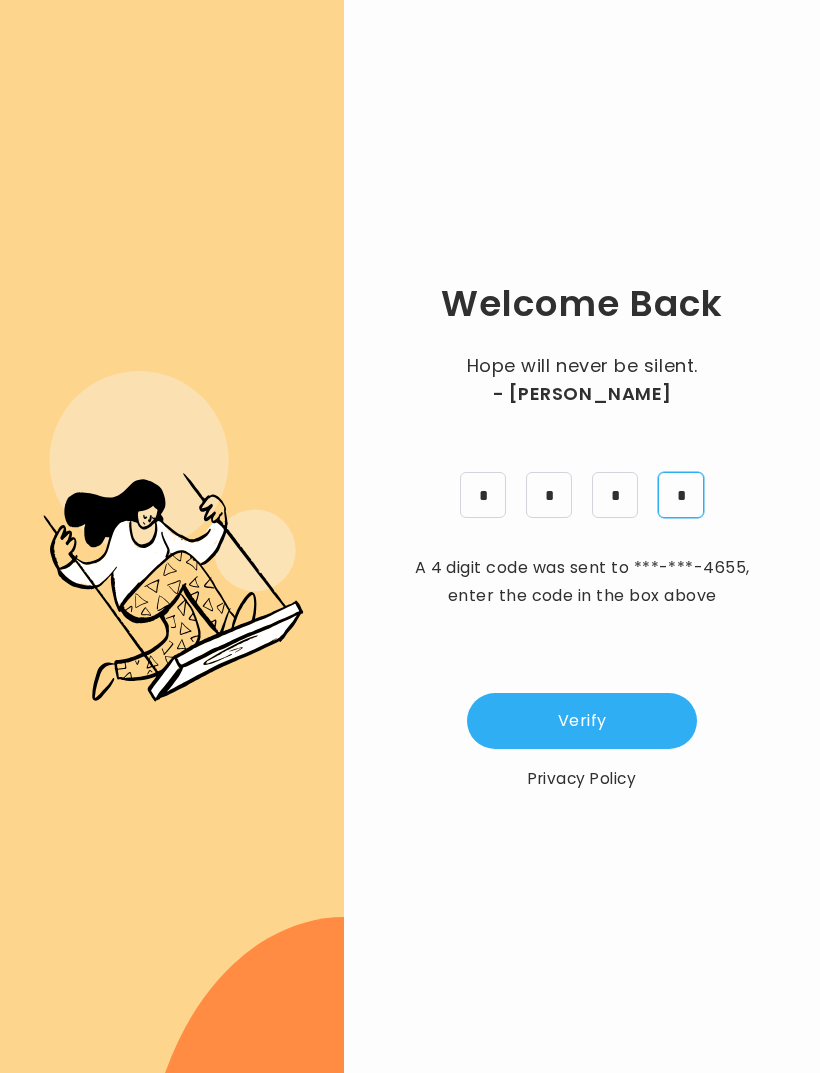 type on "*" 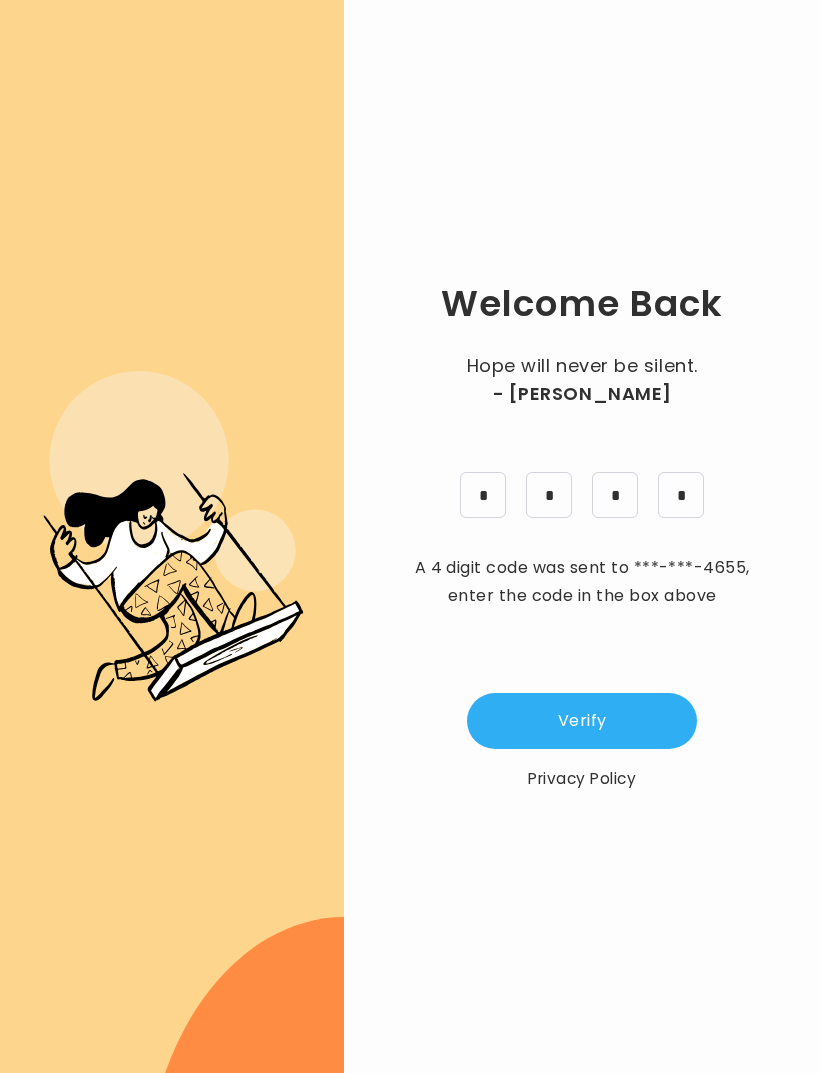 click on "Verify" at bounding box center [582, 721] 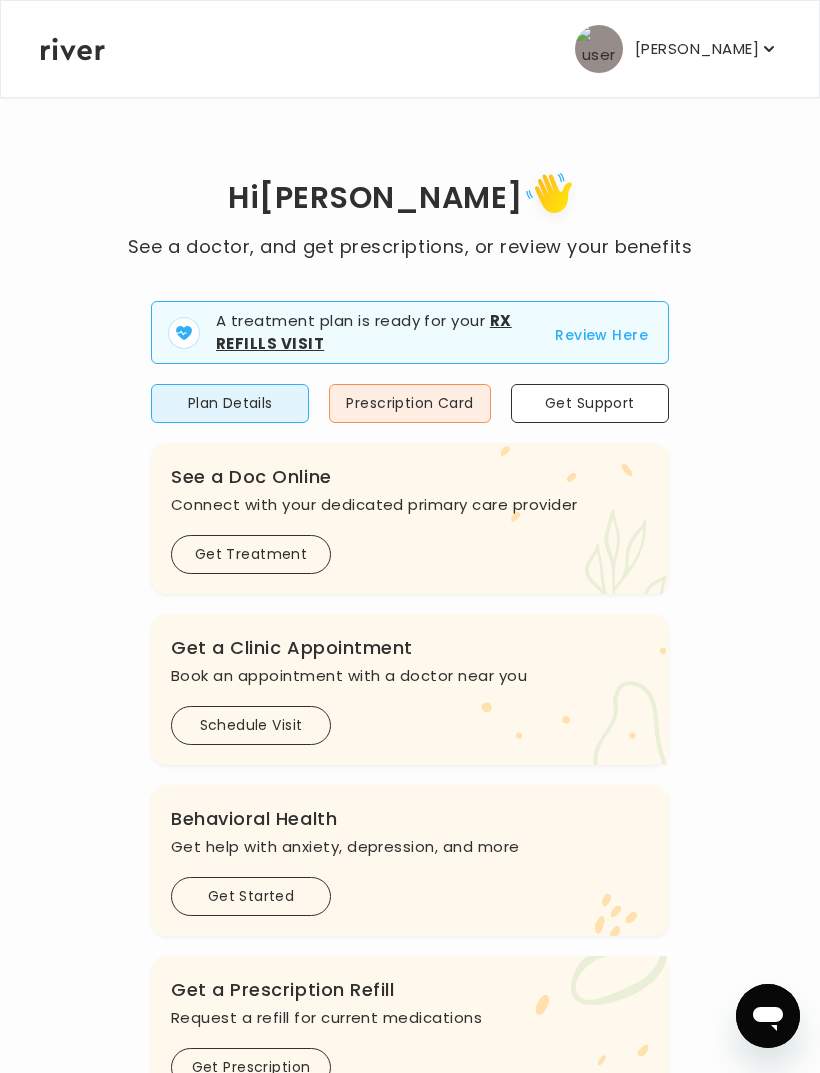 click 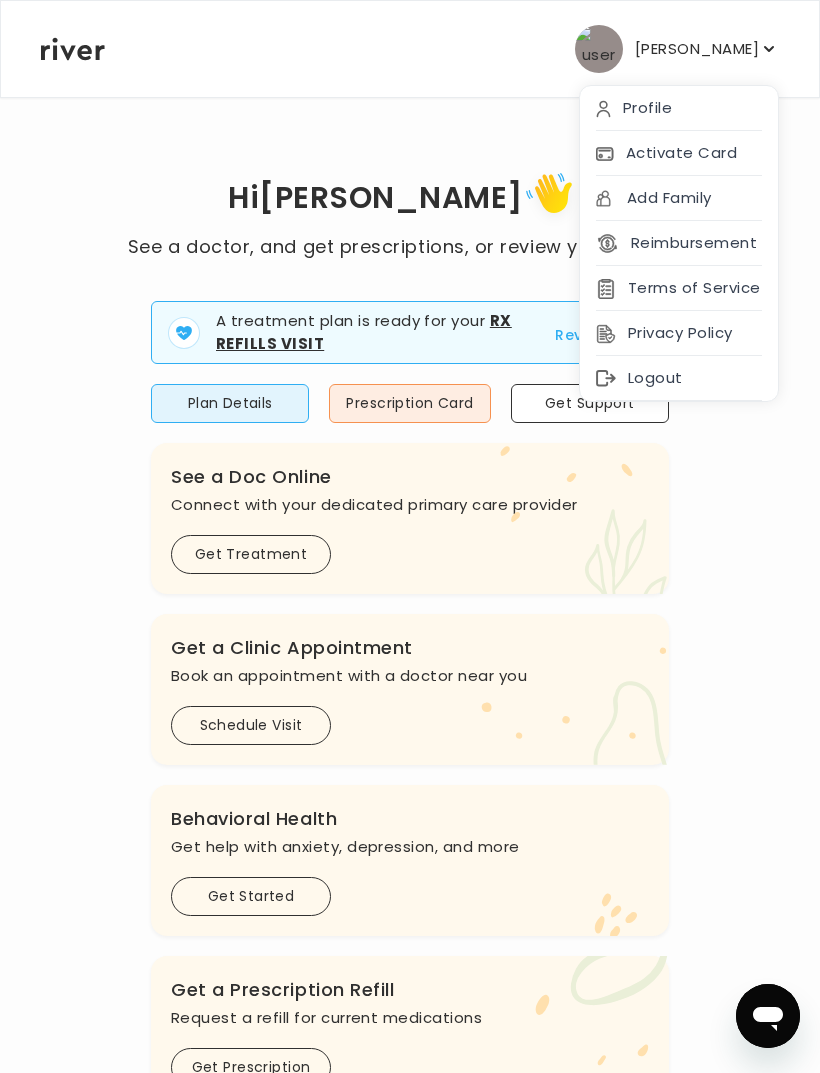 click on "Activate Card" at bounding box center (679, 153) 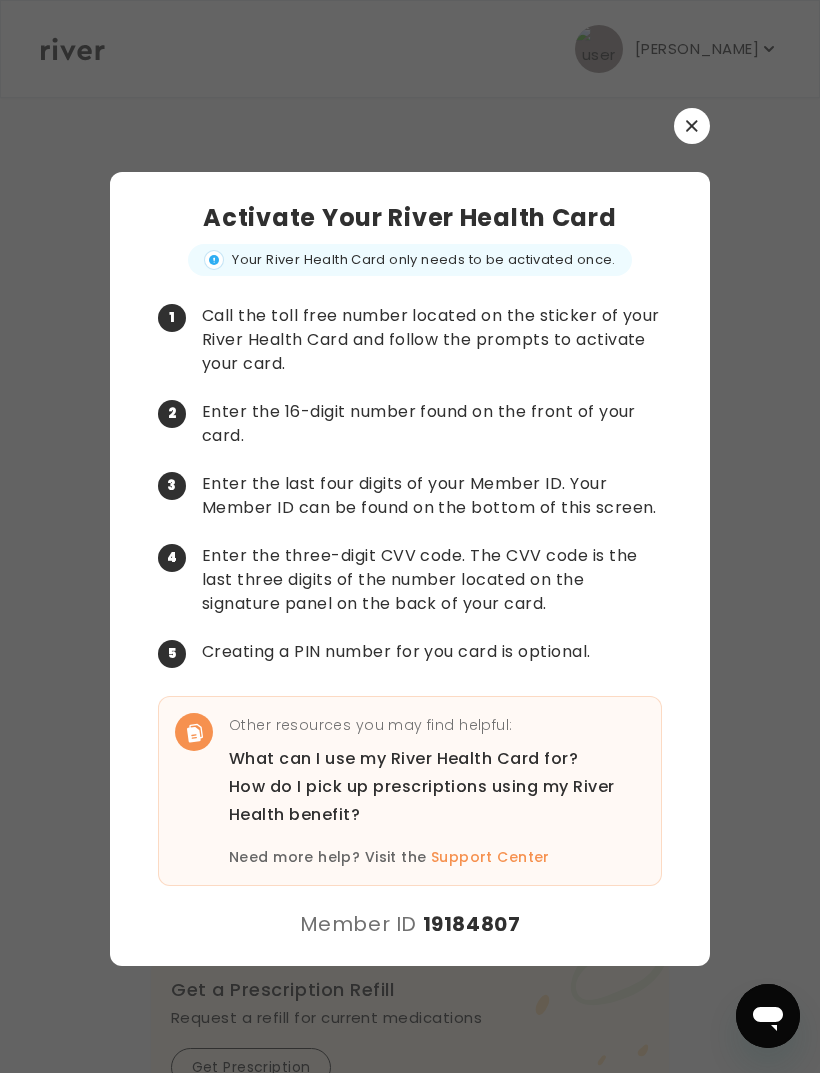 click 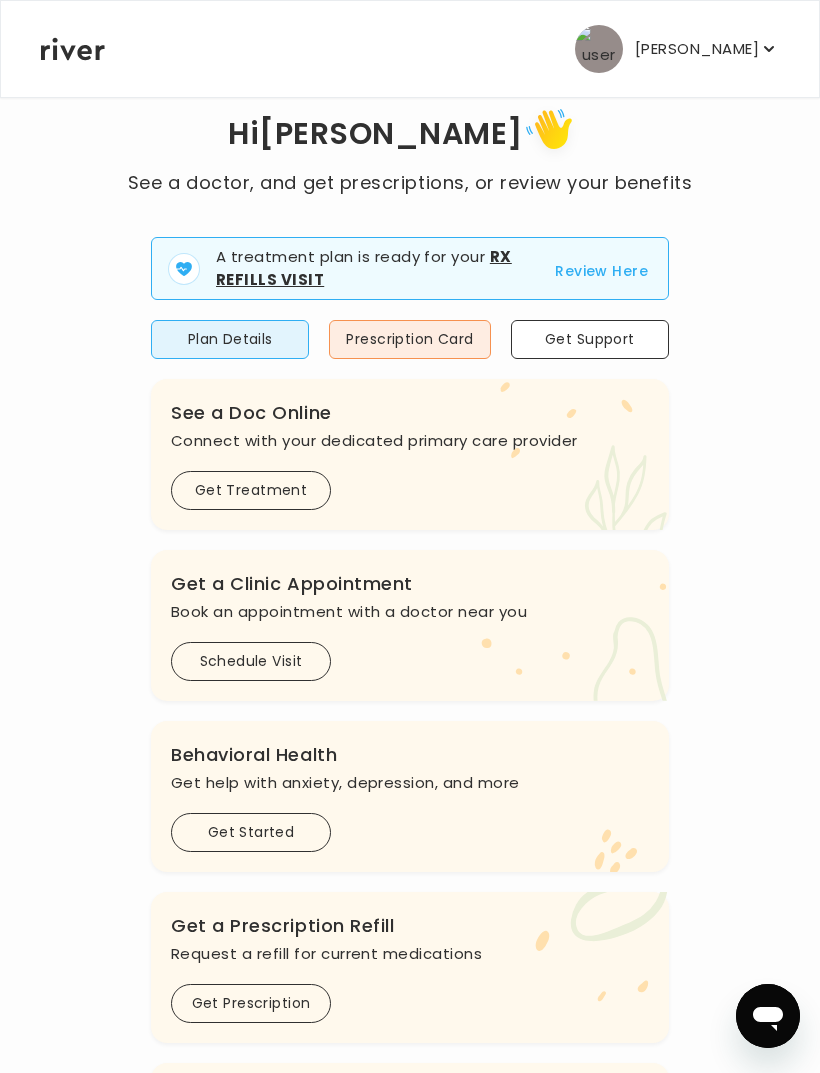scroll, scrollTop: 65, scrollLeft: 0, axis: vertical 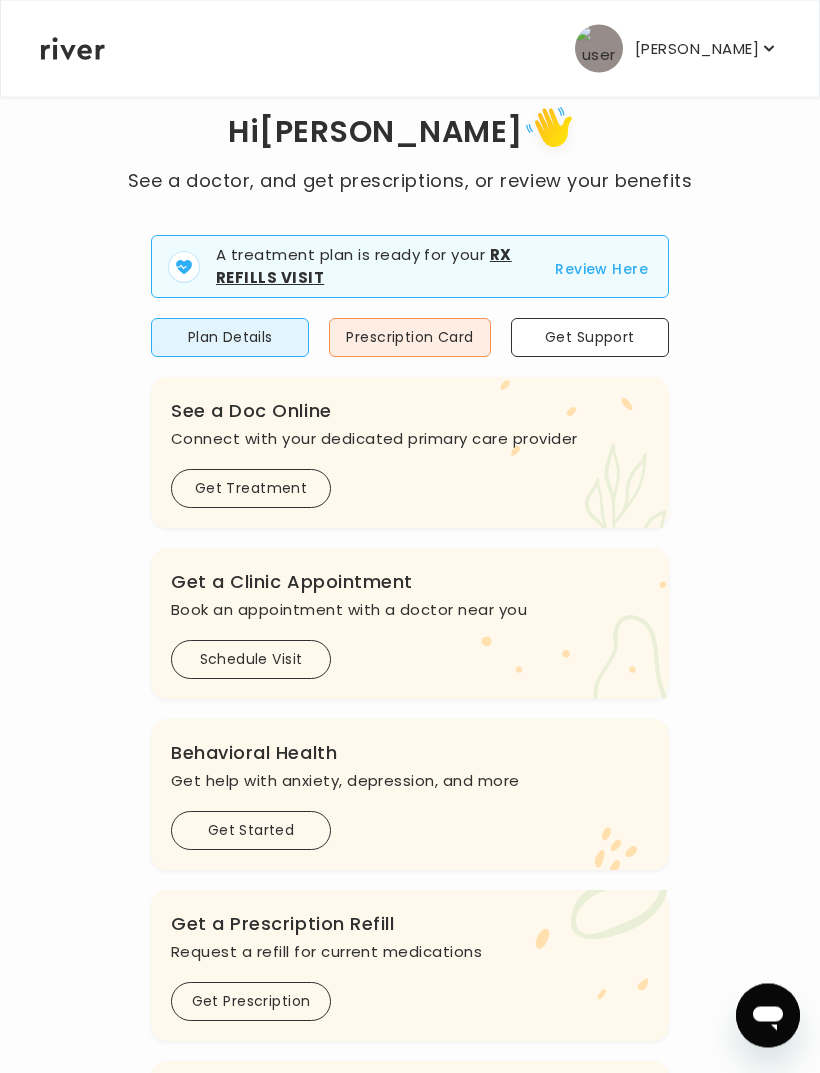 click on "Schedule Visit" at bounding box center (251, 660) 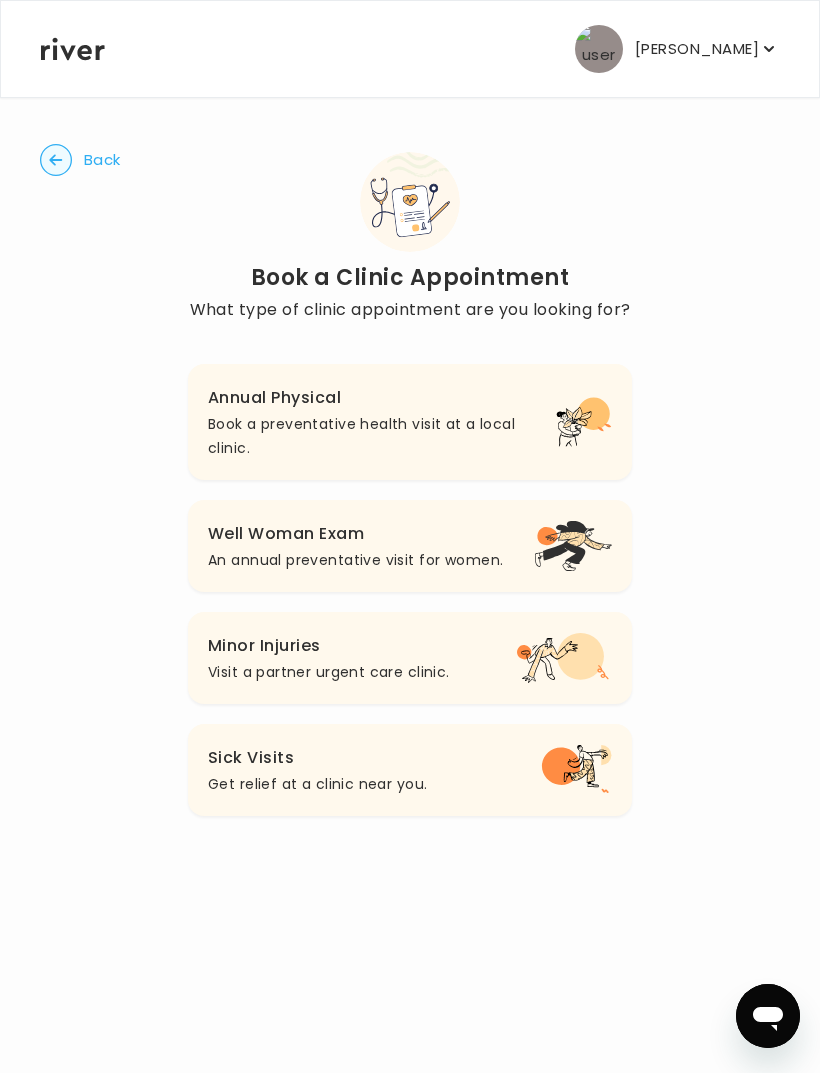 click on "An annual preventative visit for women." at bounding box center (355, 560) 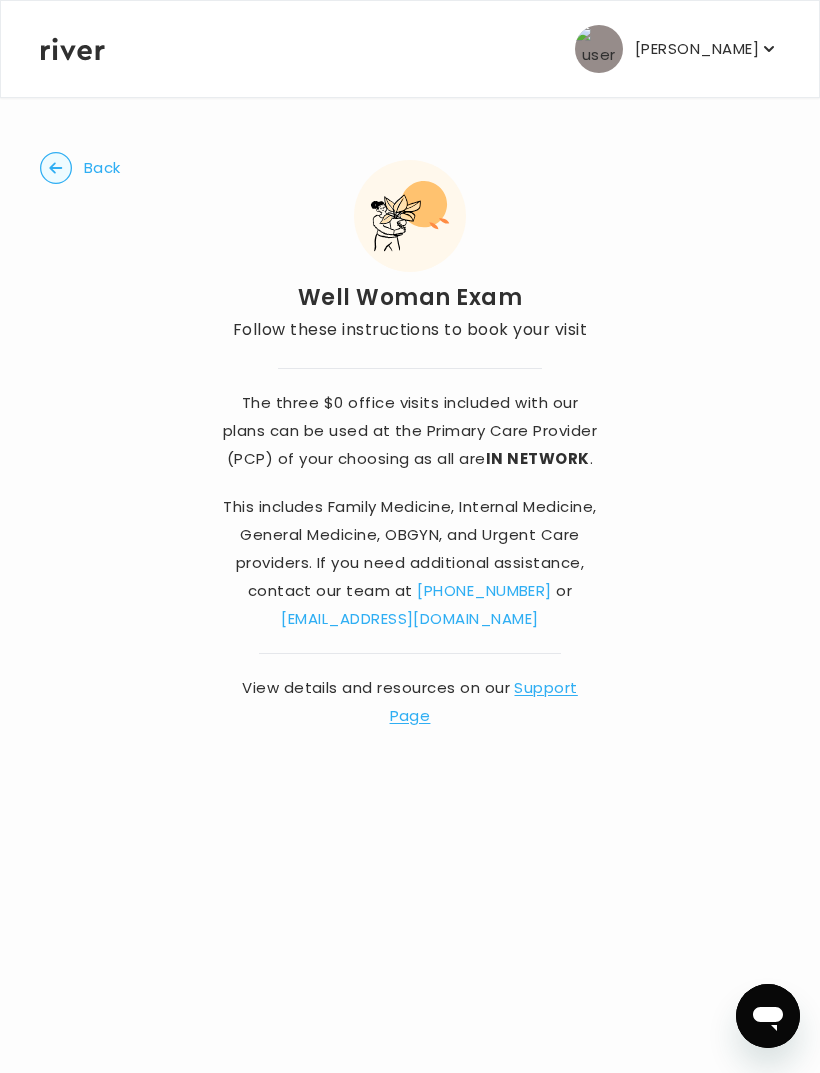 click on "Back" at bounding box center (102, 168) 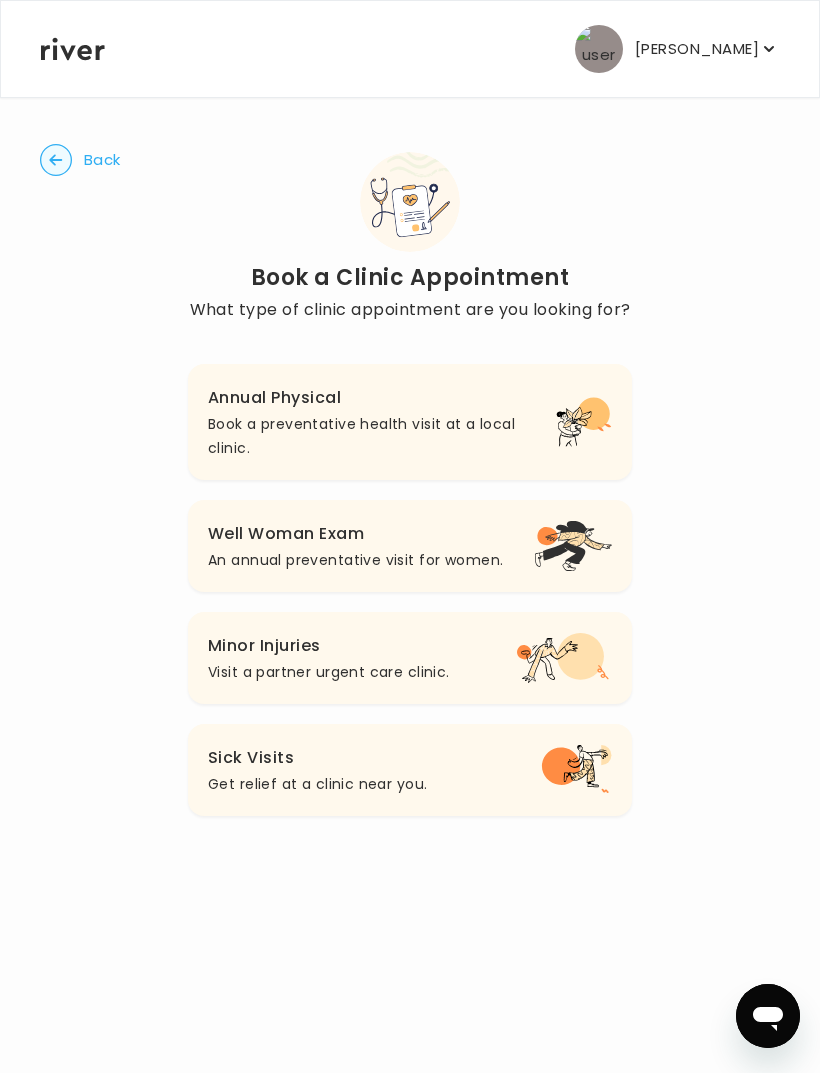 click on "Well Woman Exam" at bounding box center [355, 534] 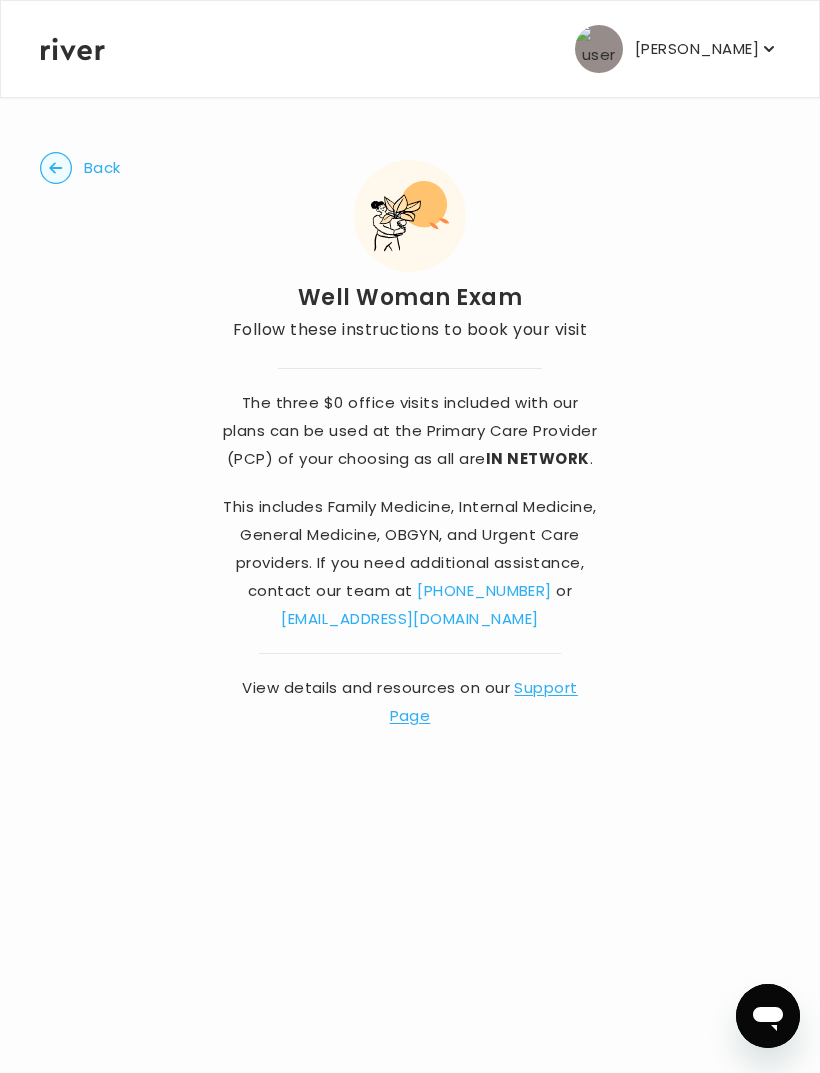 click 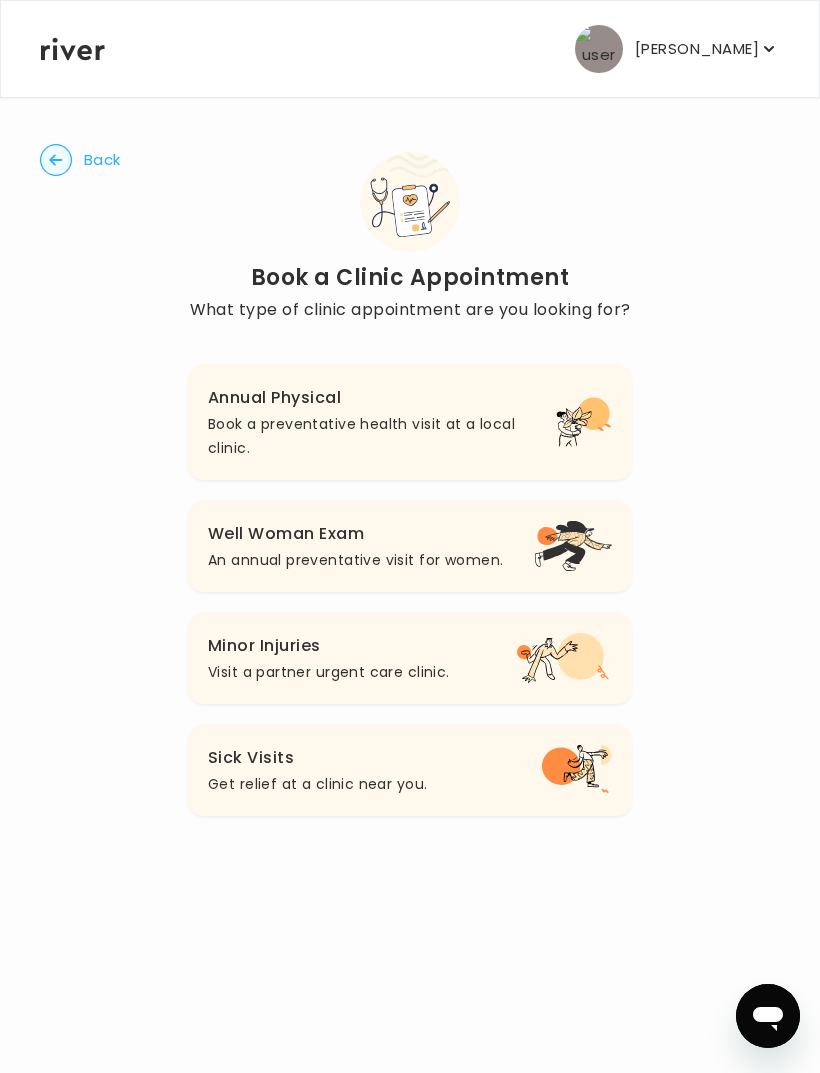 click on "Back" at bounding box center (102, 160) 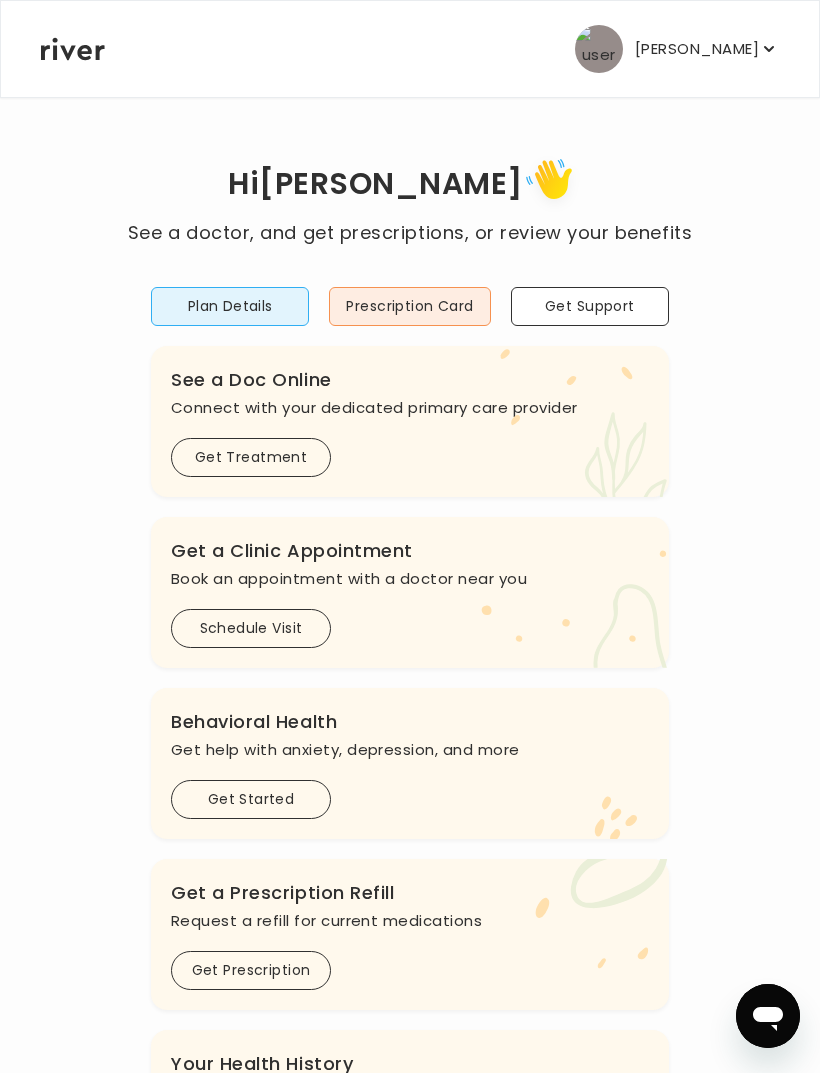 scroll, scrollTop: 130, scrollLeft: 0, axis: vertical 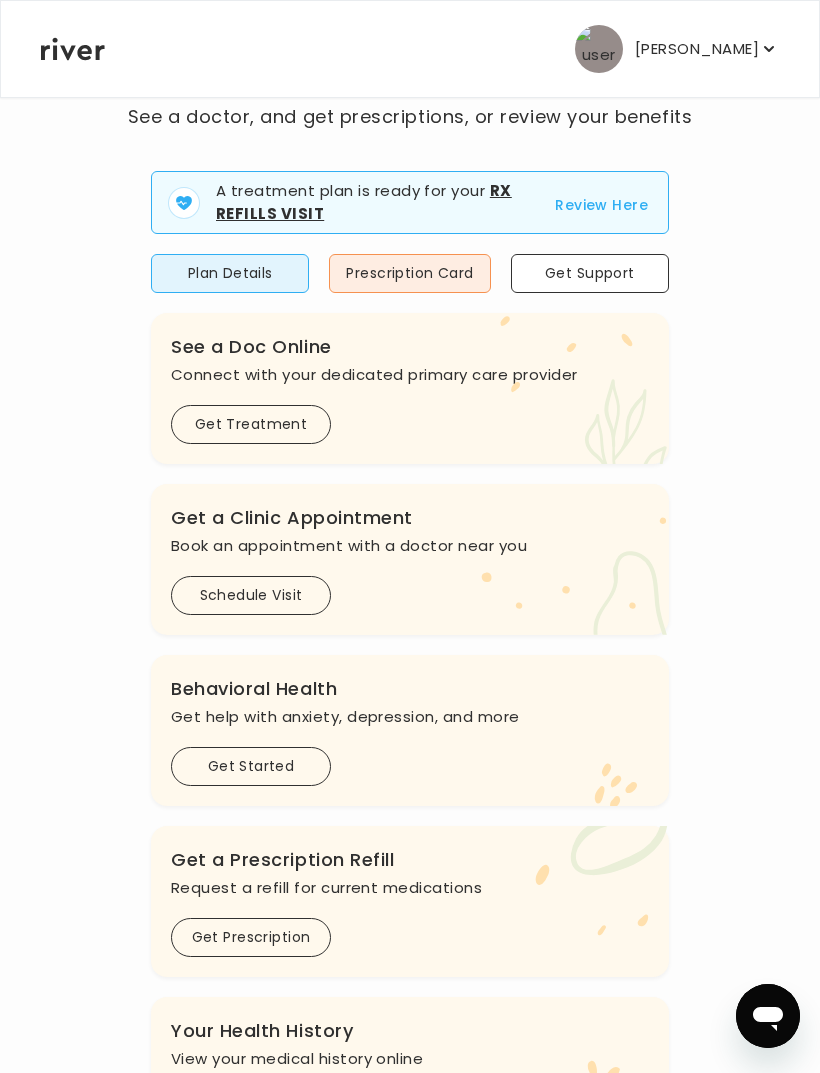 click on "Get Treatment" at bounding box center [251, 424] 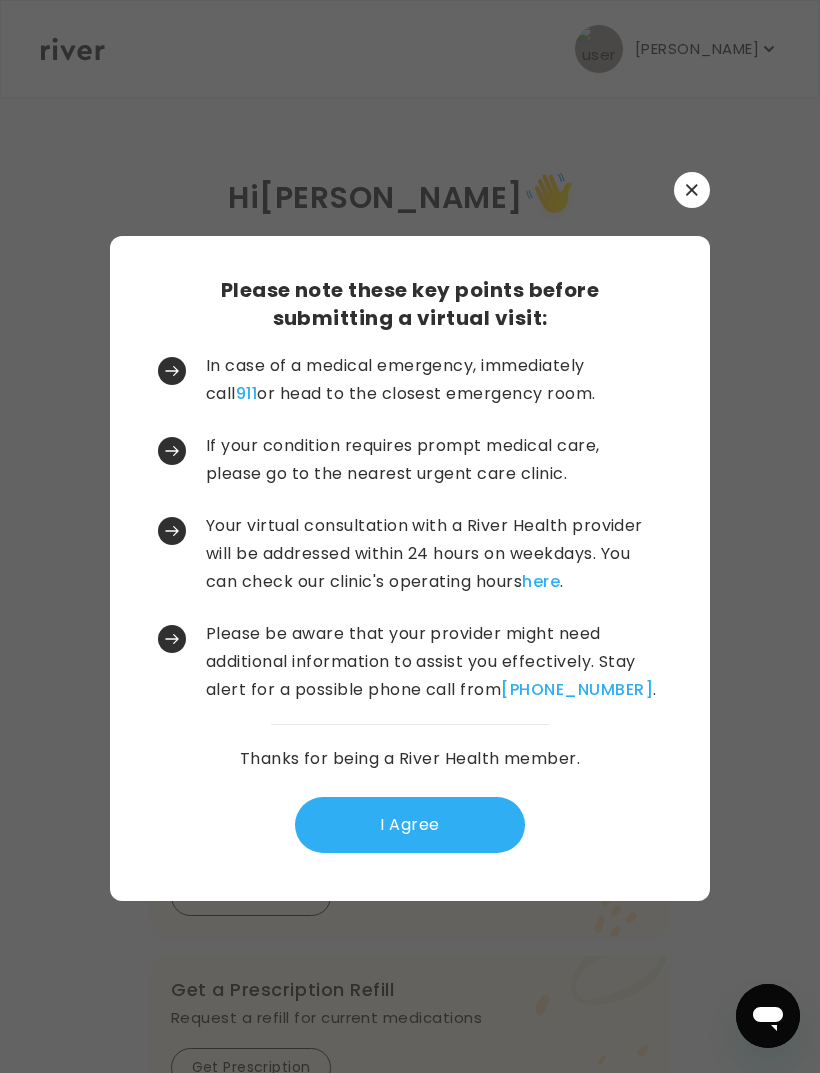 click on "I Agree" at bounding box center [410, 825] 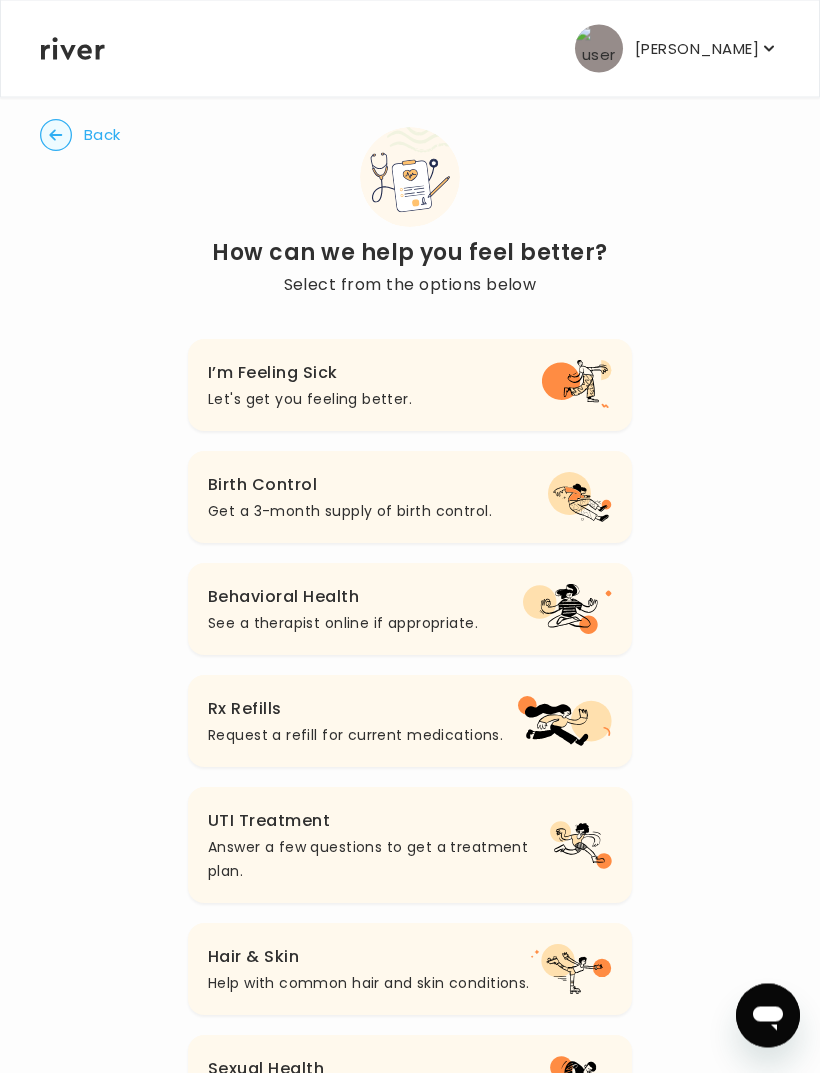 scroll, scrollTop: 23, scrollLeft: 0, axis: vertical 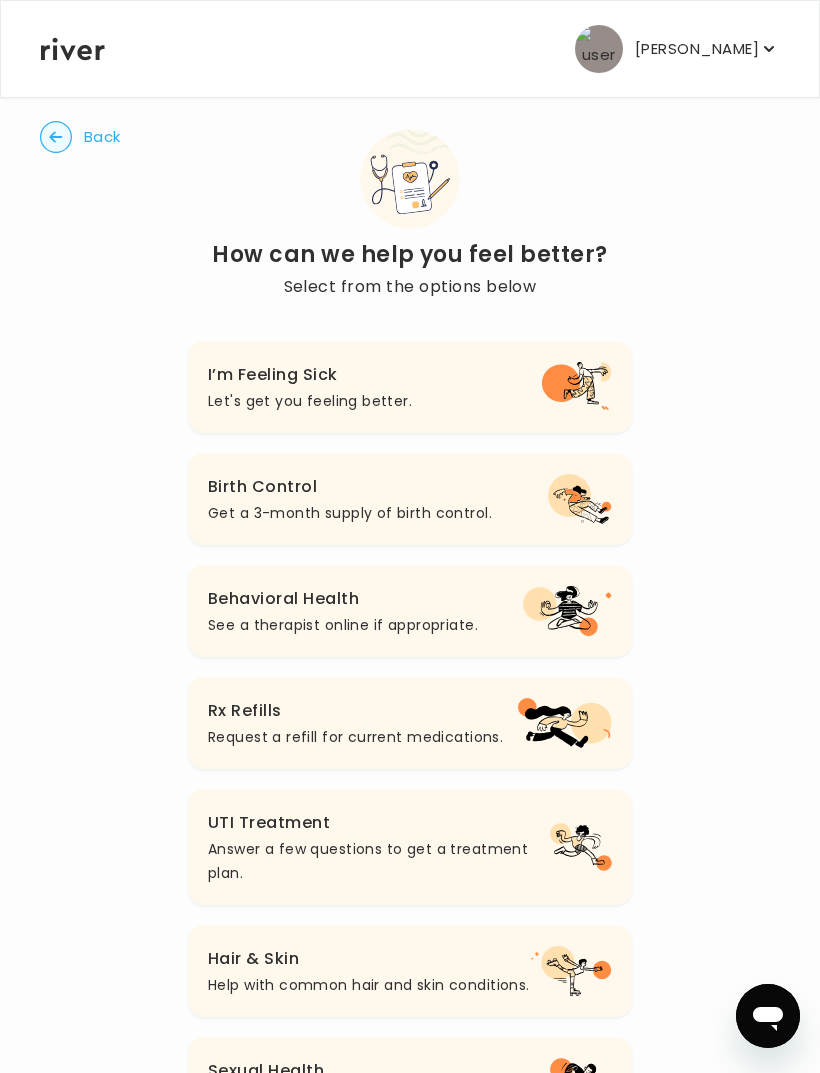 click at bounding box center [768, 1016] 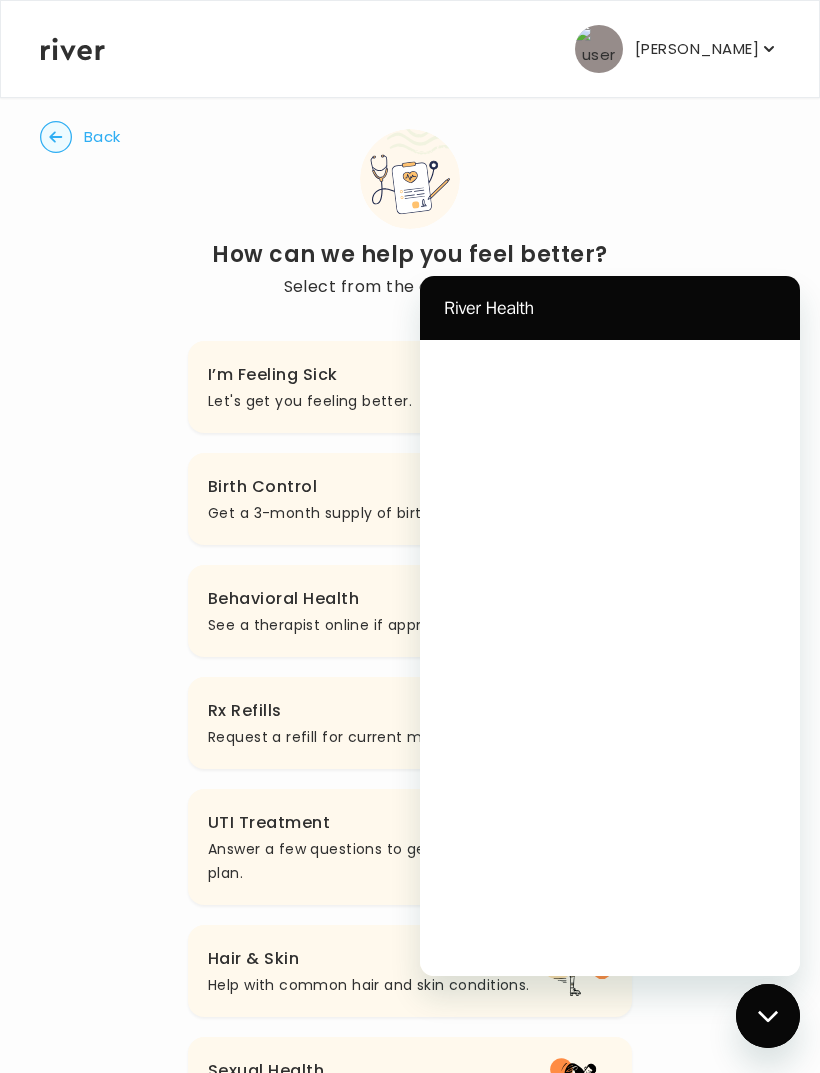 scroll, scrollTop: 0, scrollLeft: 0, axis: both 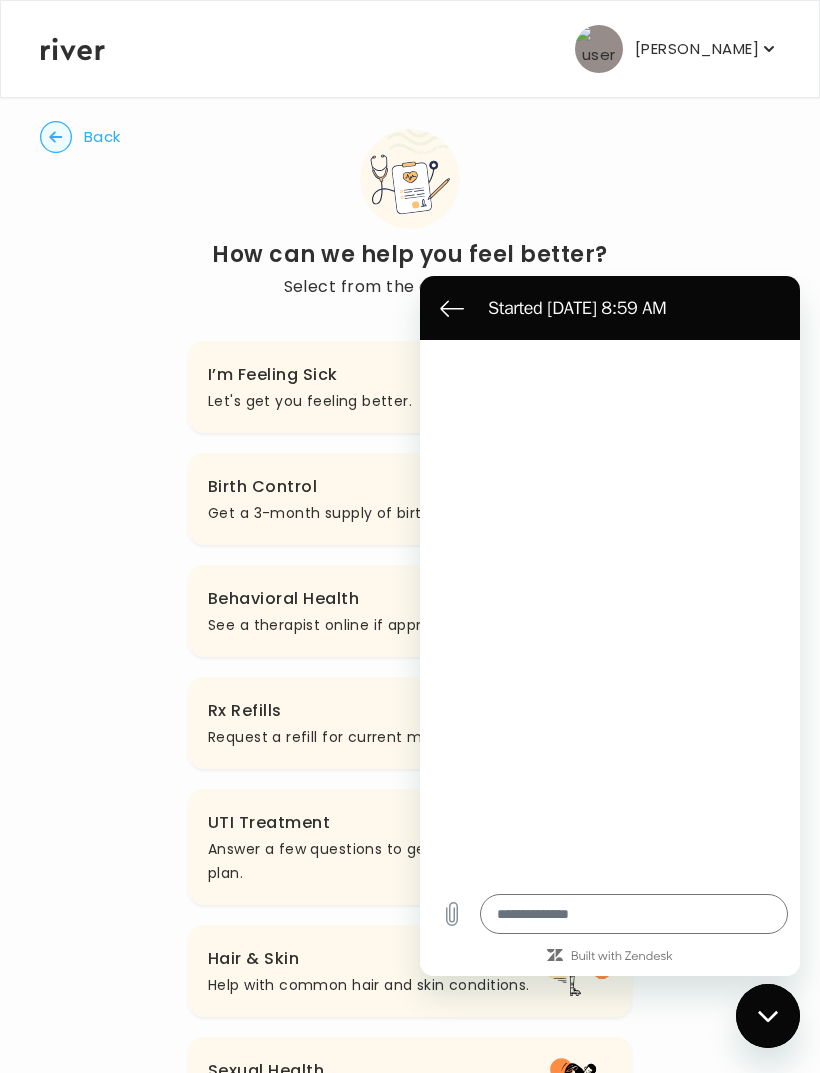 click on "Back How can we help you feel better? Select from the options below I’m Feeling Sick Let's get you feeling better. Birth Control Get a 3-month supply of birth control. Behavioral Health See a therapist online if appropriate. Rx Refills Request a refill for current medications. UTI Treatment Answer a few questions to get a treatment plan. Hair & Skin Help with common hair and skin conditions. Sexual Health Get tested if you have symptoms. Vaginal Infections Help with vaginosis, yeast infections, and more. [MEDICAL_DATA] Help with clinical [MEDICAL_DATA]." at bounding box center (410, 753) 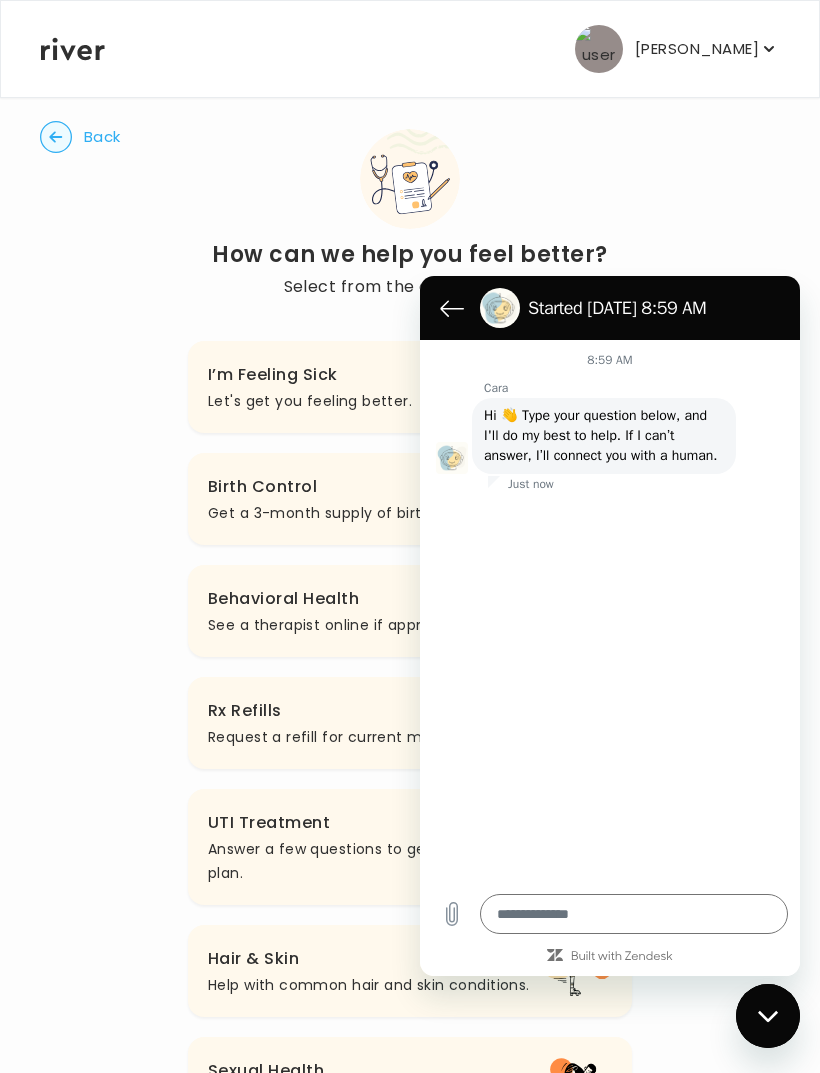 click at bounding box center (452, 308) 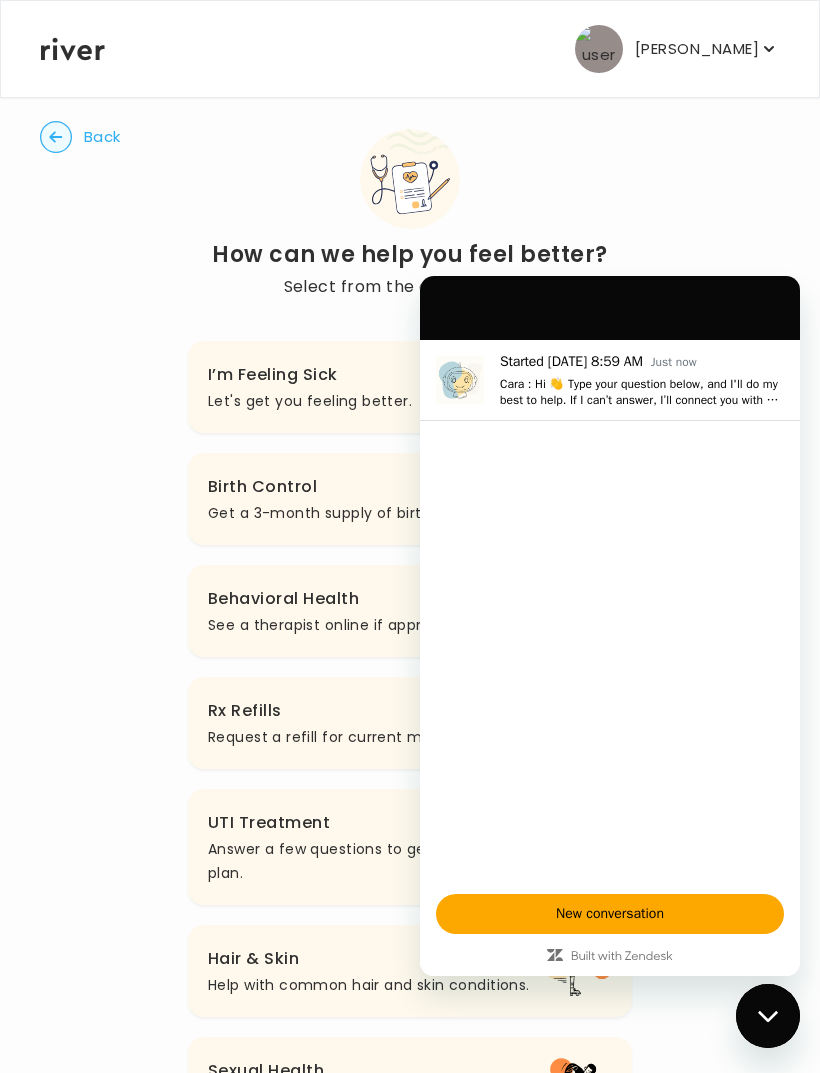 click on "Back" at bounding box center (102, 137) 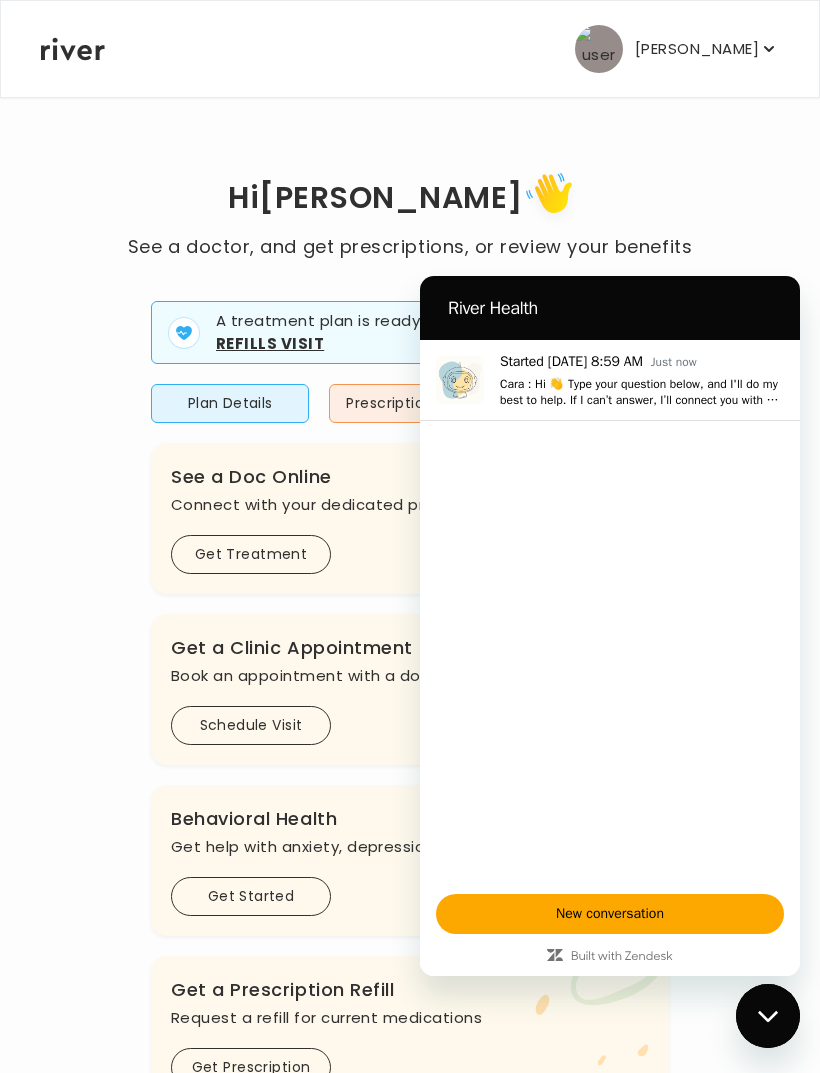 click on "Hi  [PERSON_NAME]" at bounding box center [410, 199] 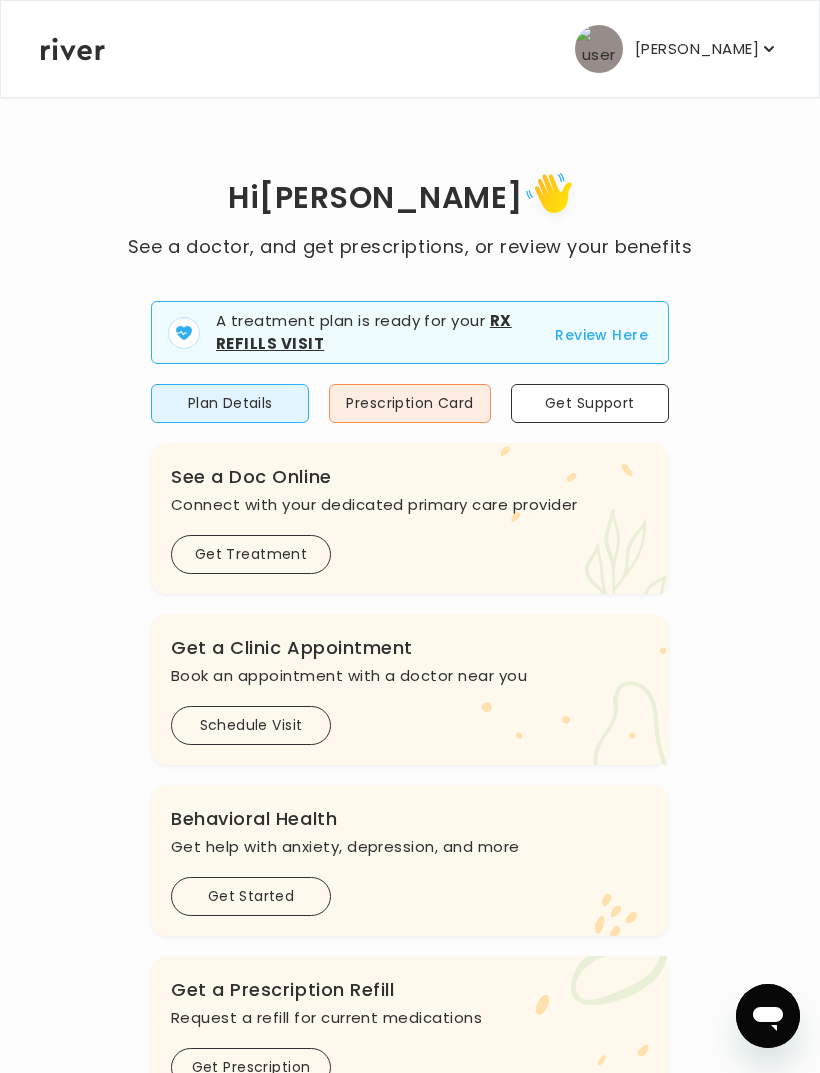 click on "Schedule Visit" at bounding box center (251, 725) 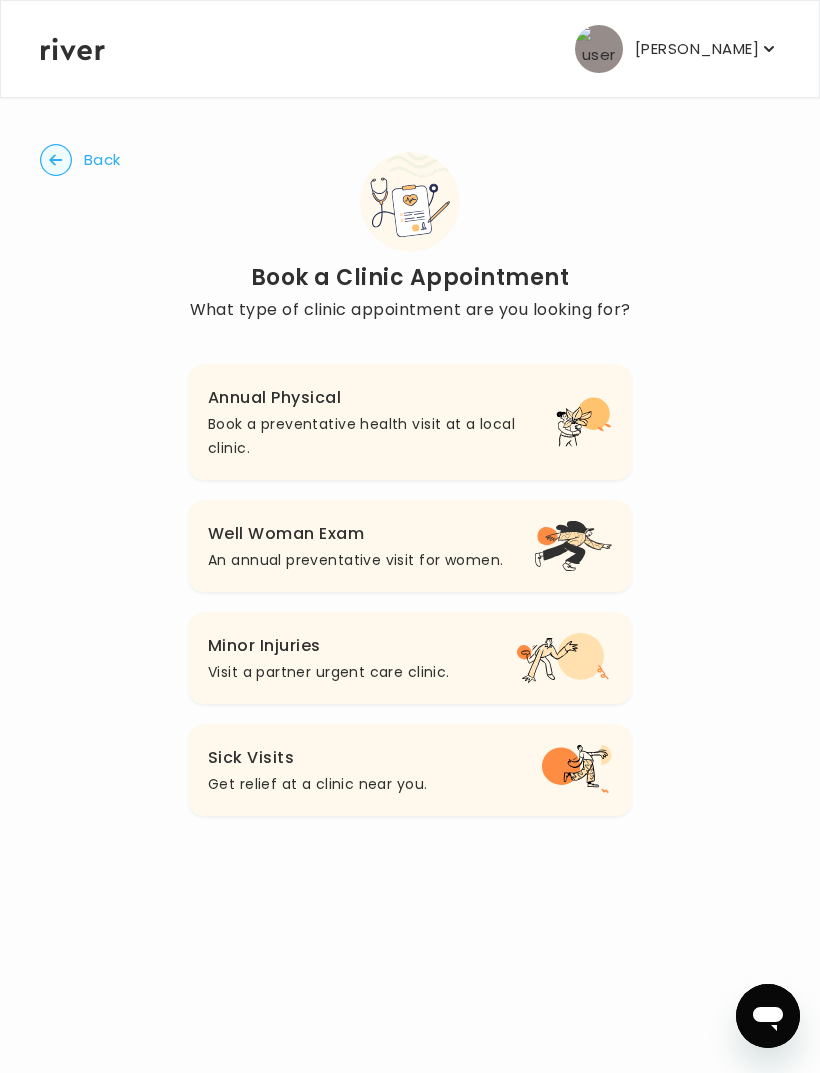 click on "Back" at bounding box center (80, 160) 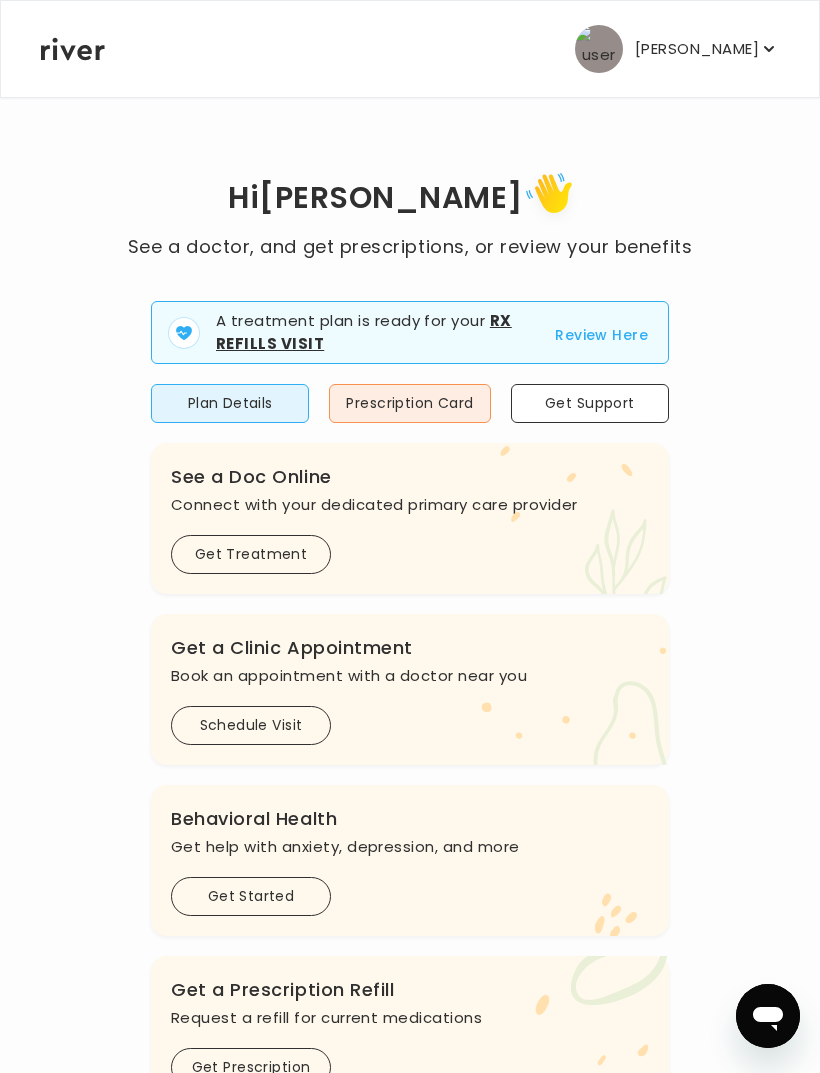 click 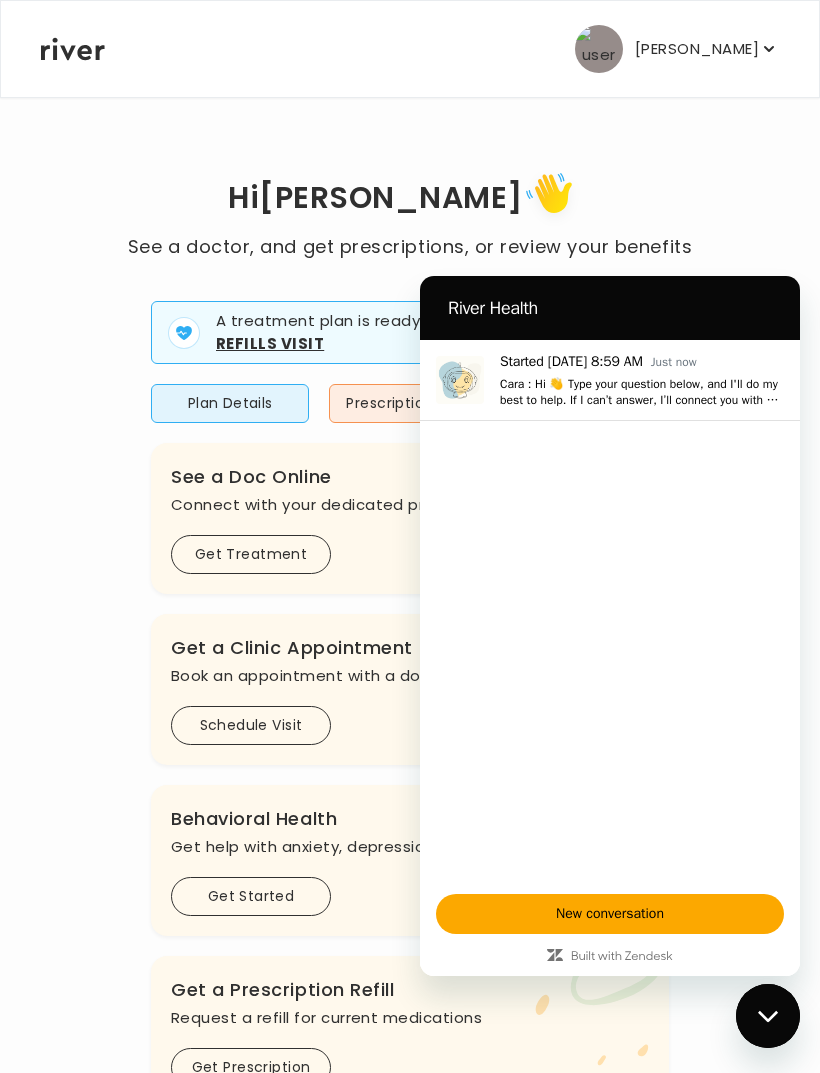 click on "New conversation" at bounding box center (610, 914) 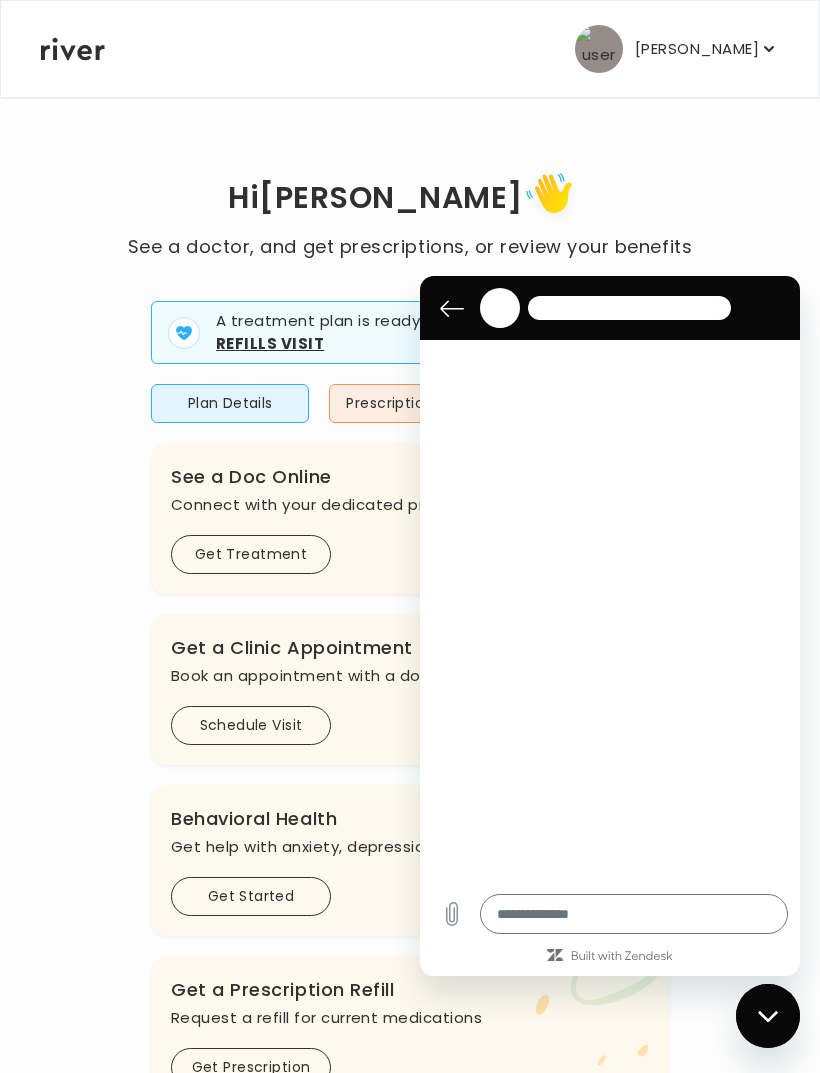 type on "*" 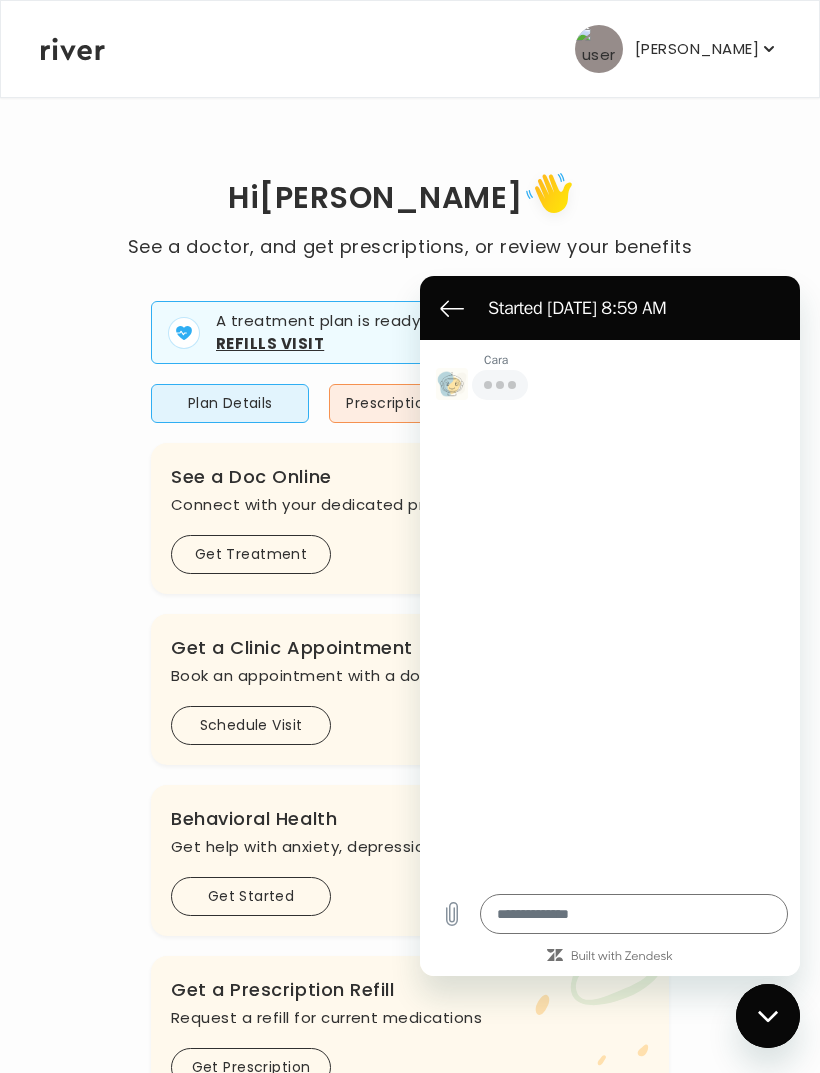 click at bounding box center (634, 914) 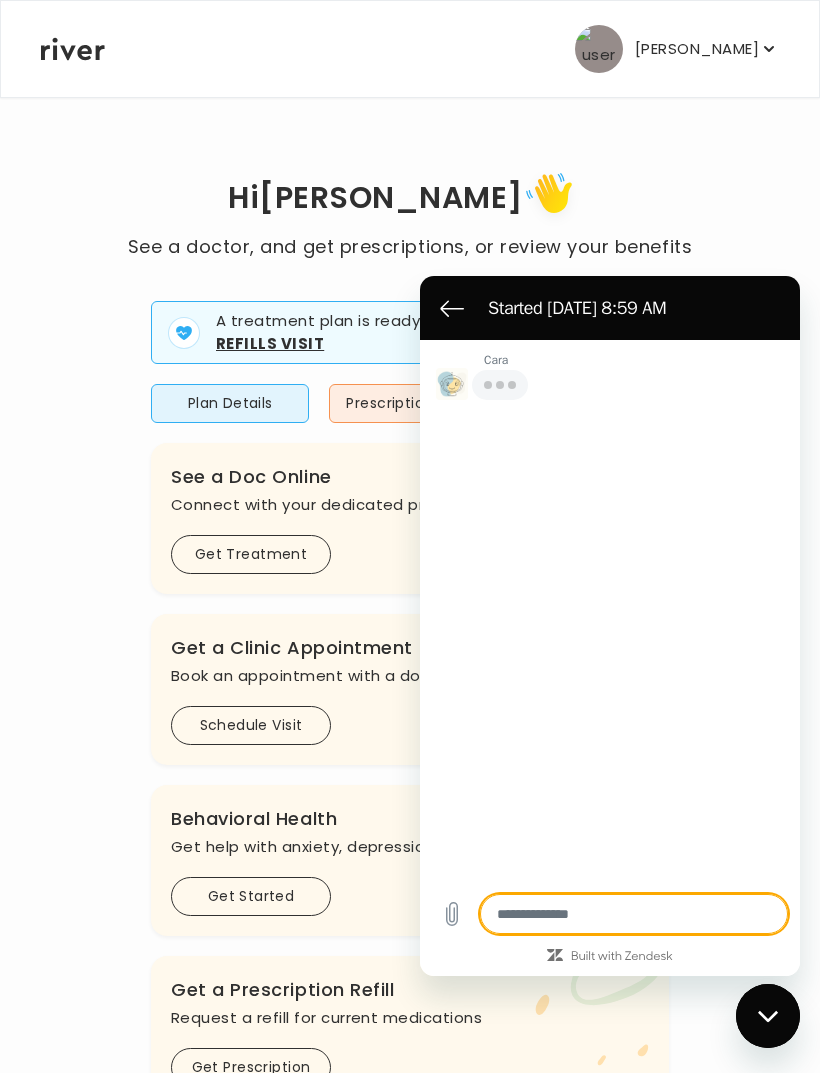 scroll, scrollTop: 209, scrollLeft: 0, axis: vertical 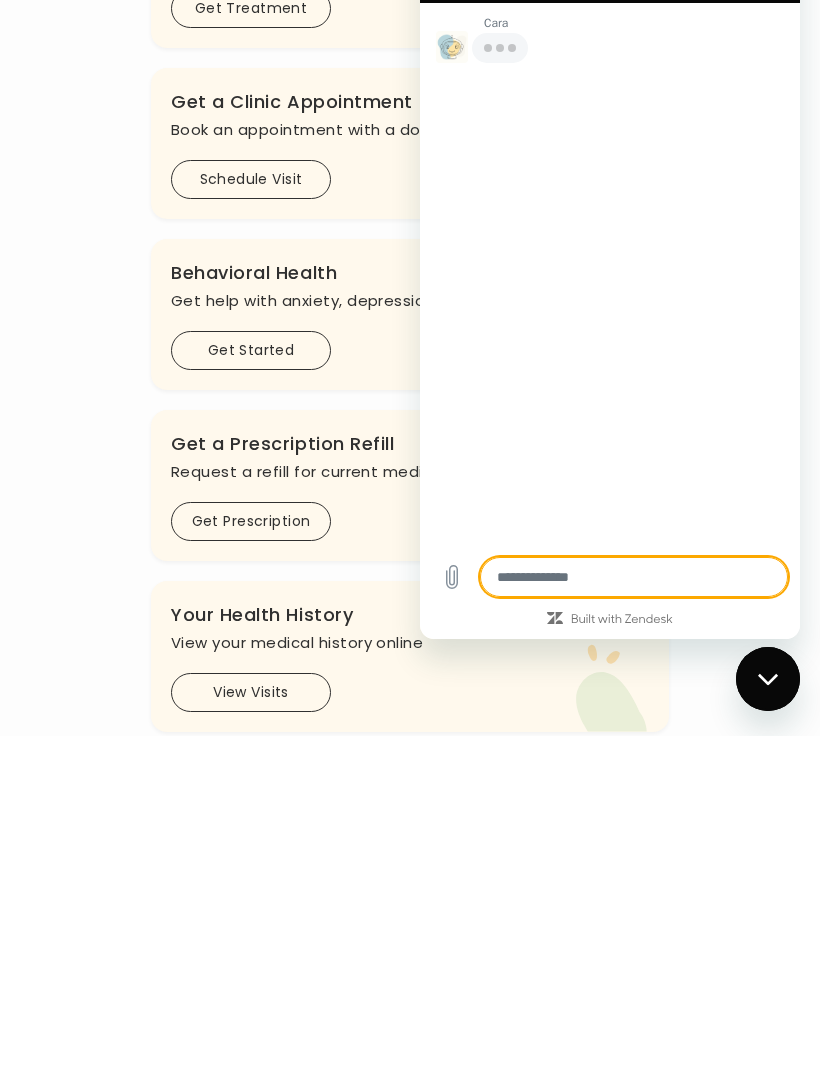 type on "*" 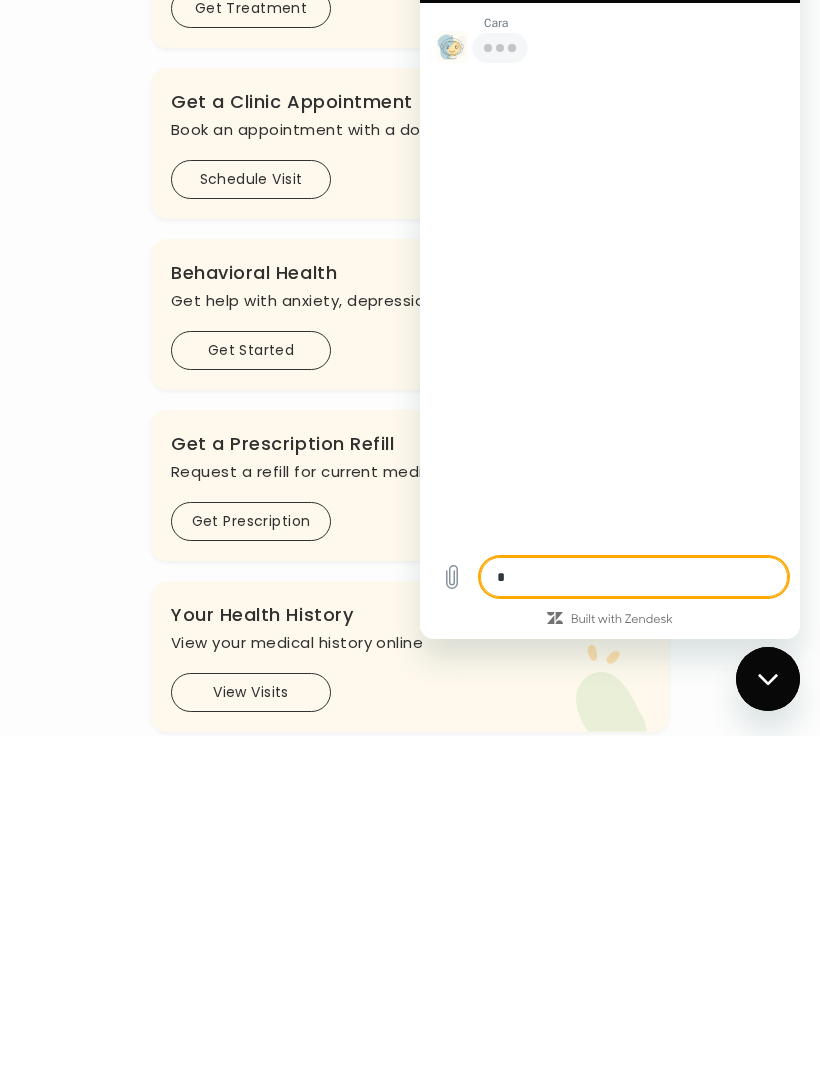 type on "*" 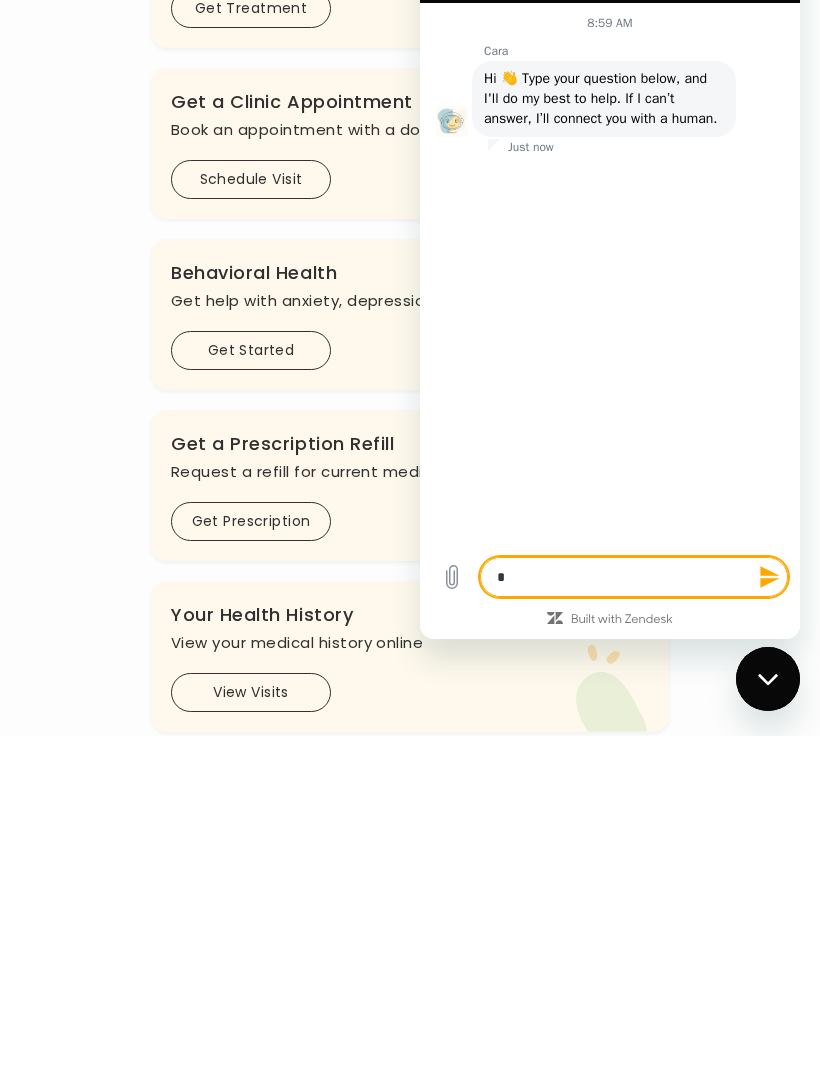 type on "**" 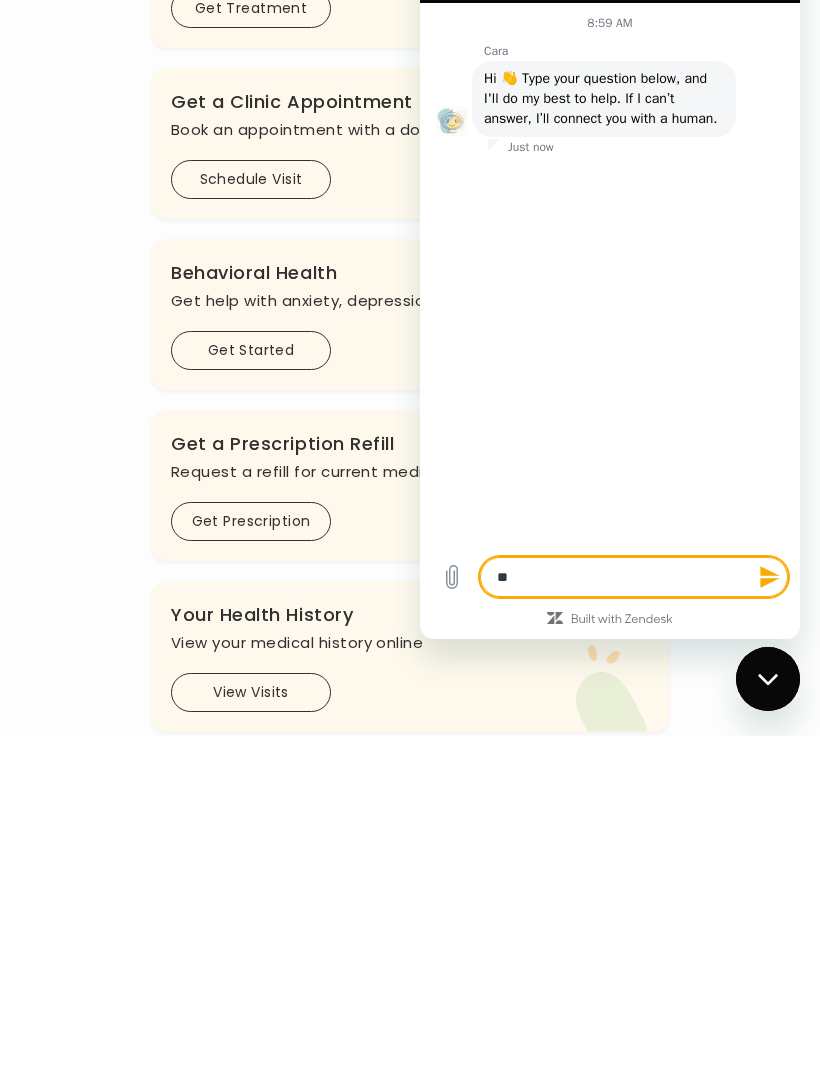 type on "***" 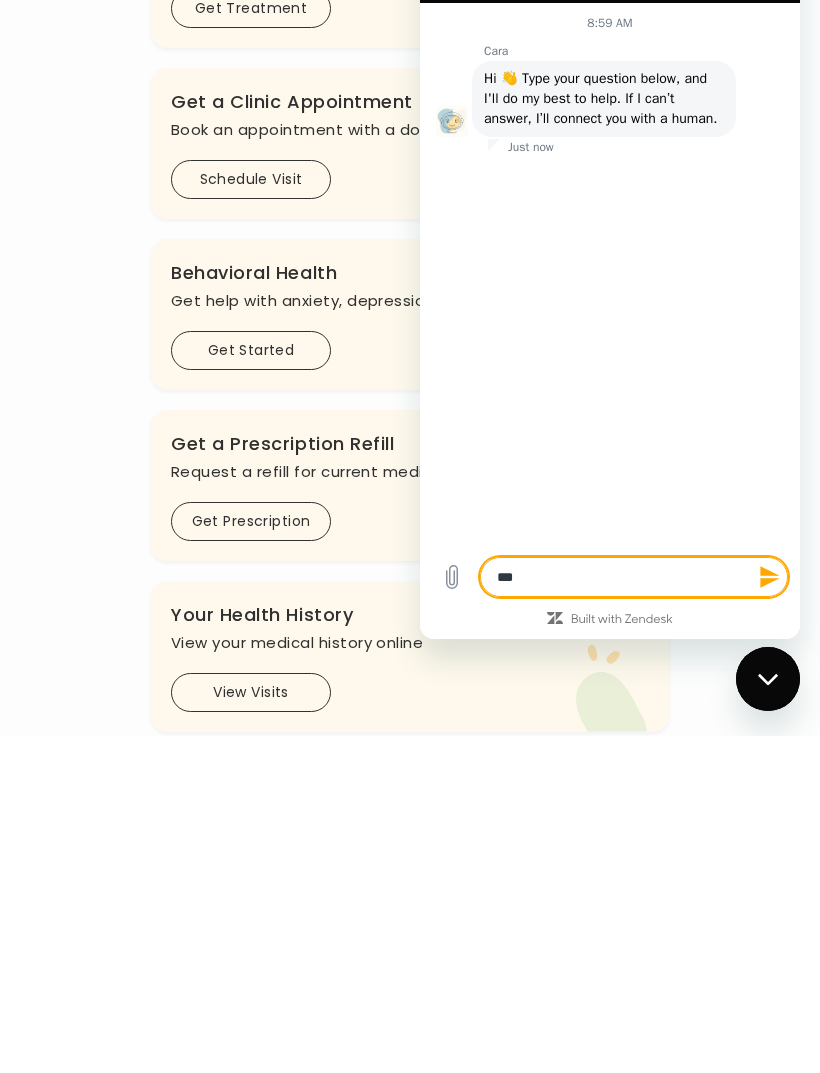 type on "****" 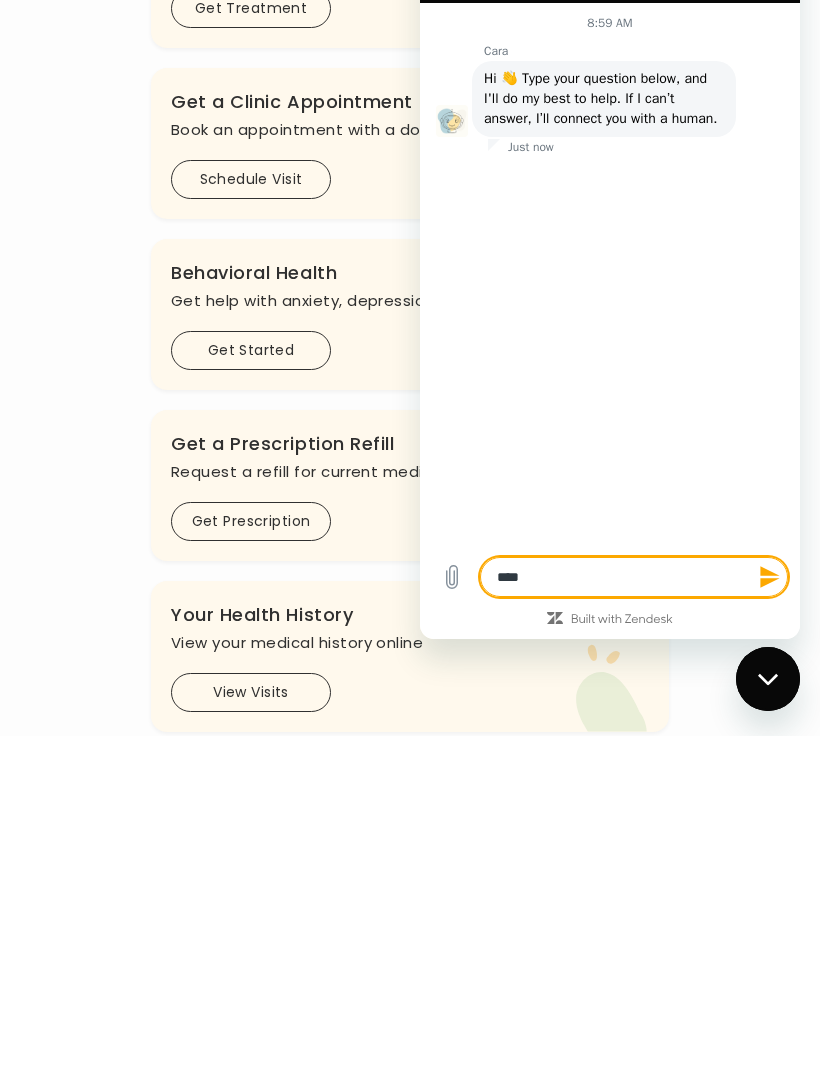 type on "****" 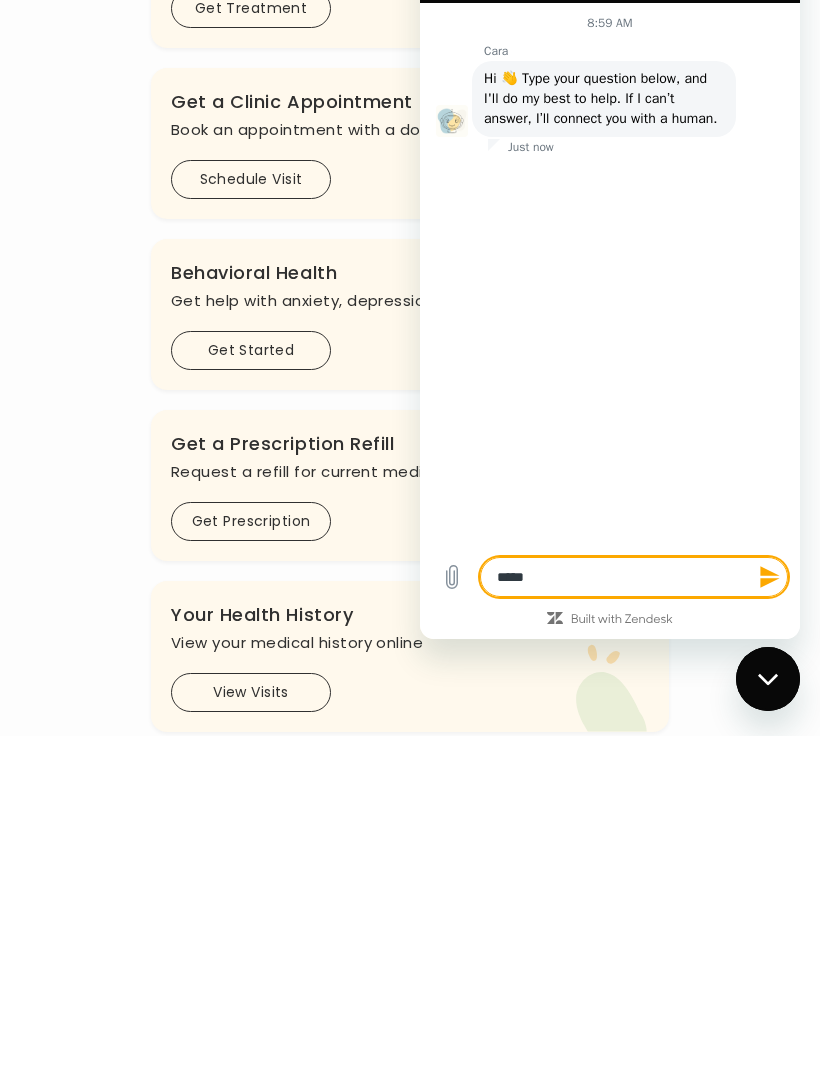 type on "******" 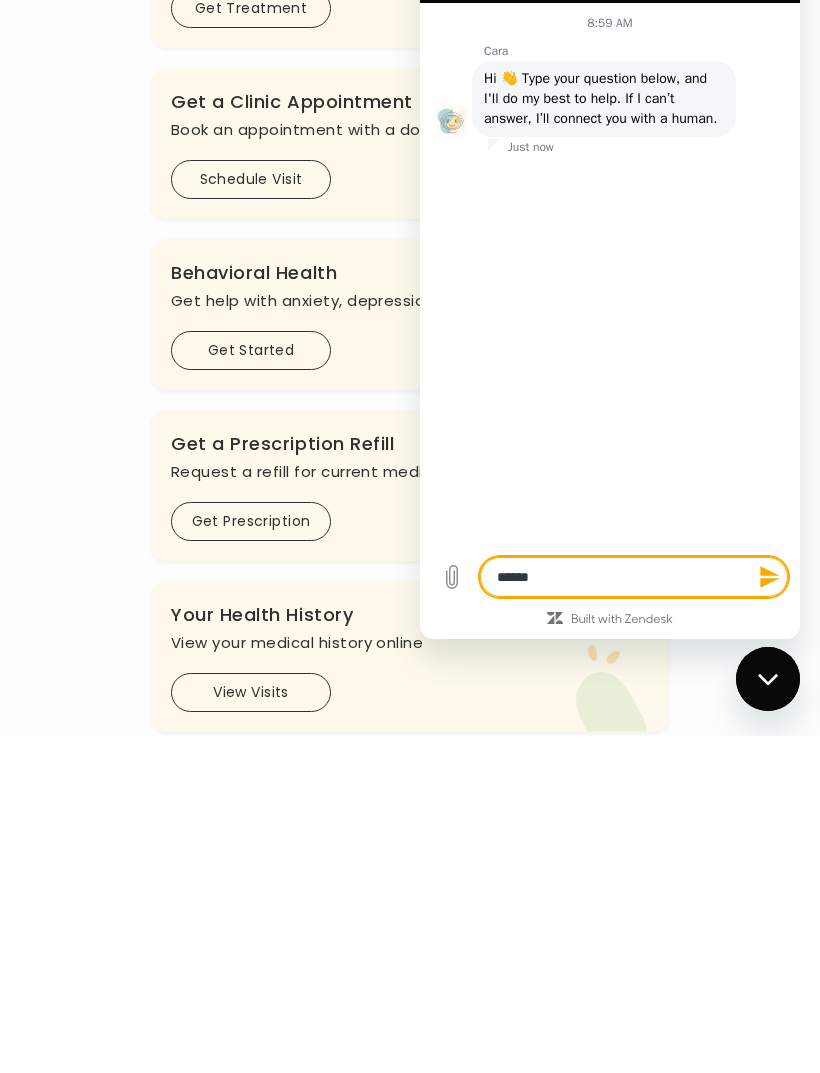 type on "*" 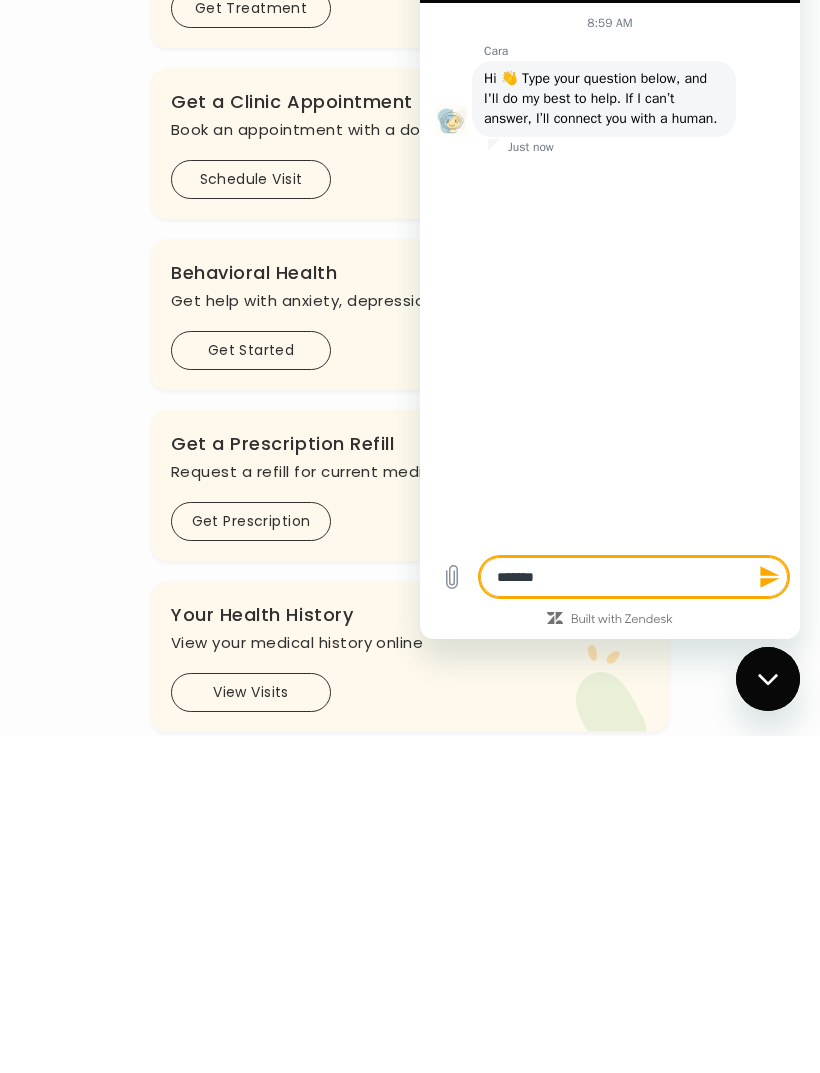 type on "********" 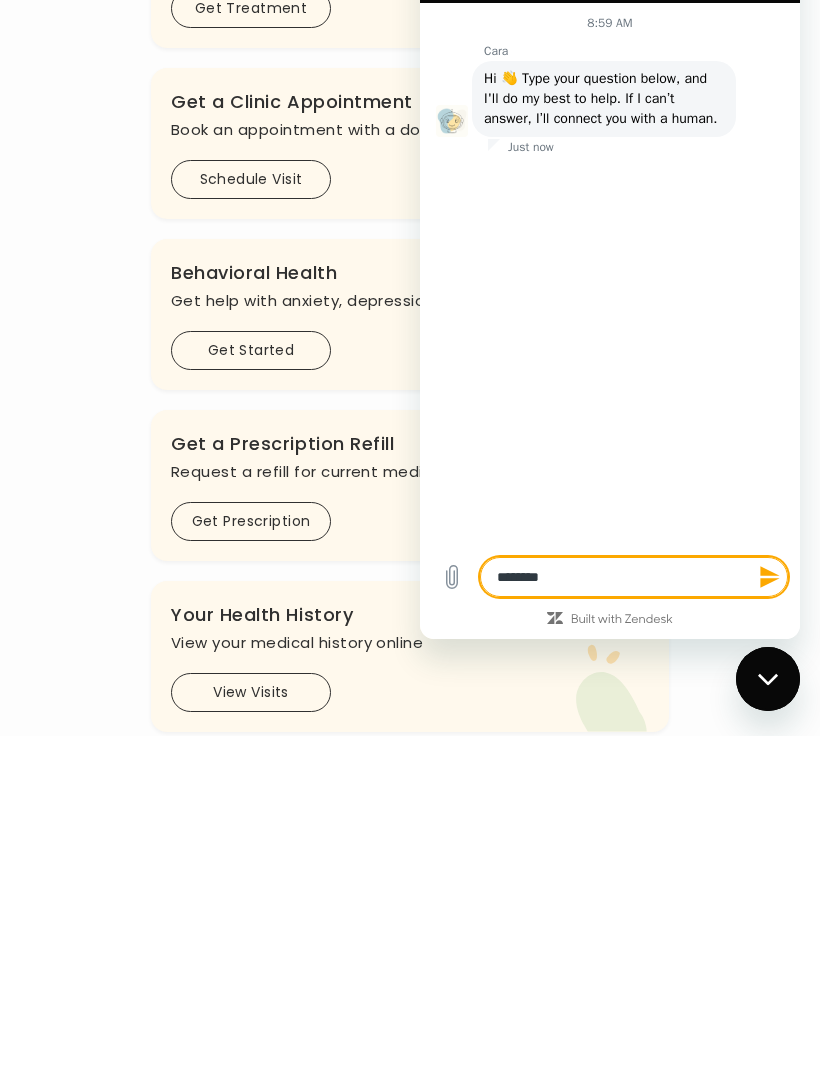 type on "*********" 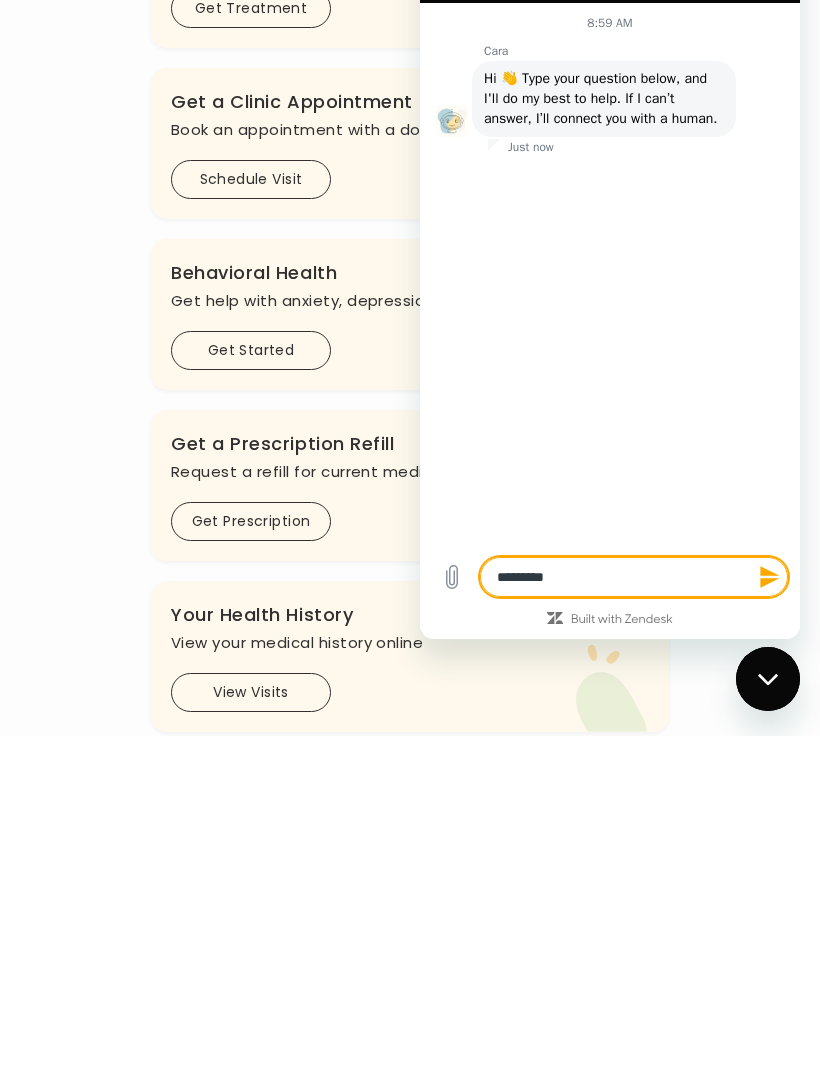 type on "*" 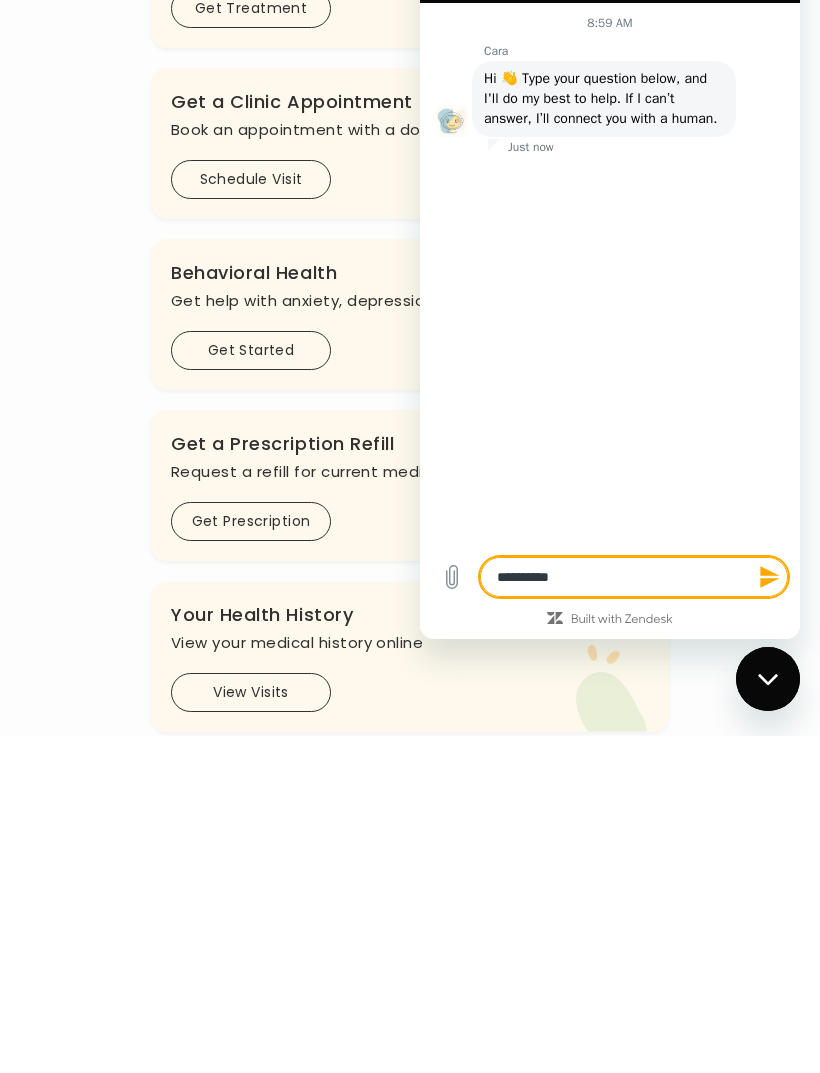 type on "*" 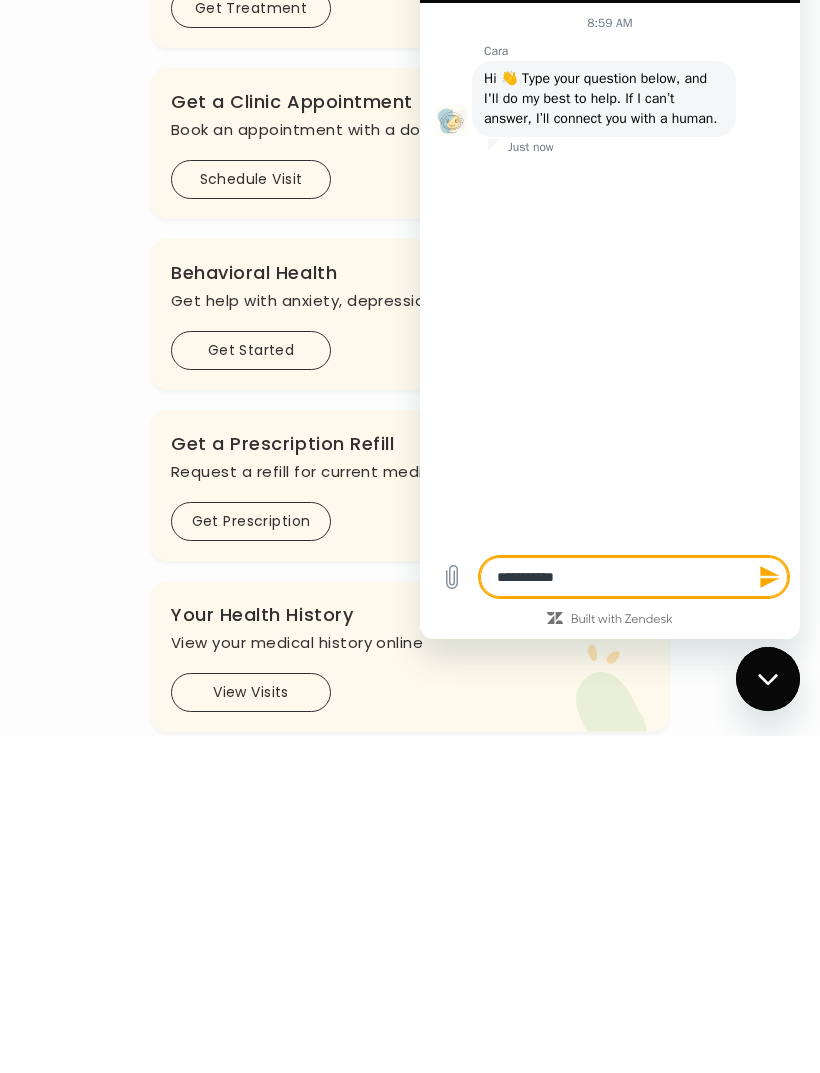 type on "*" 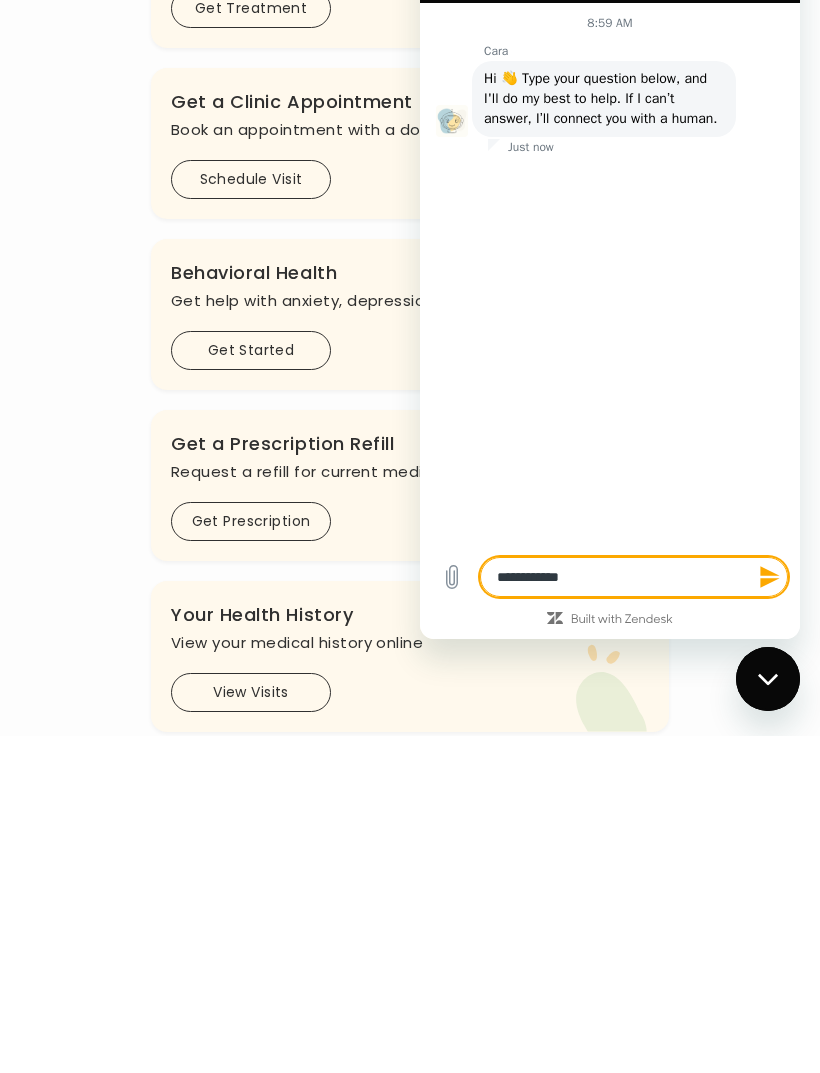 type on "*" 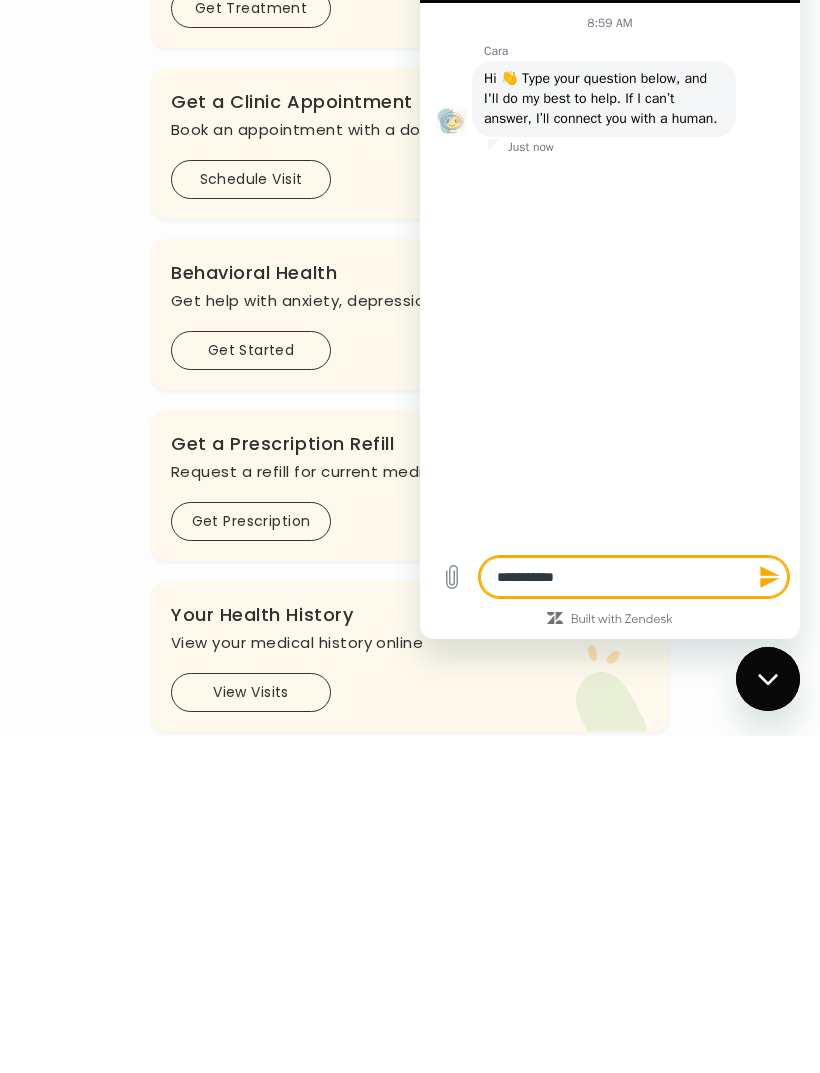 type on "*" 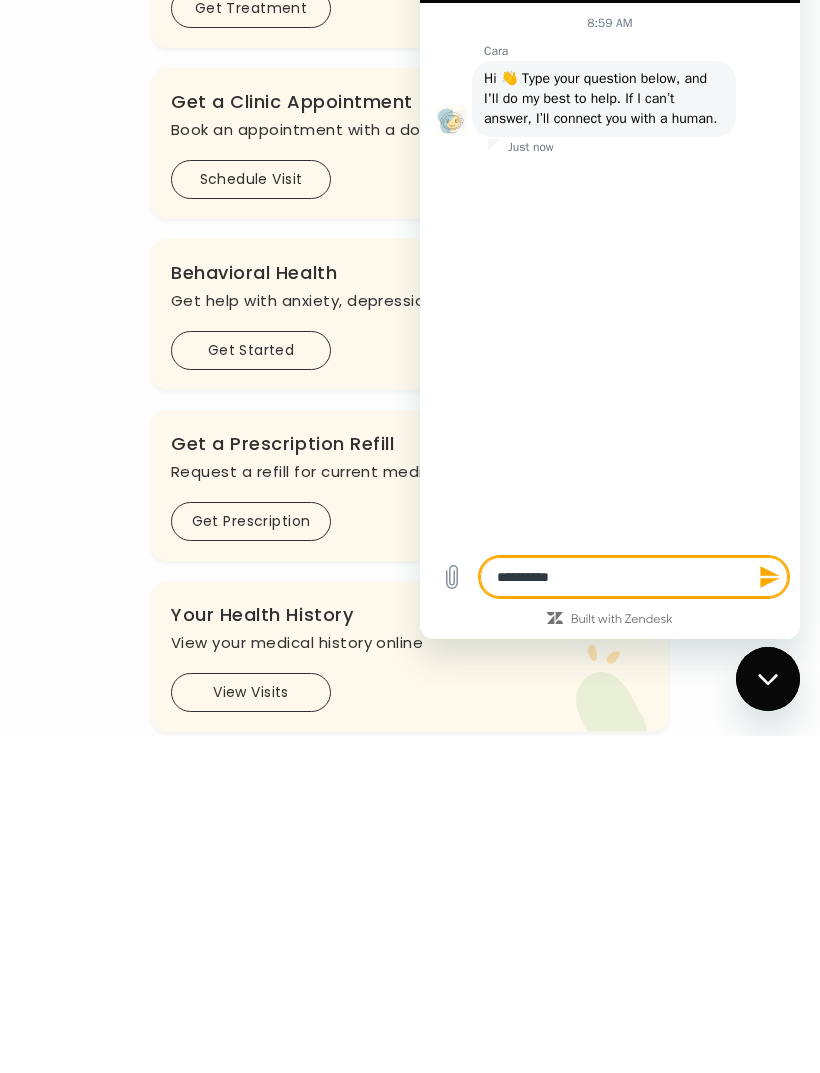 type on "*********" 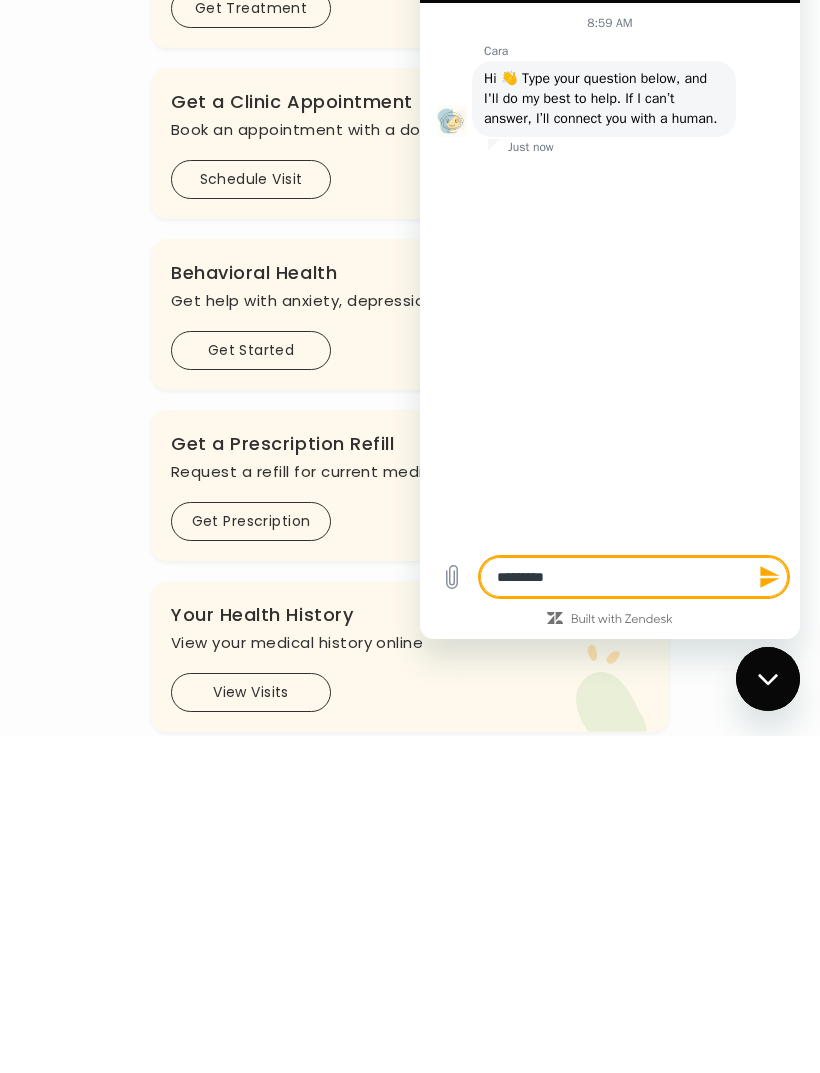 type on "*" 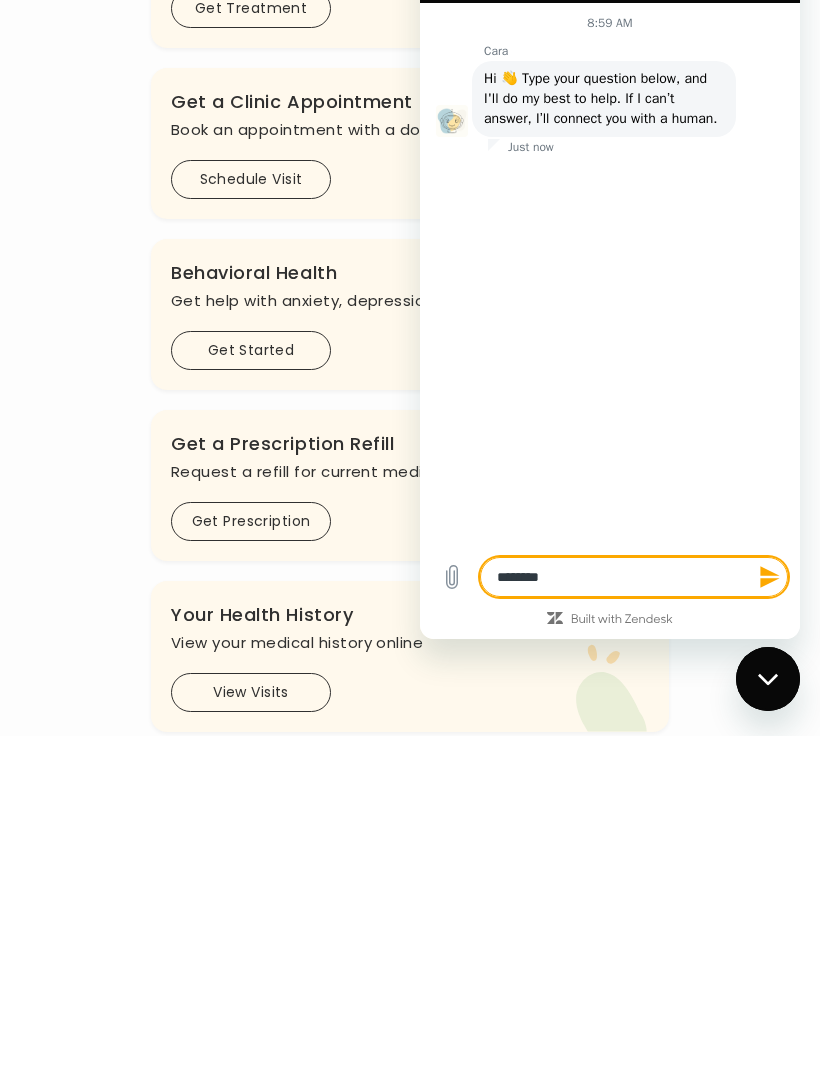 type on "*" 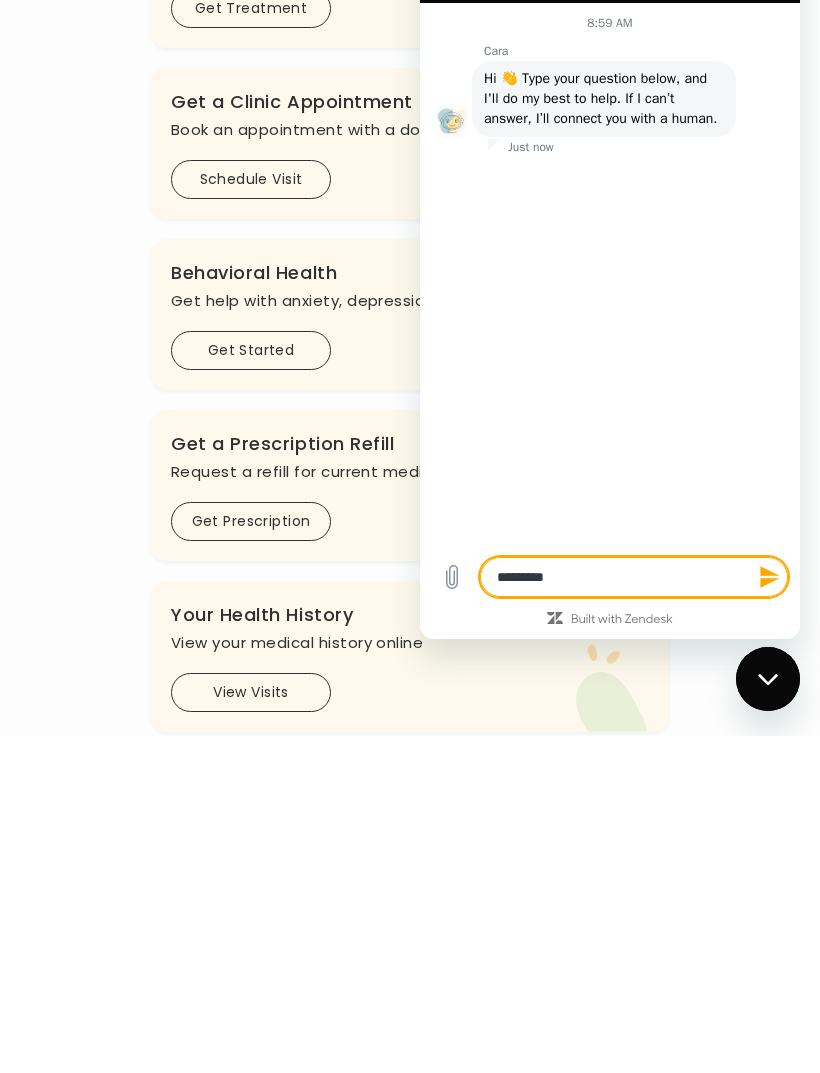 type on "*" 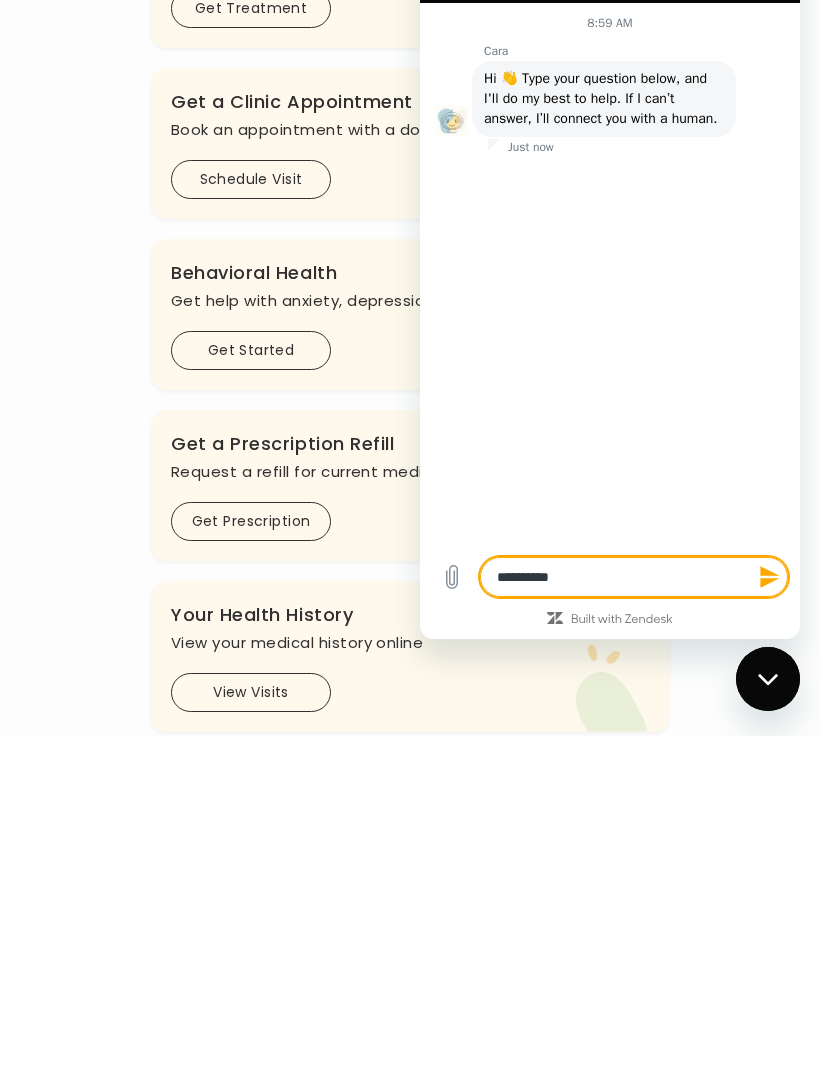 type on "*" 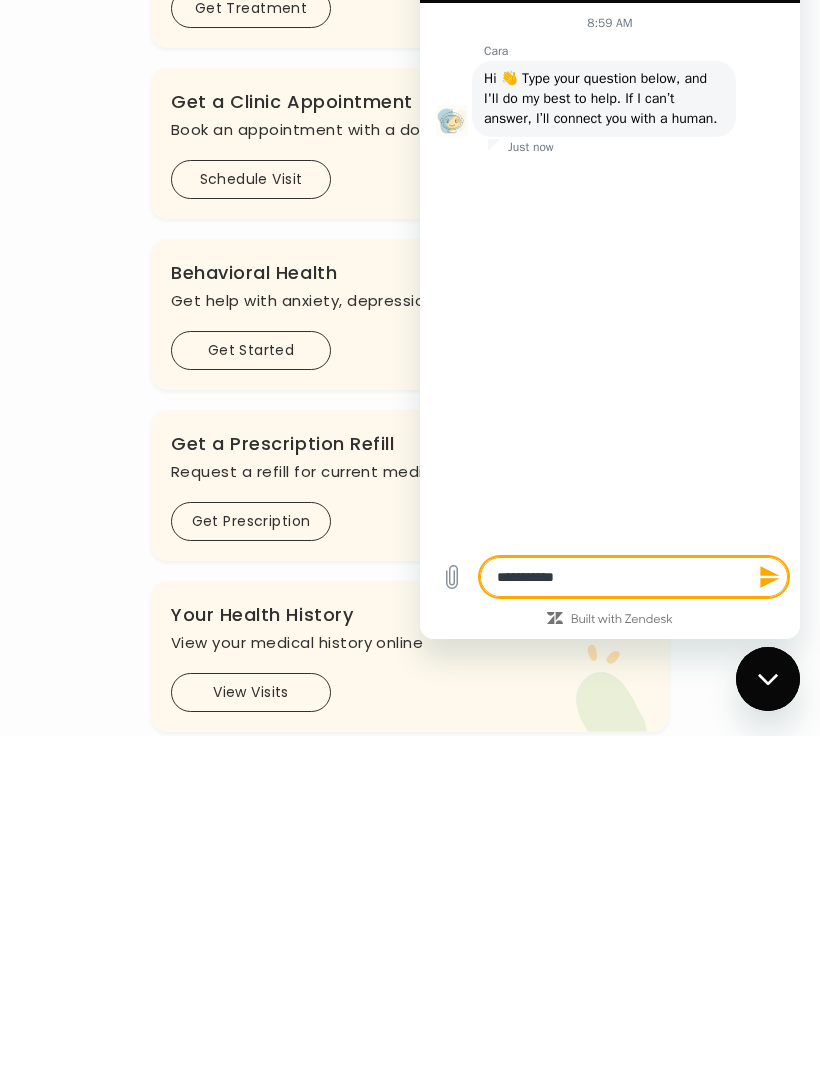 type on "*" 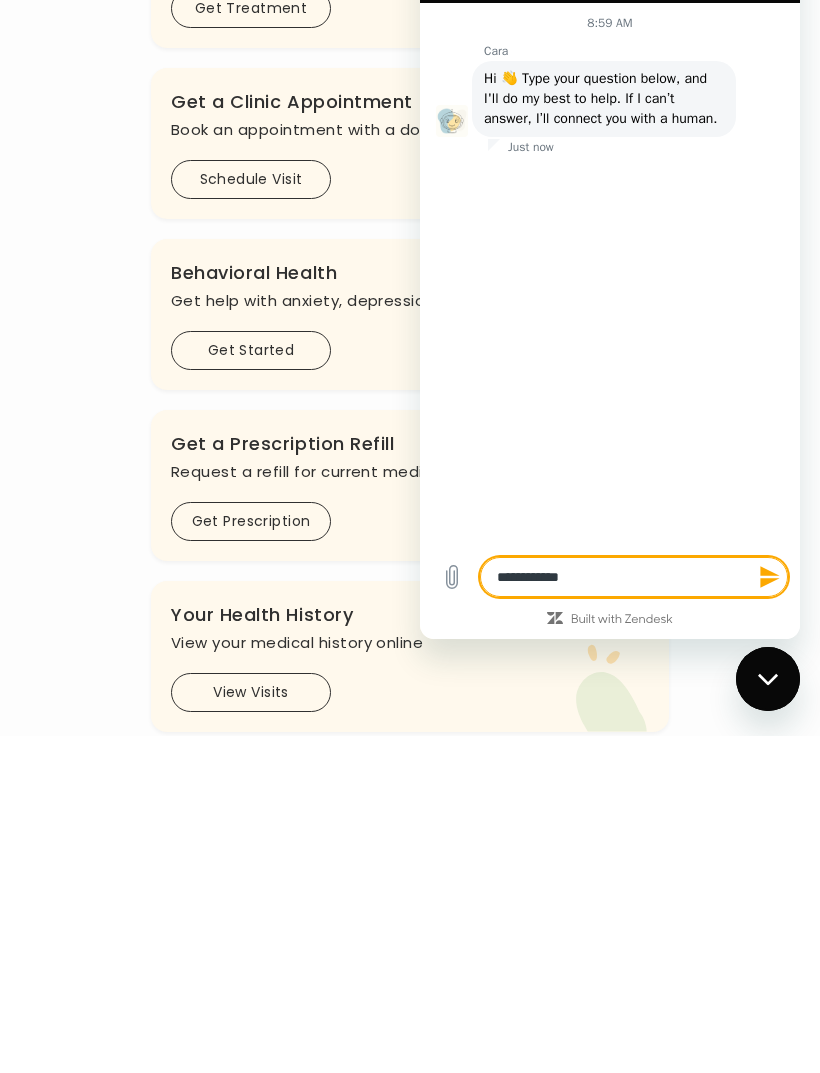 type on "**********" 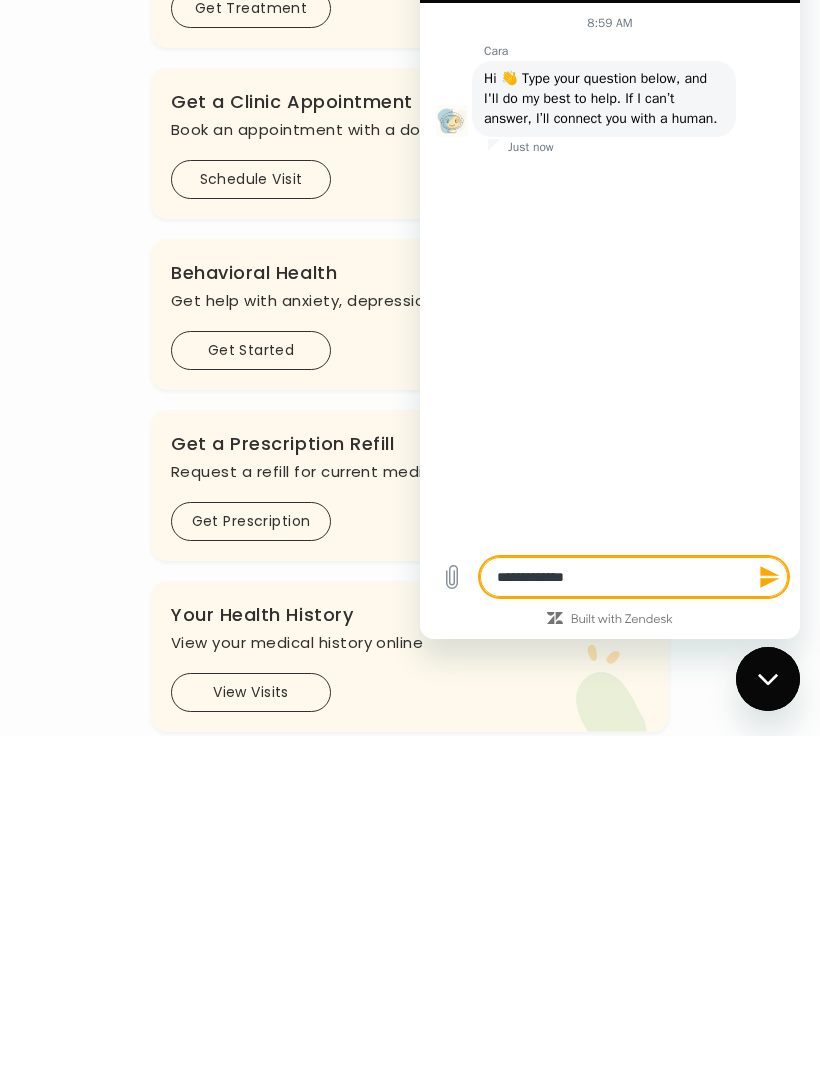 type on "*" 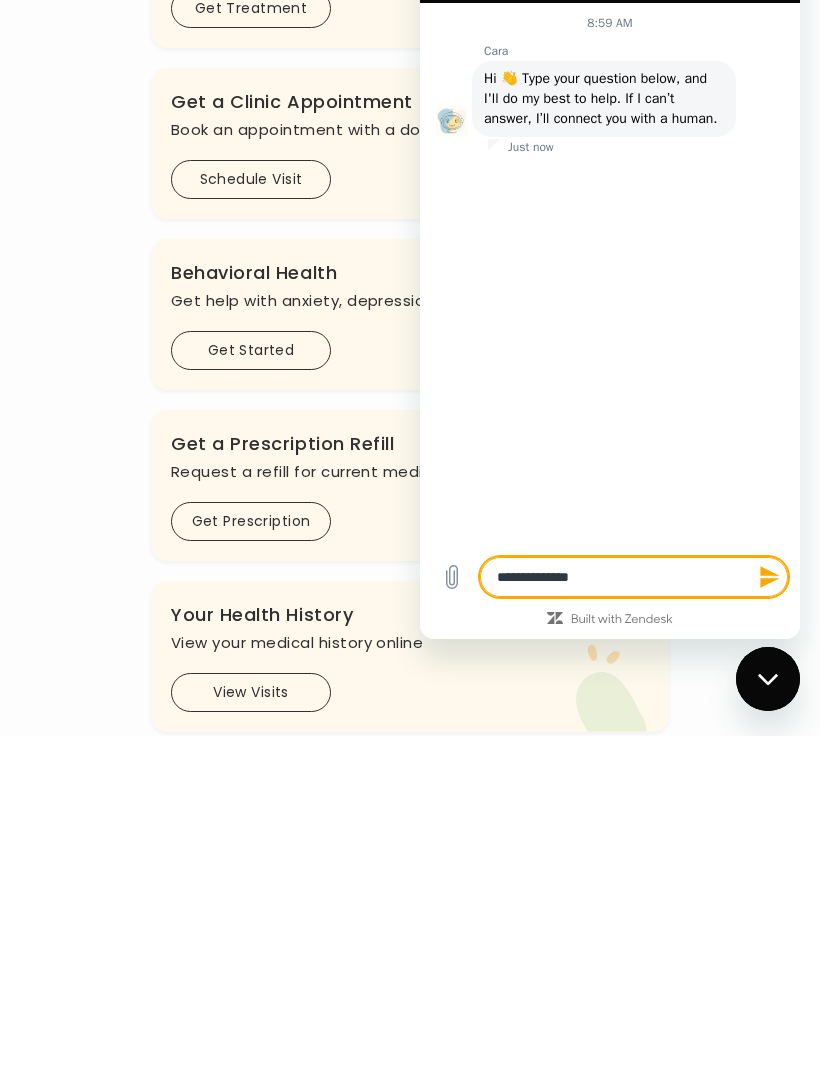 type on "**********" 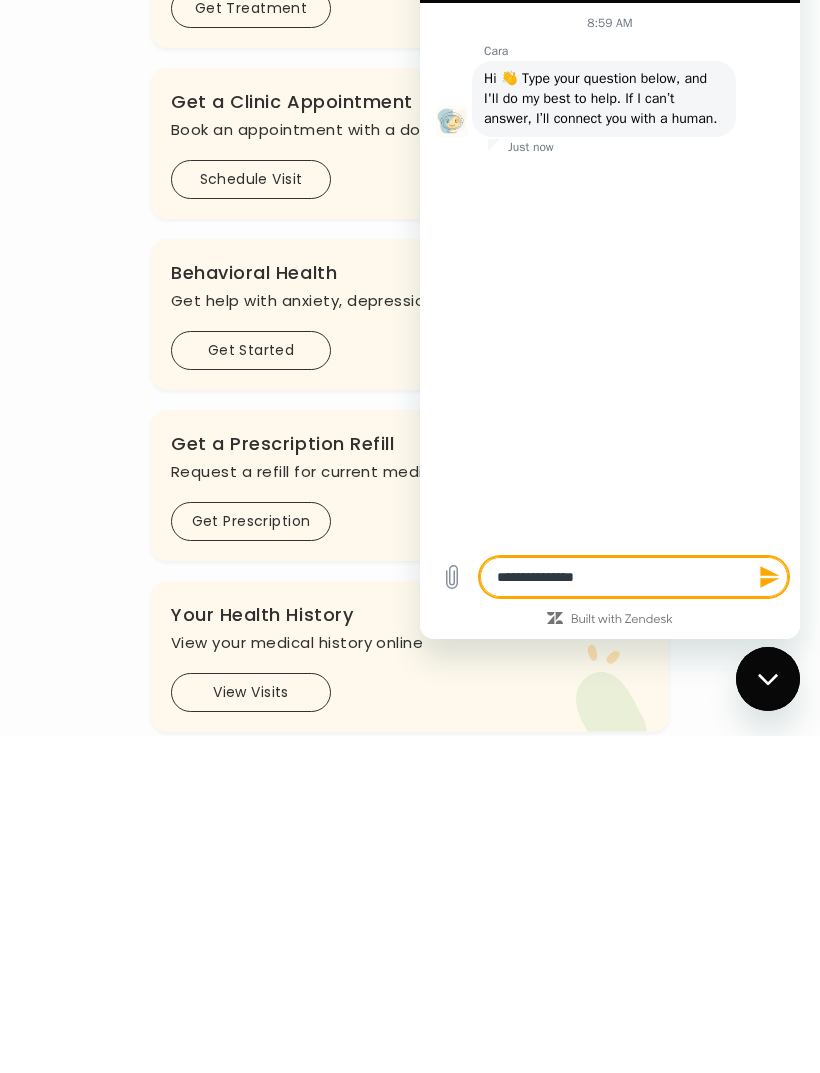 type on "**********" 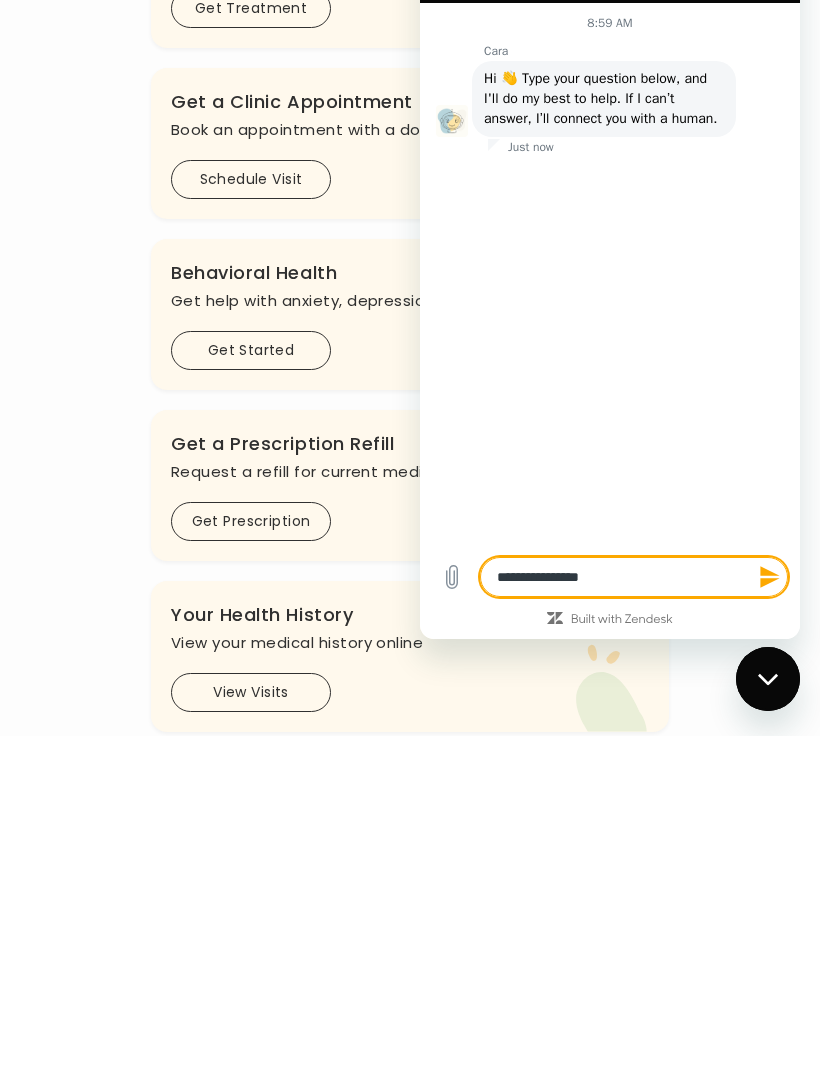 type on "**********" 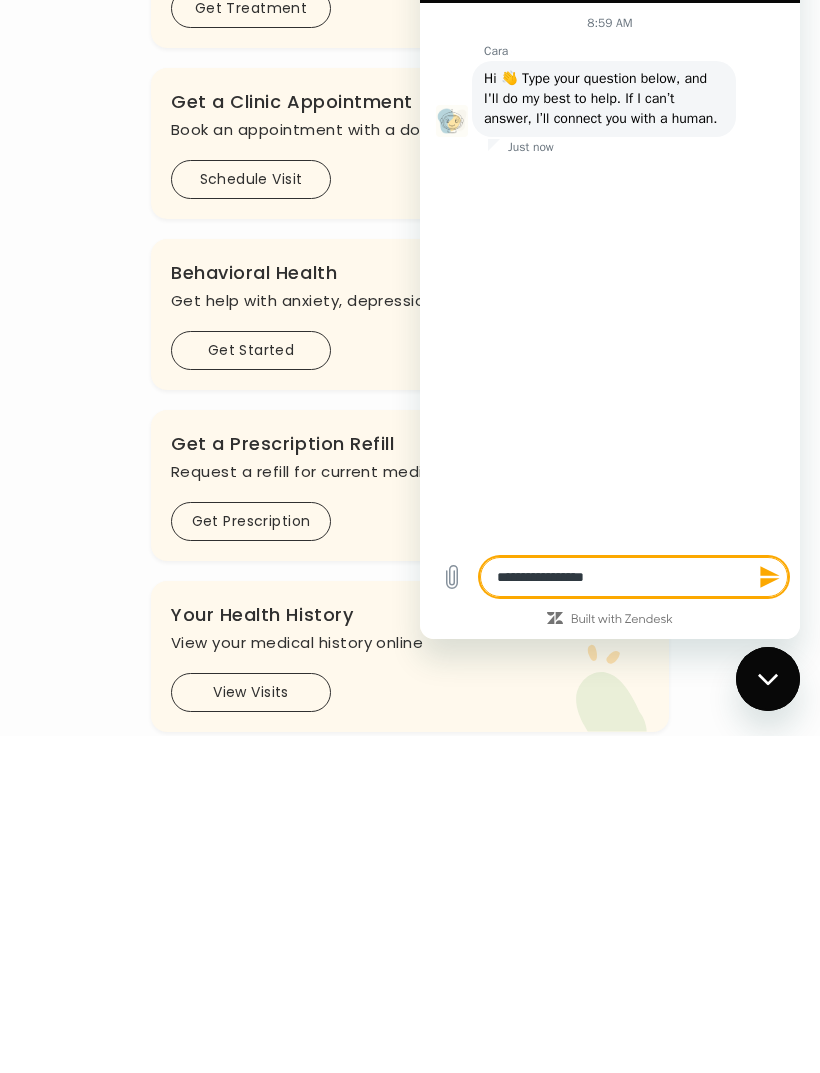 type on "**********" 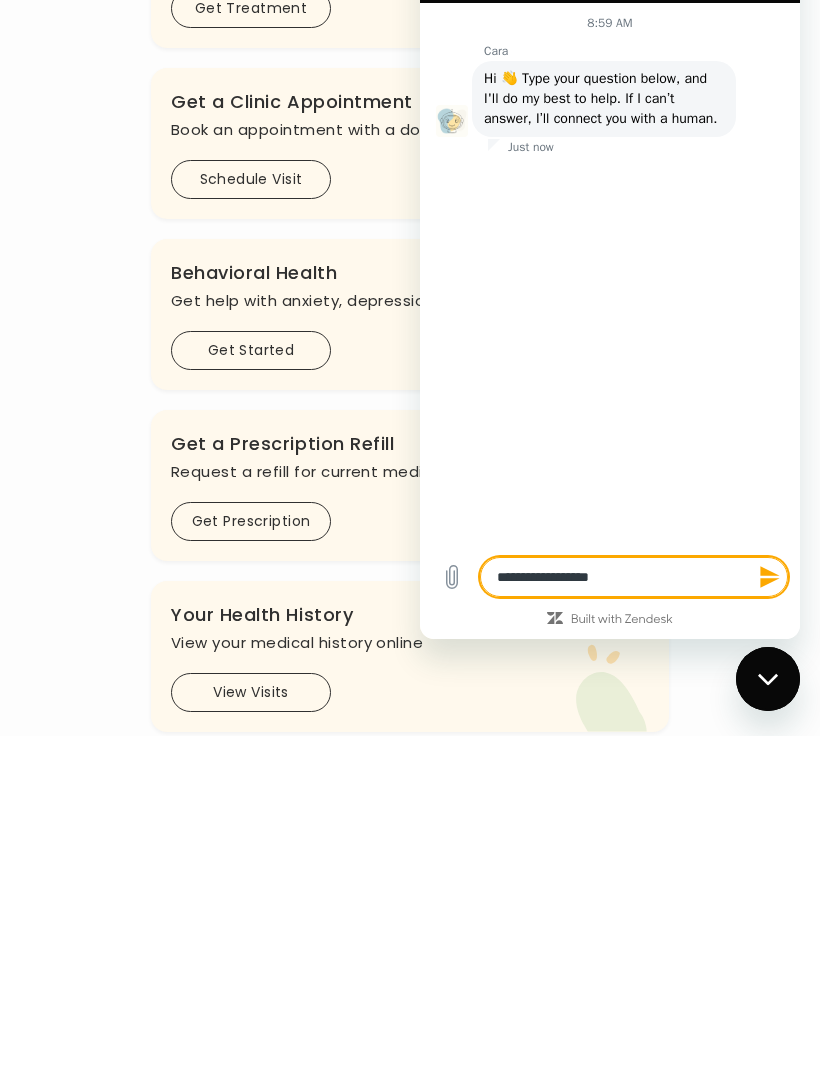 type on "*" 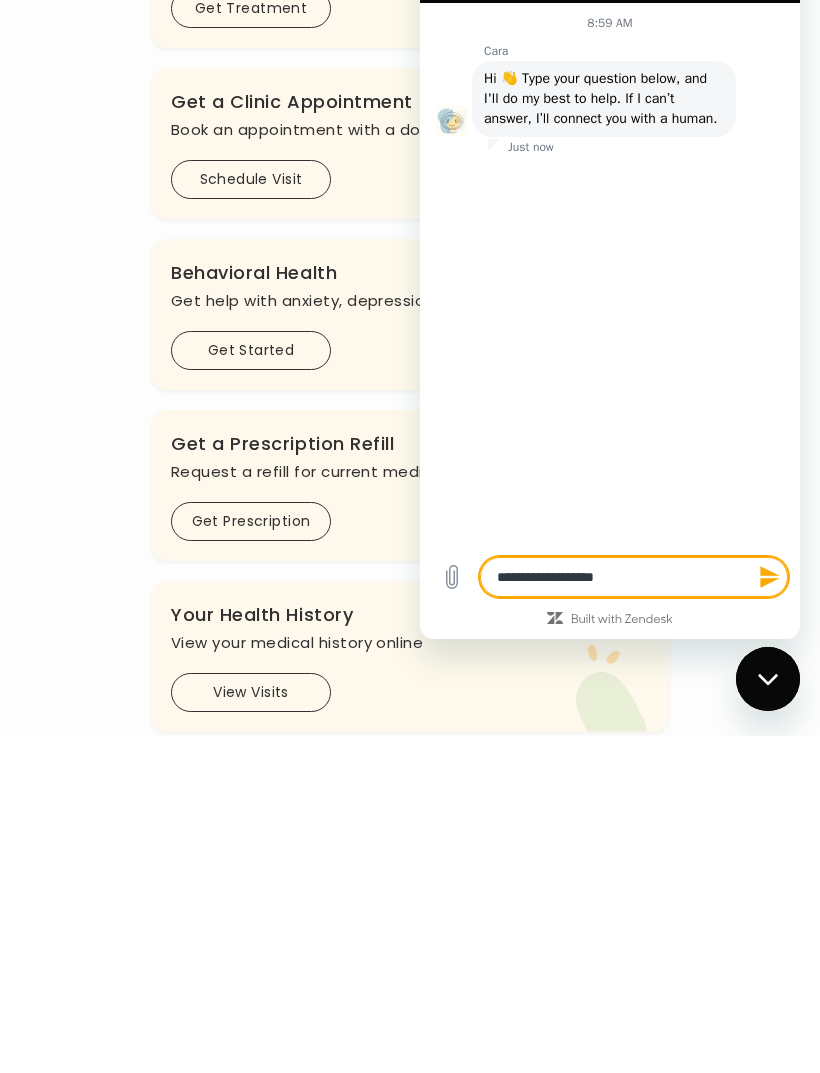 type on "*" 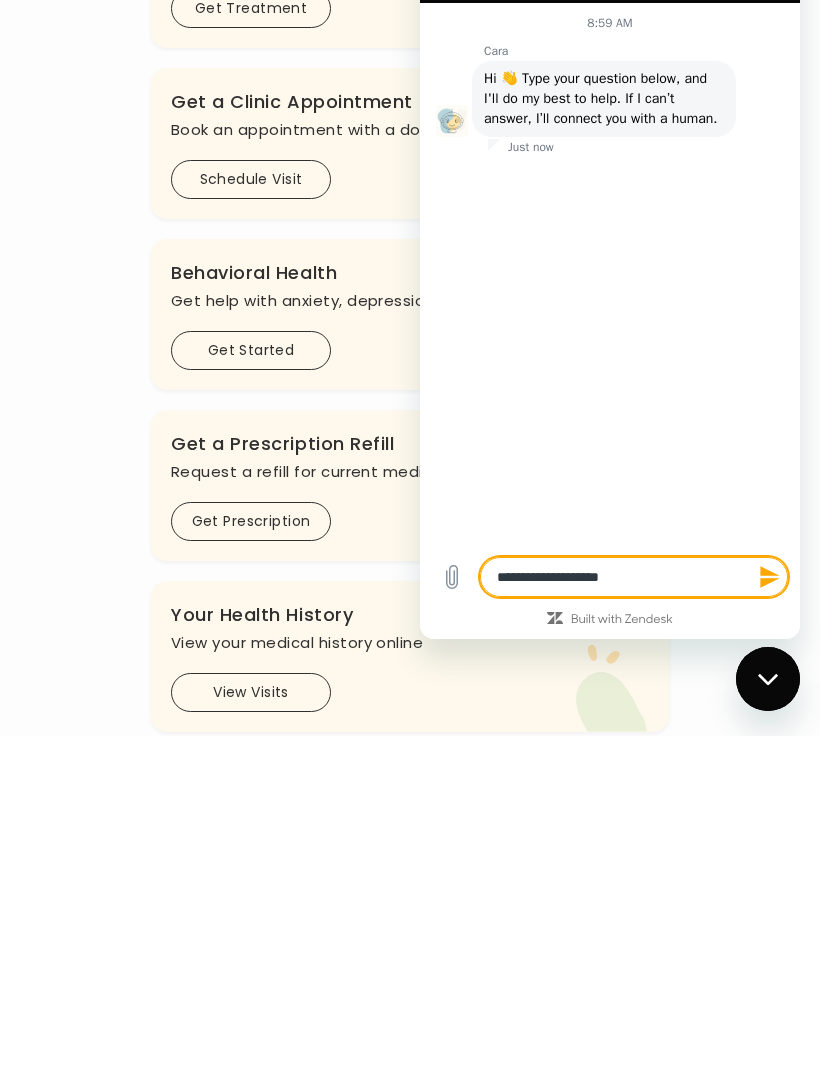 type on "*" 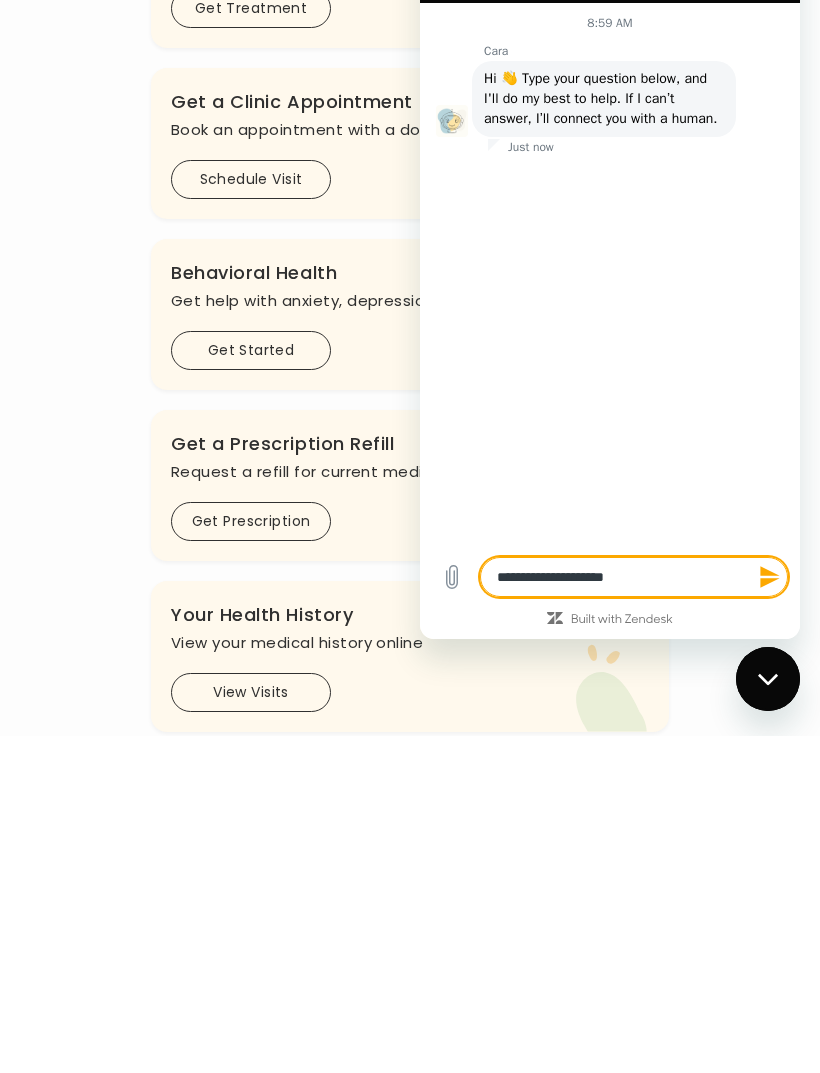 type on "**********" 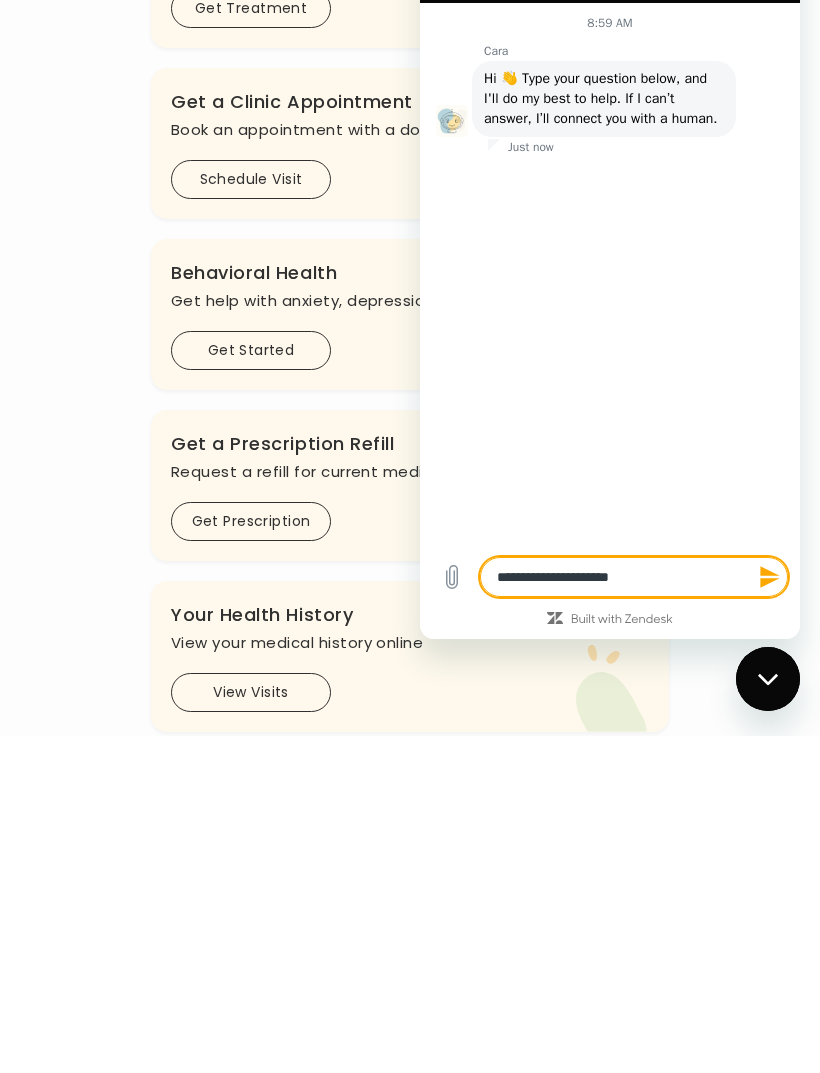 type on "**********" 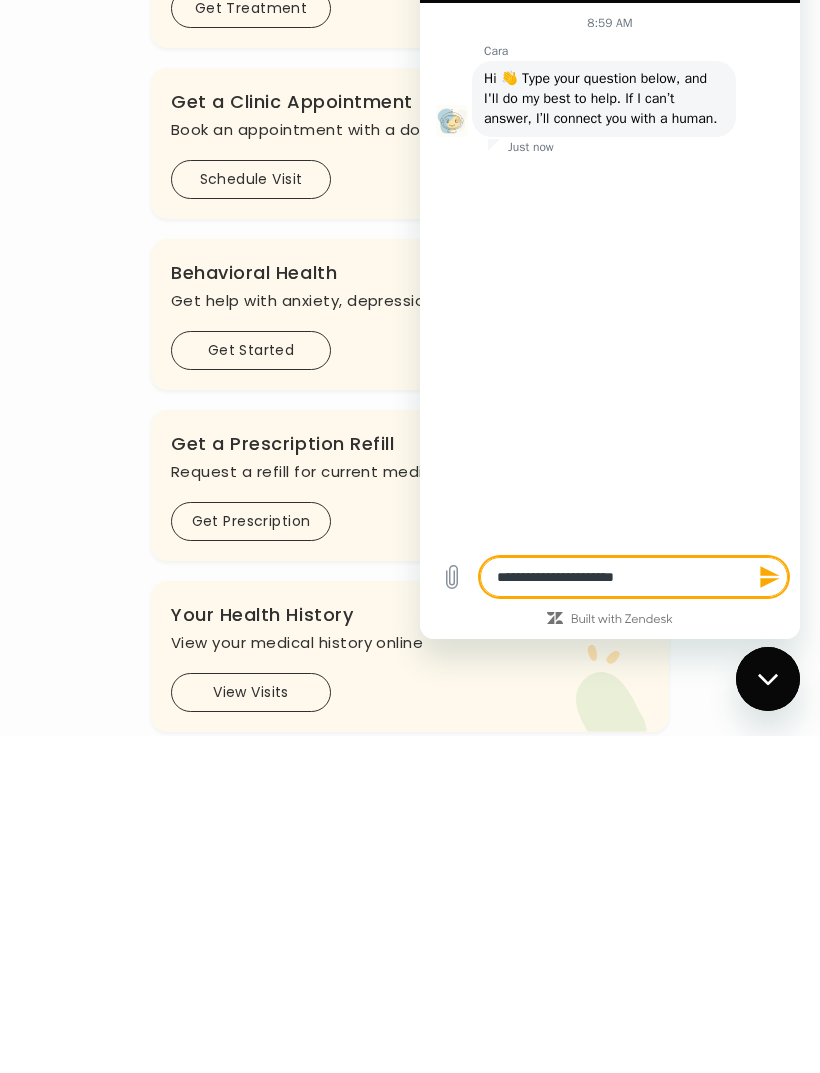 type on "**********" 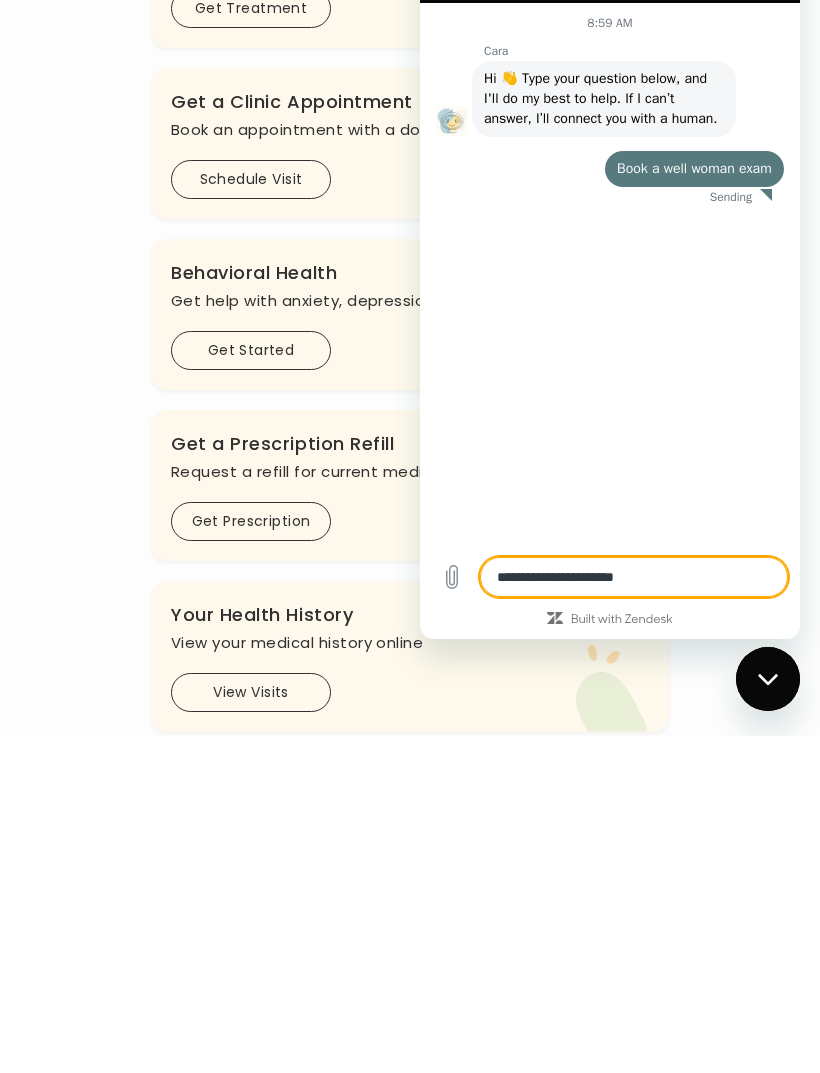 type 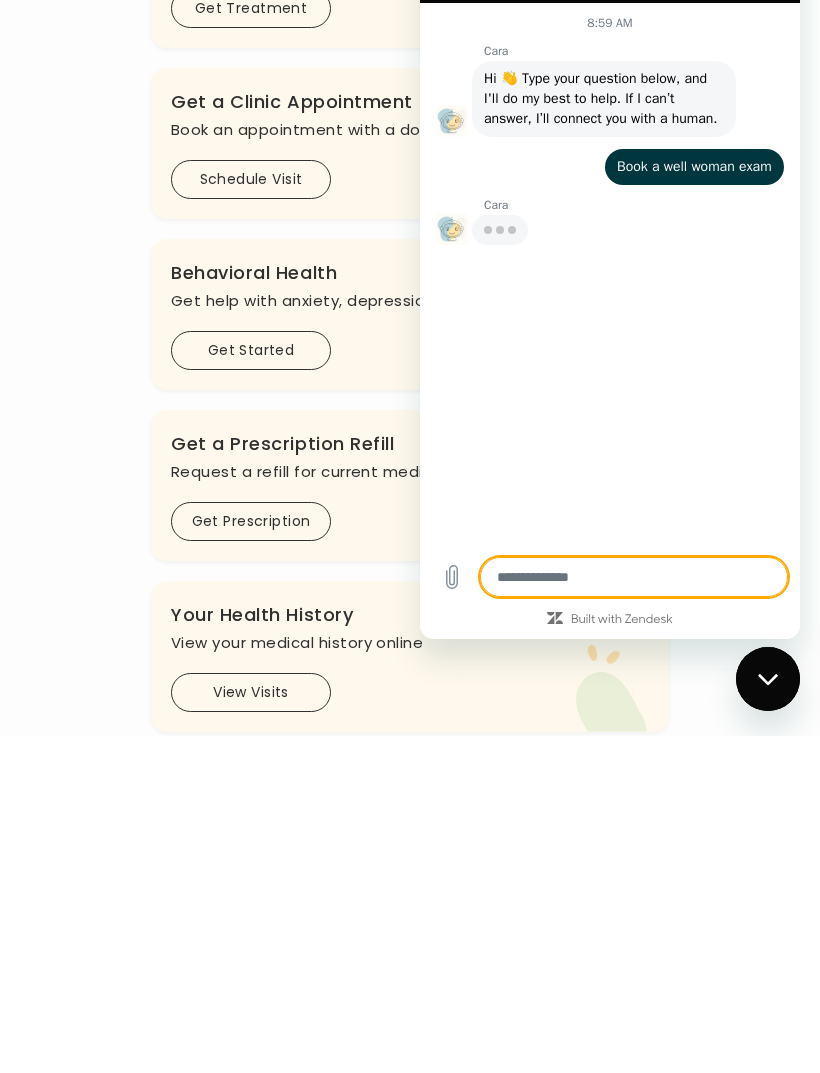 type on "*" 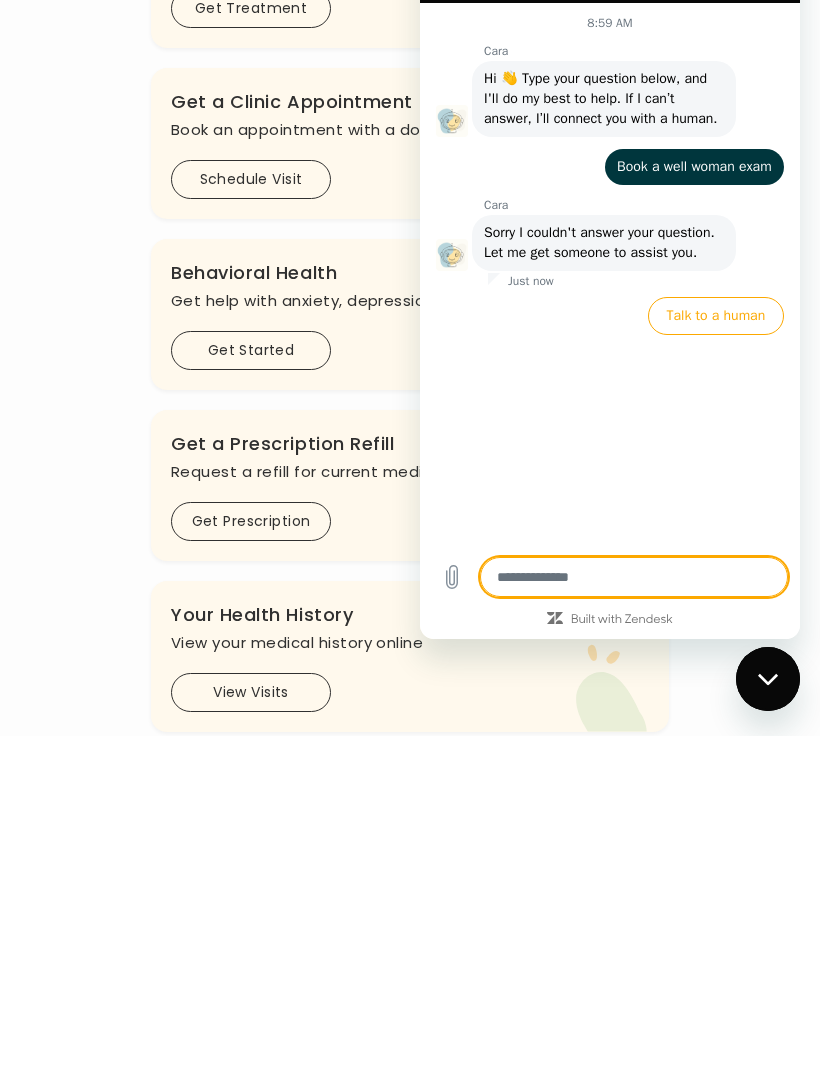 type on "*" 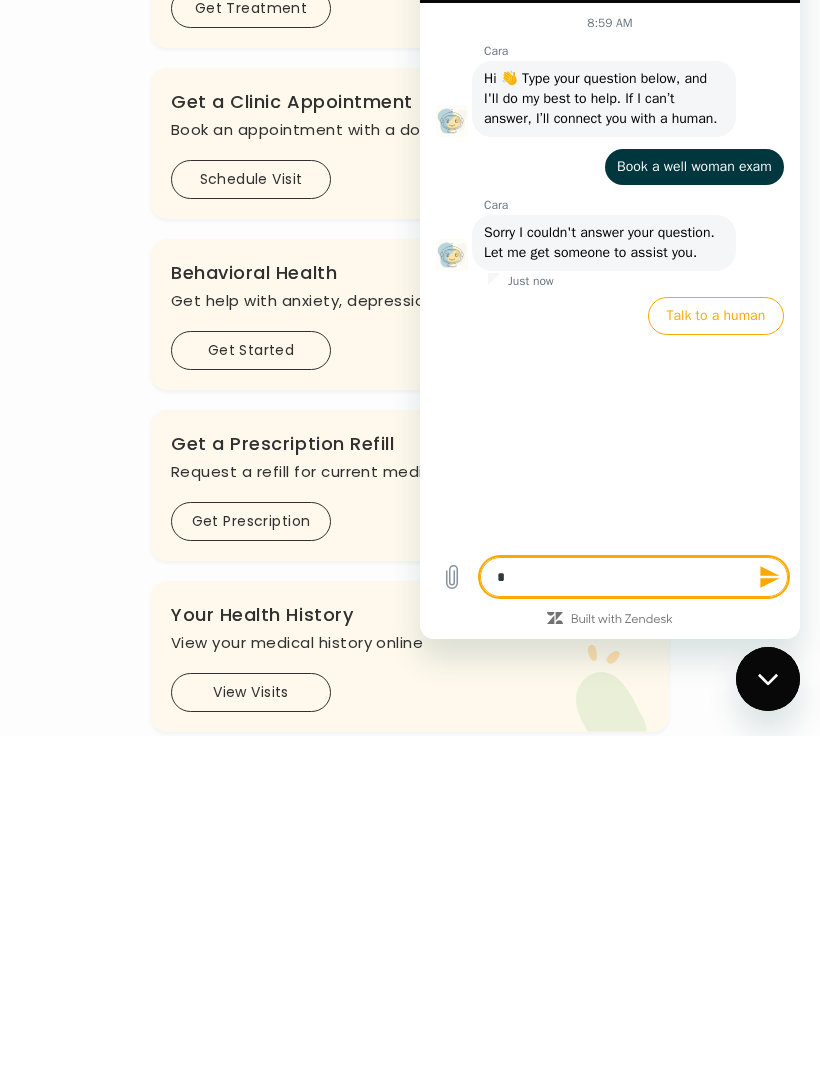 type on "**" 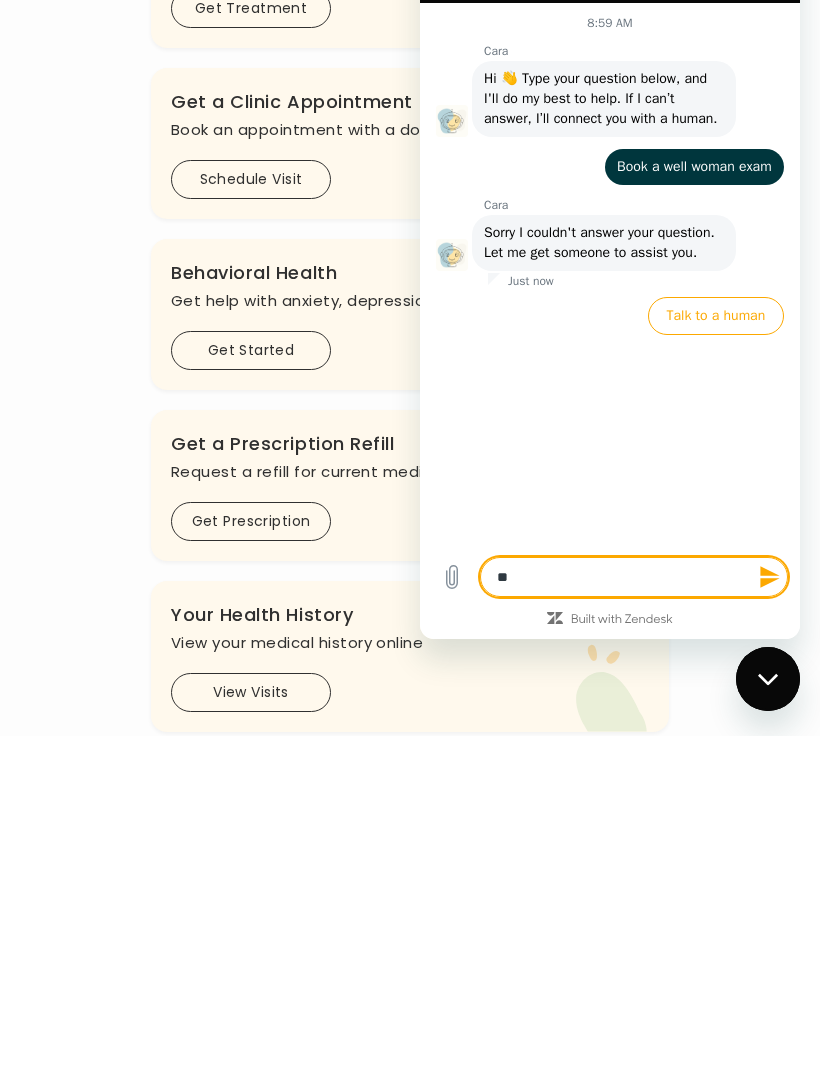 type on "***" 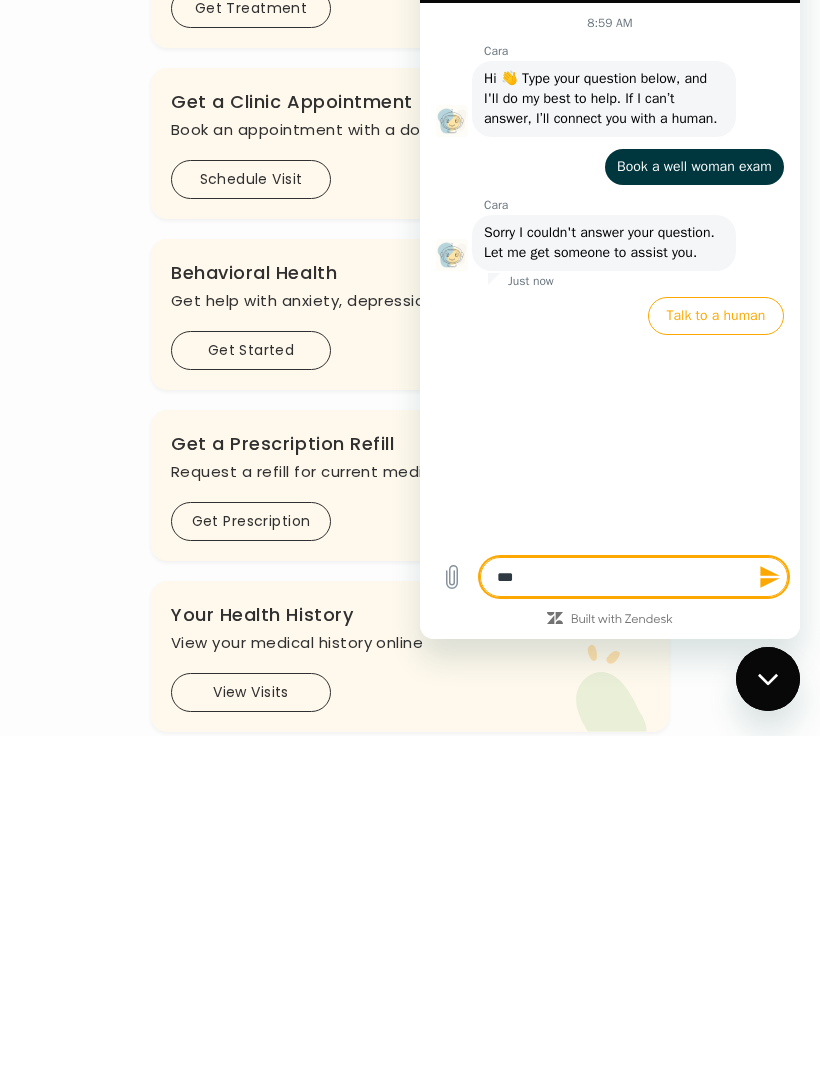 type on "*" 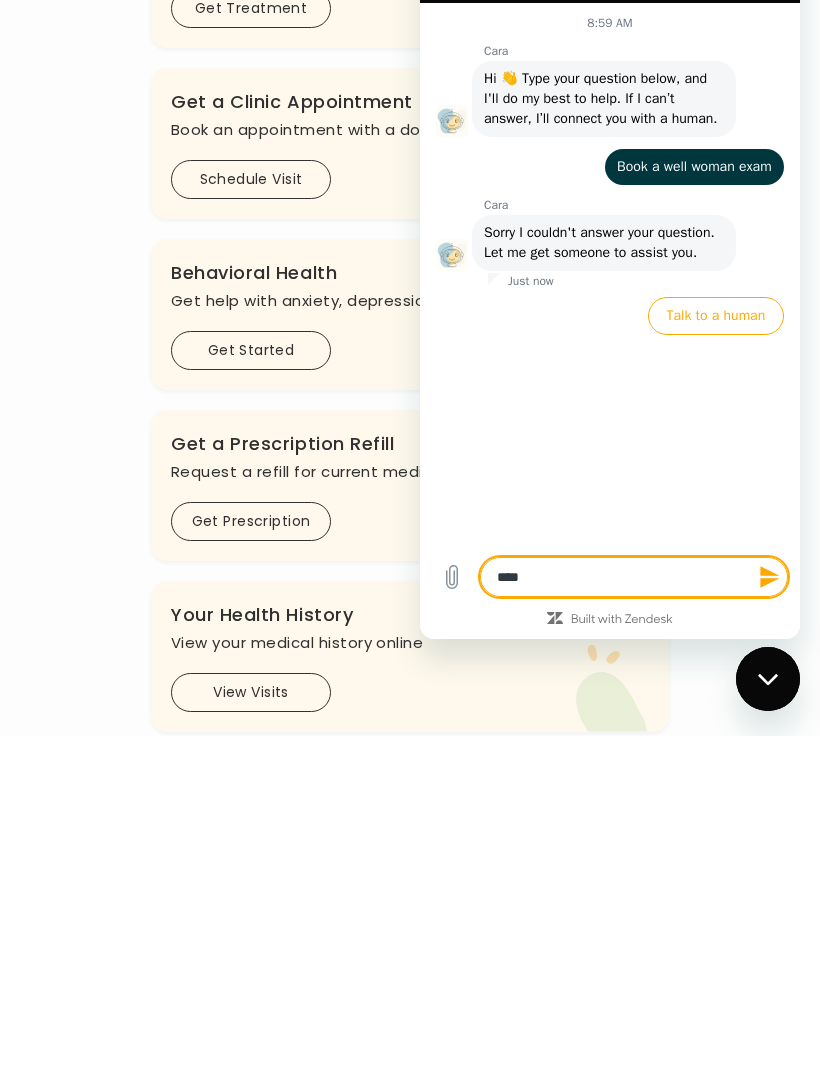 type on "*" 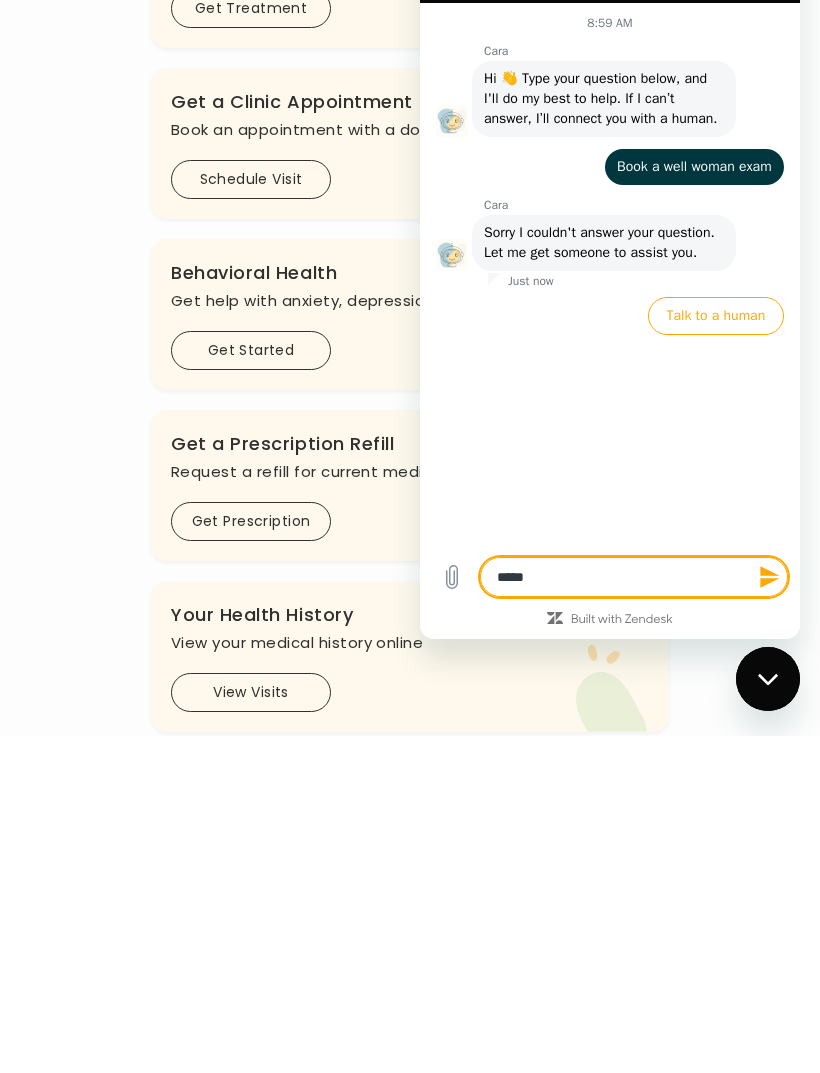 type on "*" 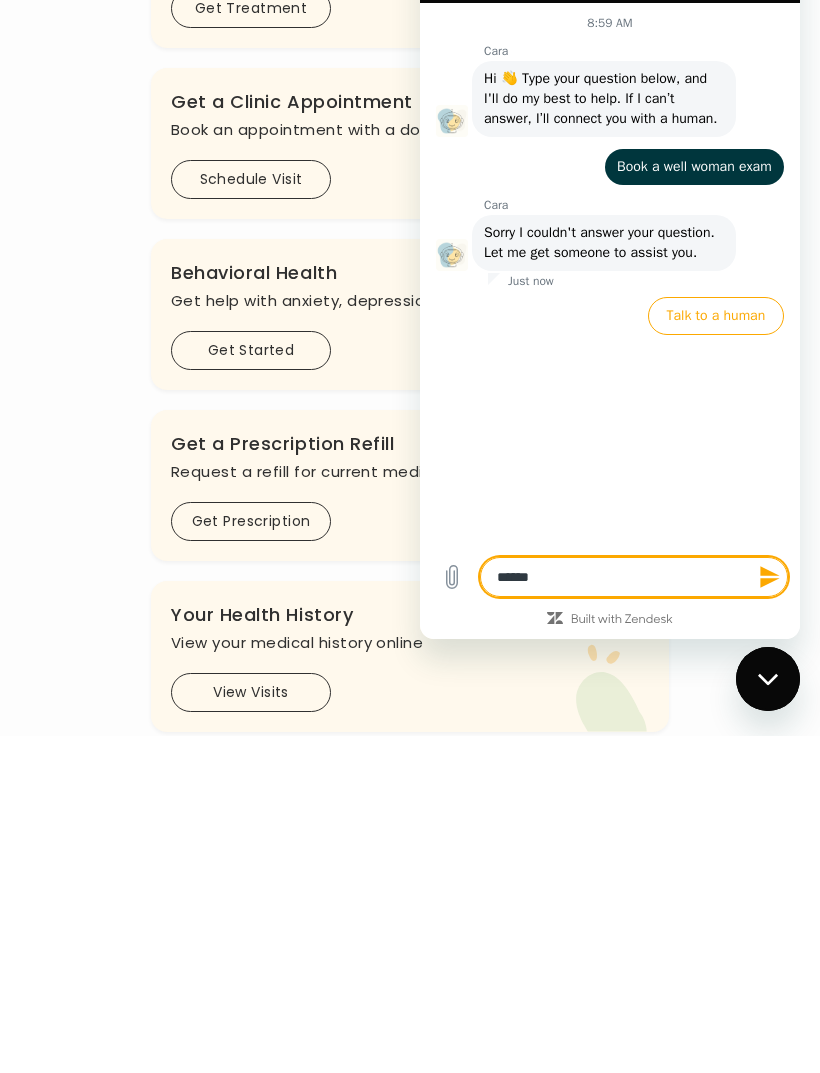 type on "*" 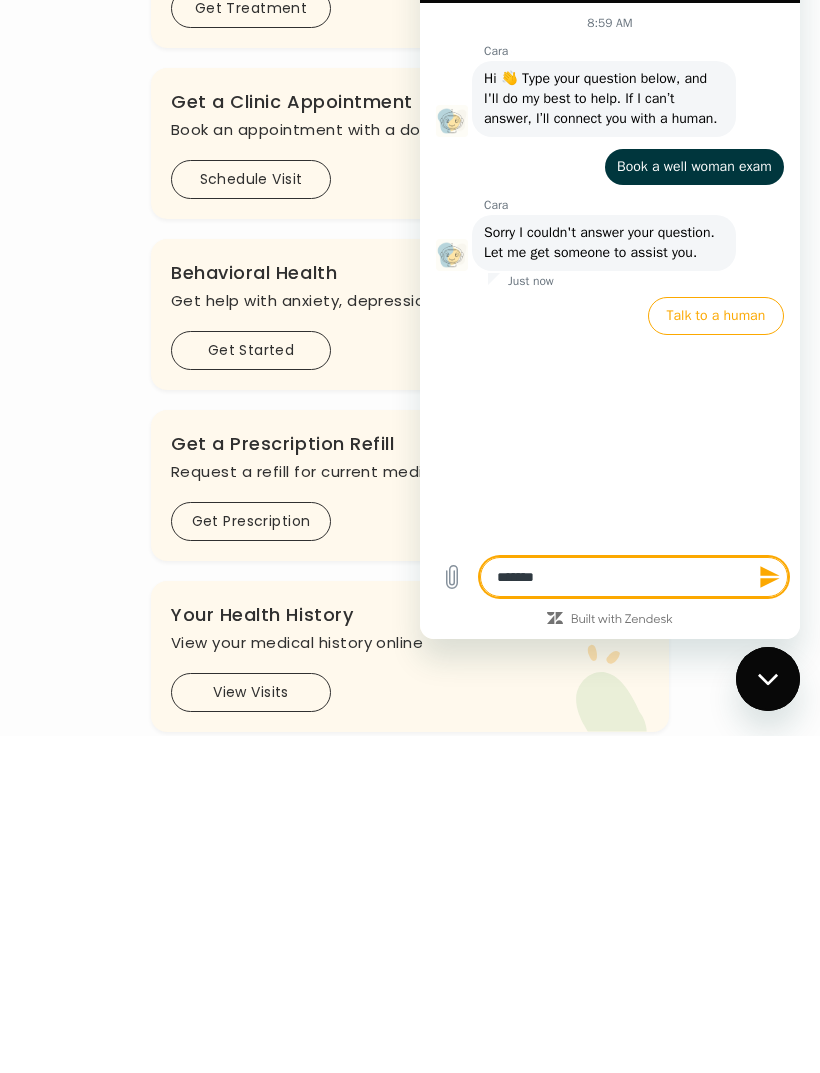 type on "*" 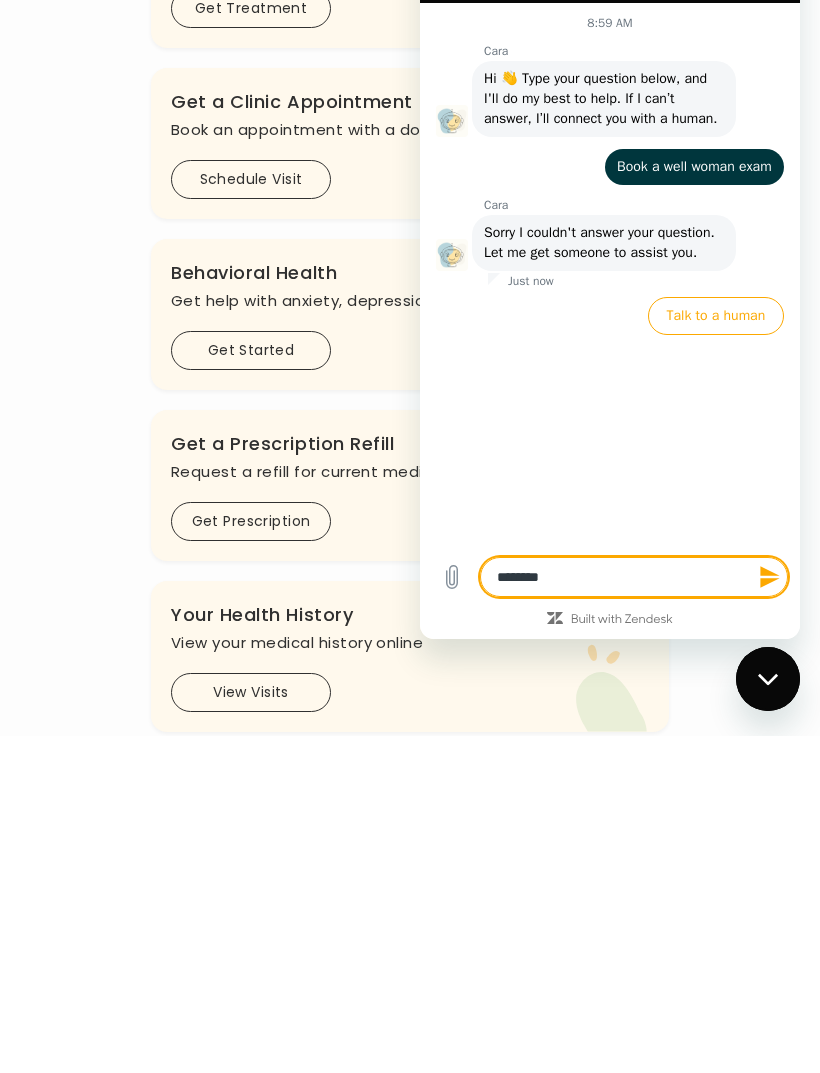 type on "*" 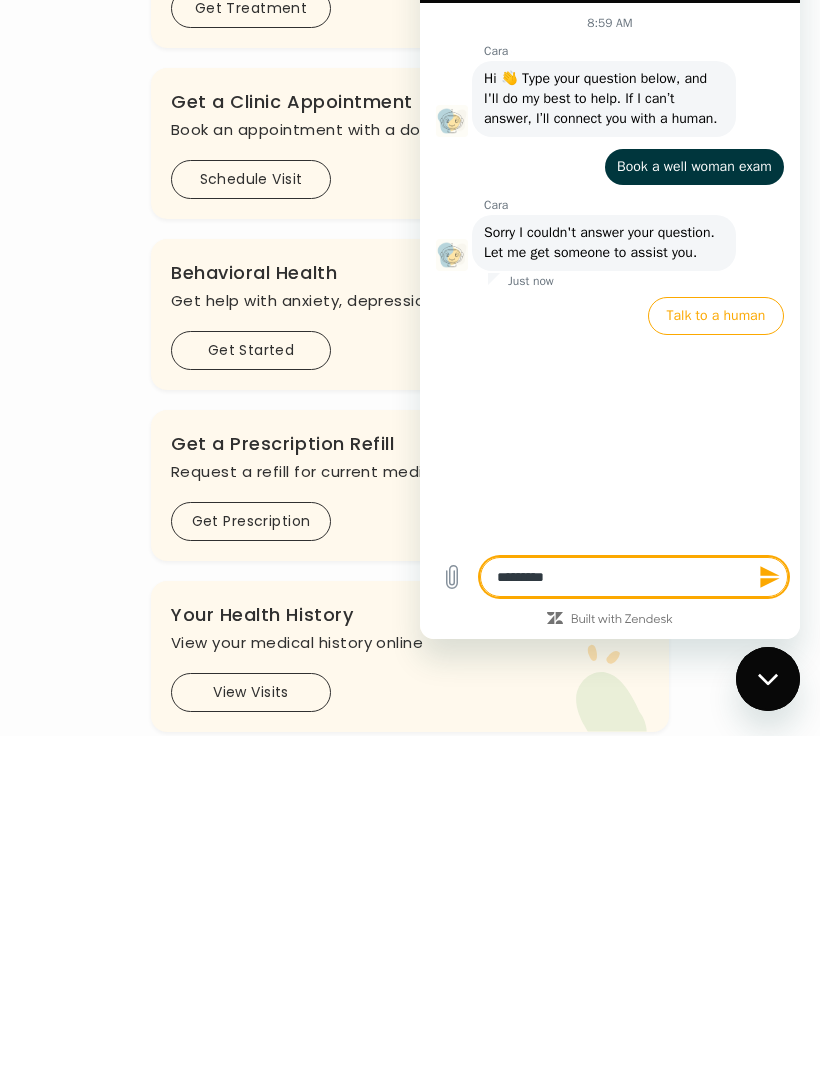 type on "*" 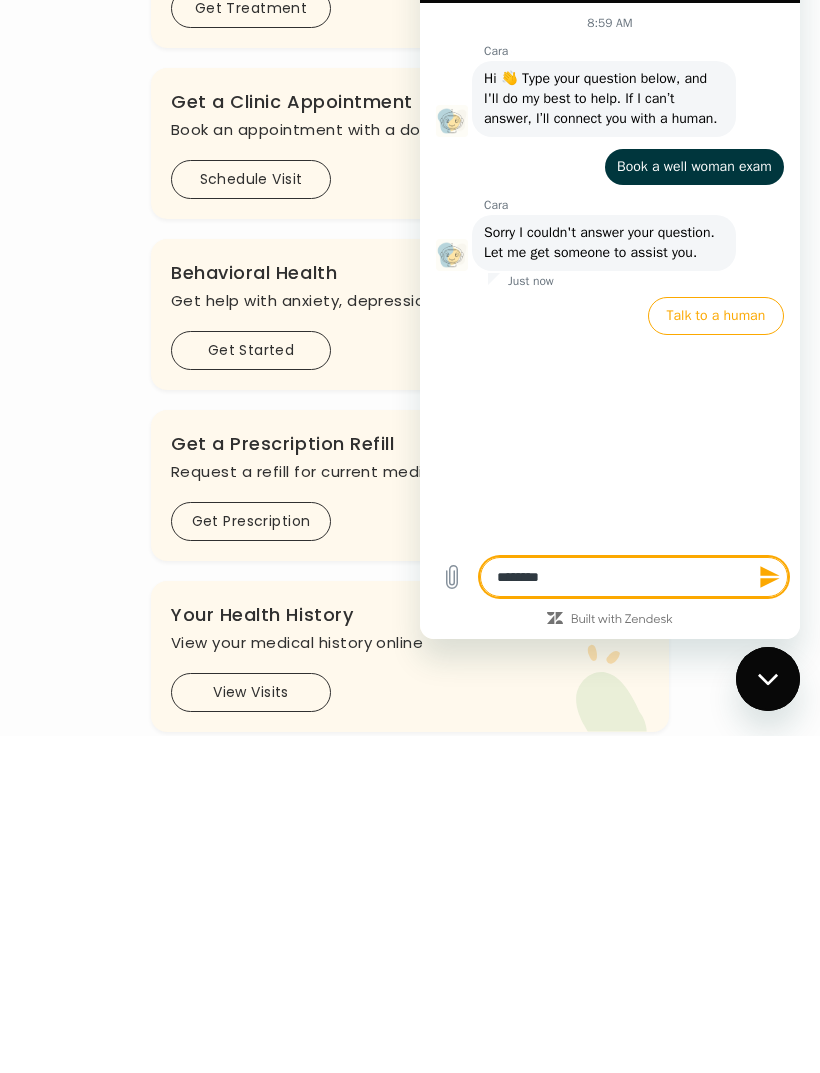 type on "*" 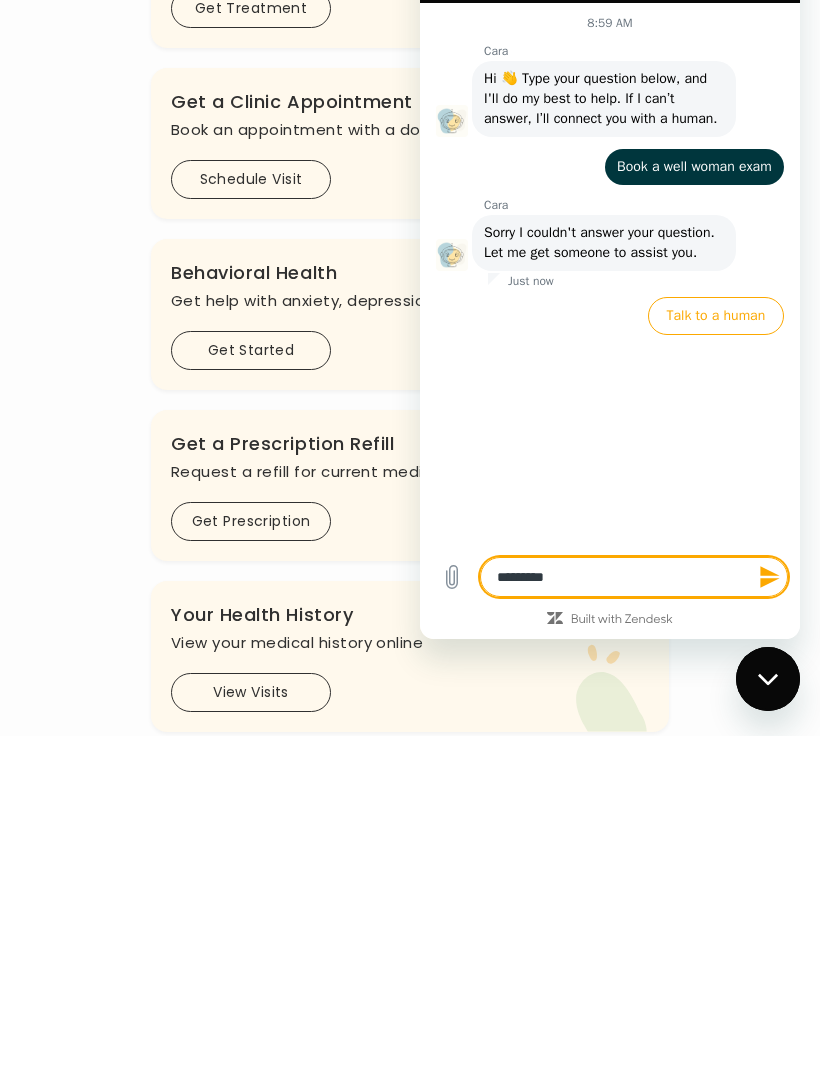 type on "*" 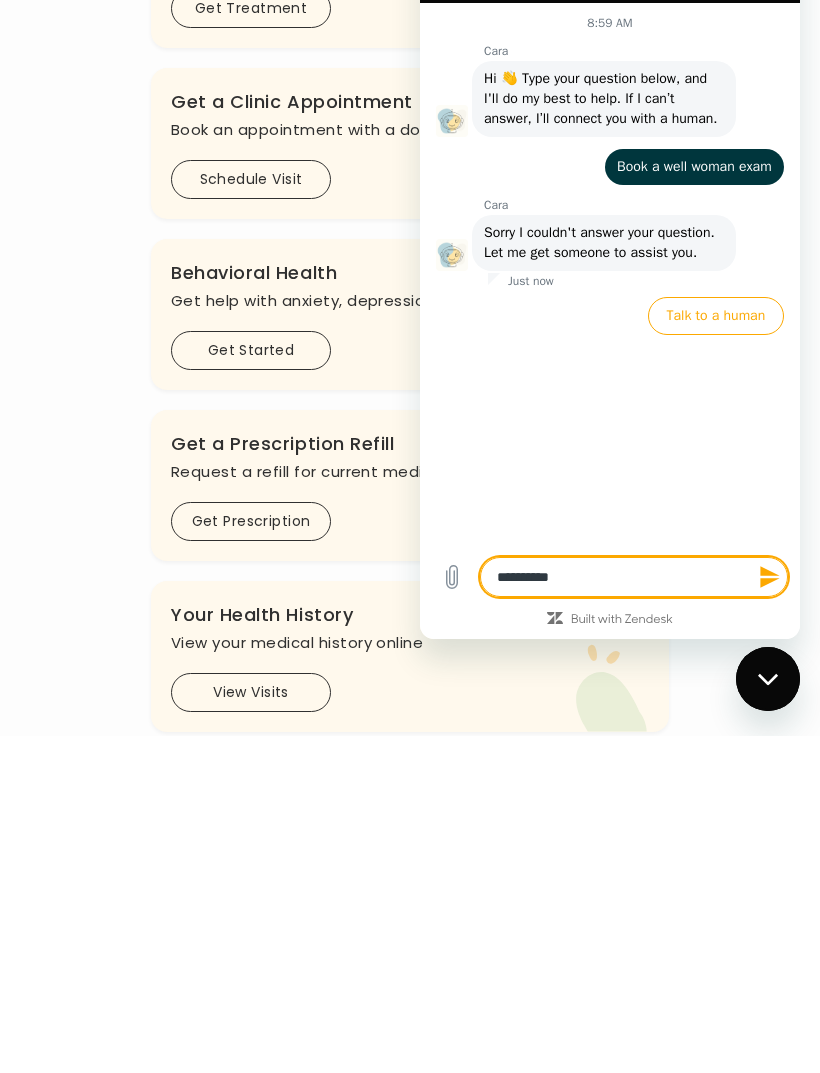 type on "**********" 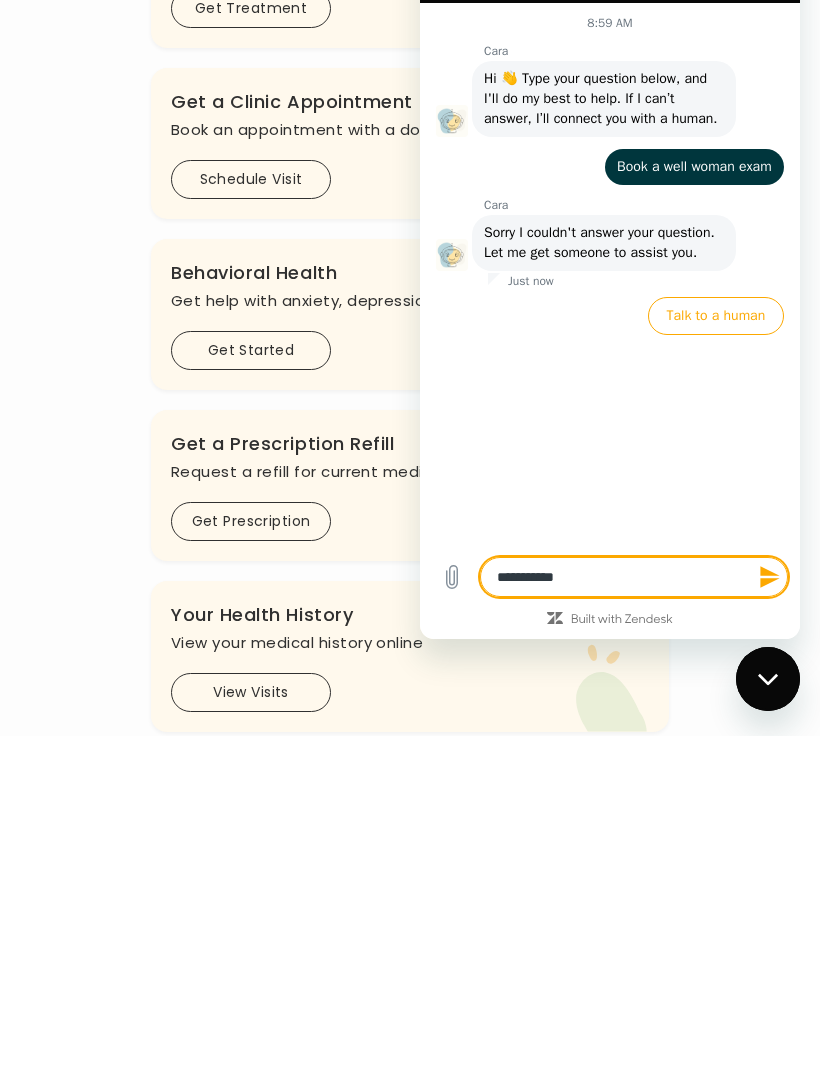 type on "*" 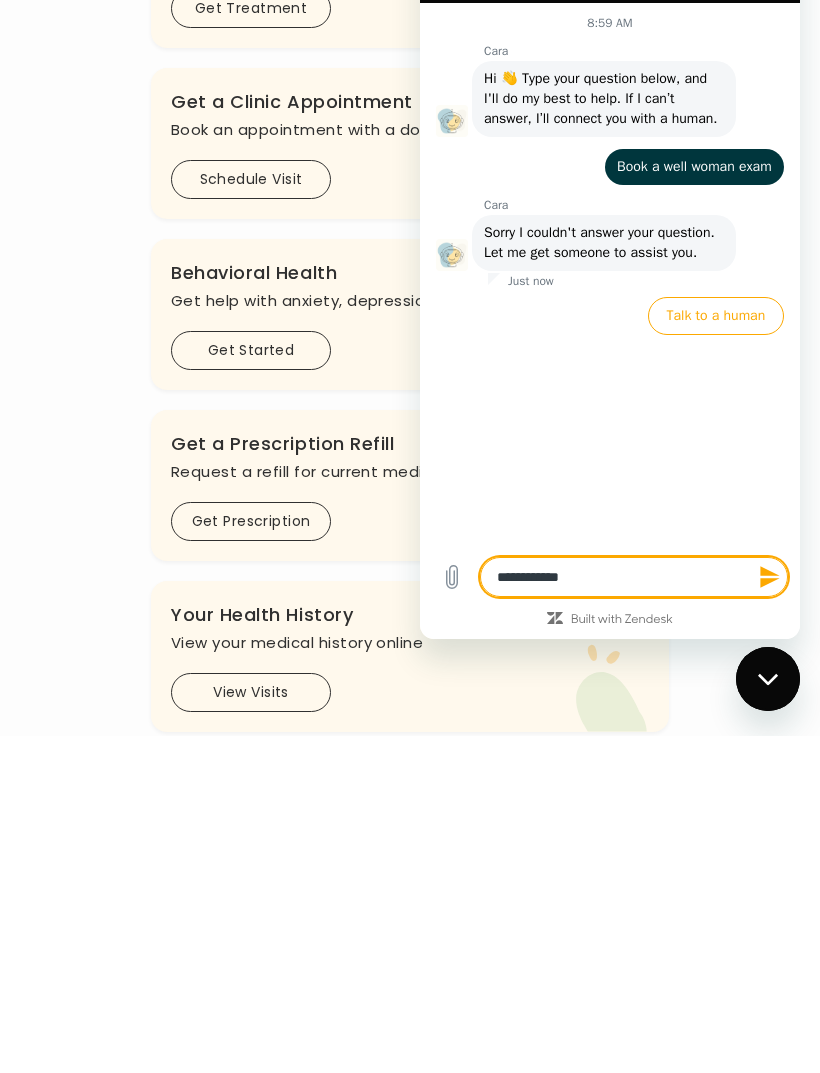 type on "*" 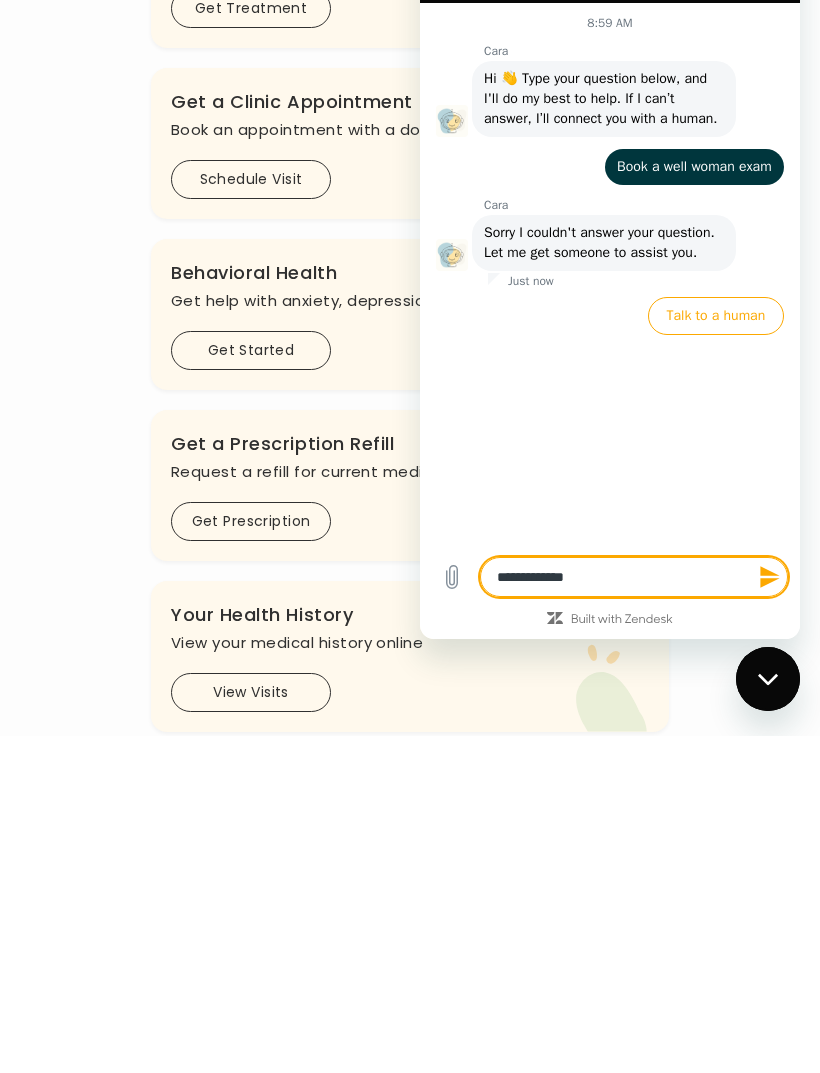 type on "*" 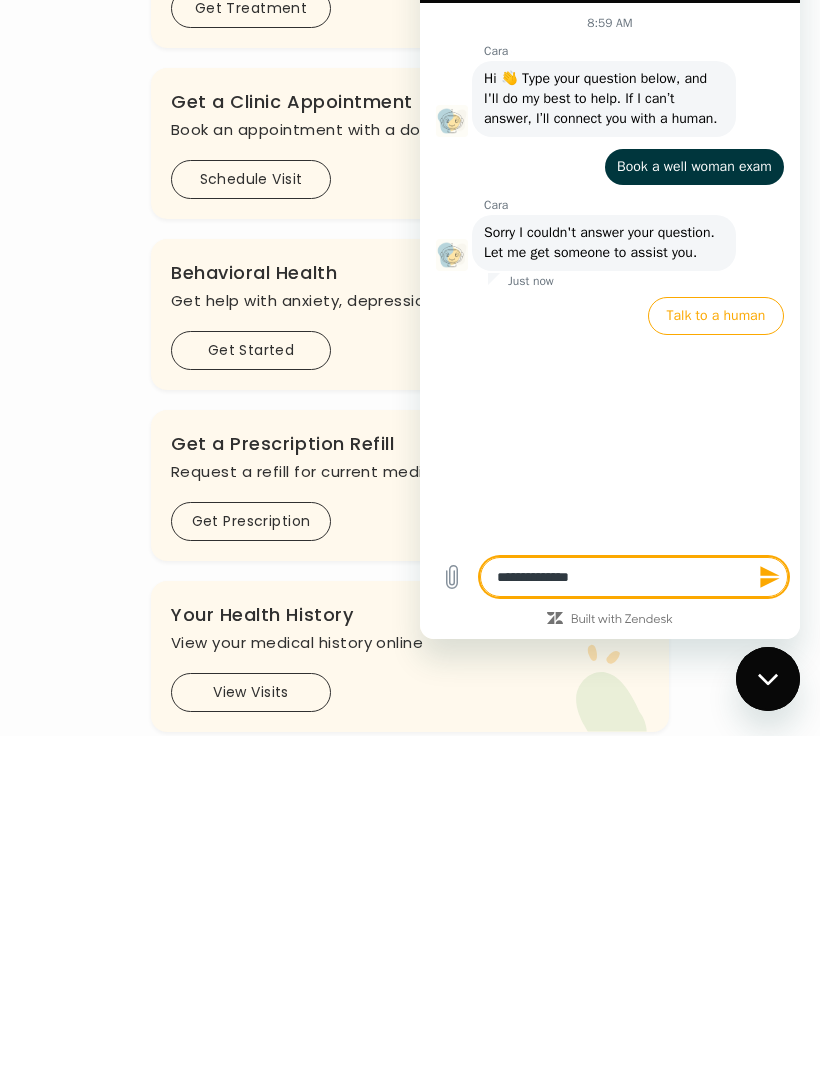type on "*" 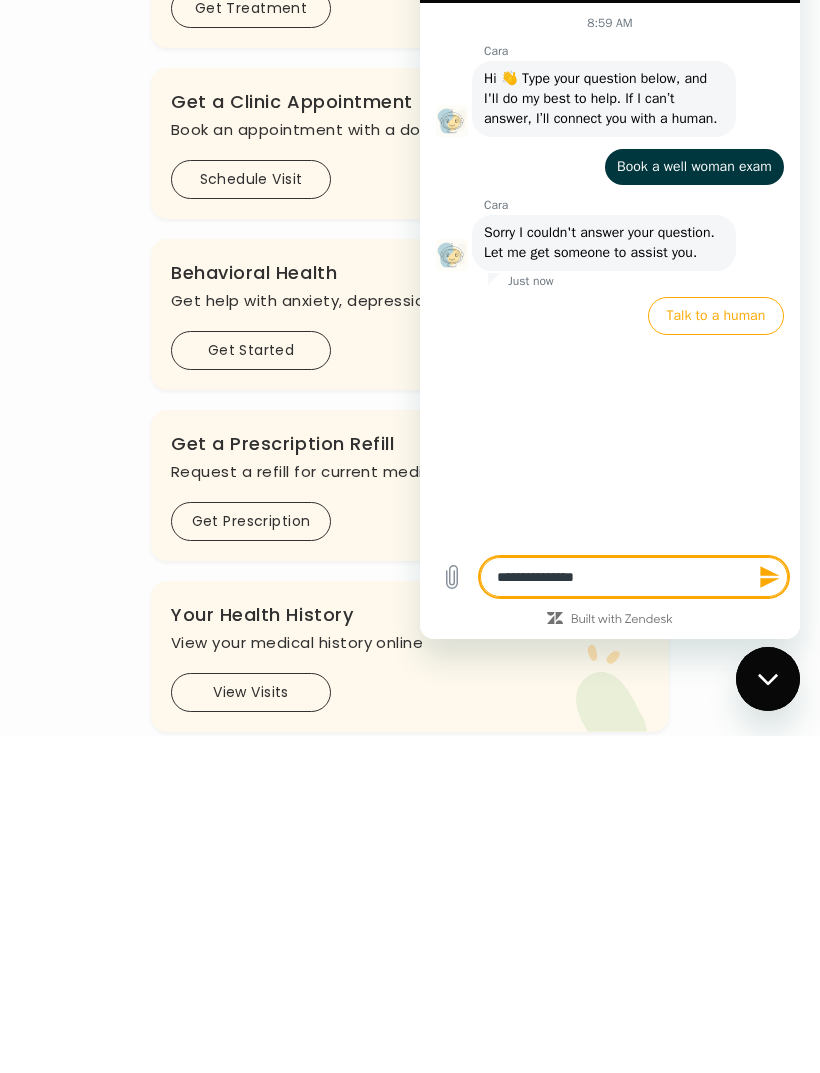 type on "*" 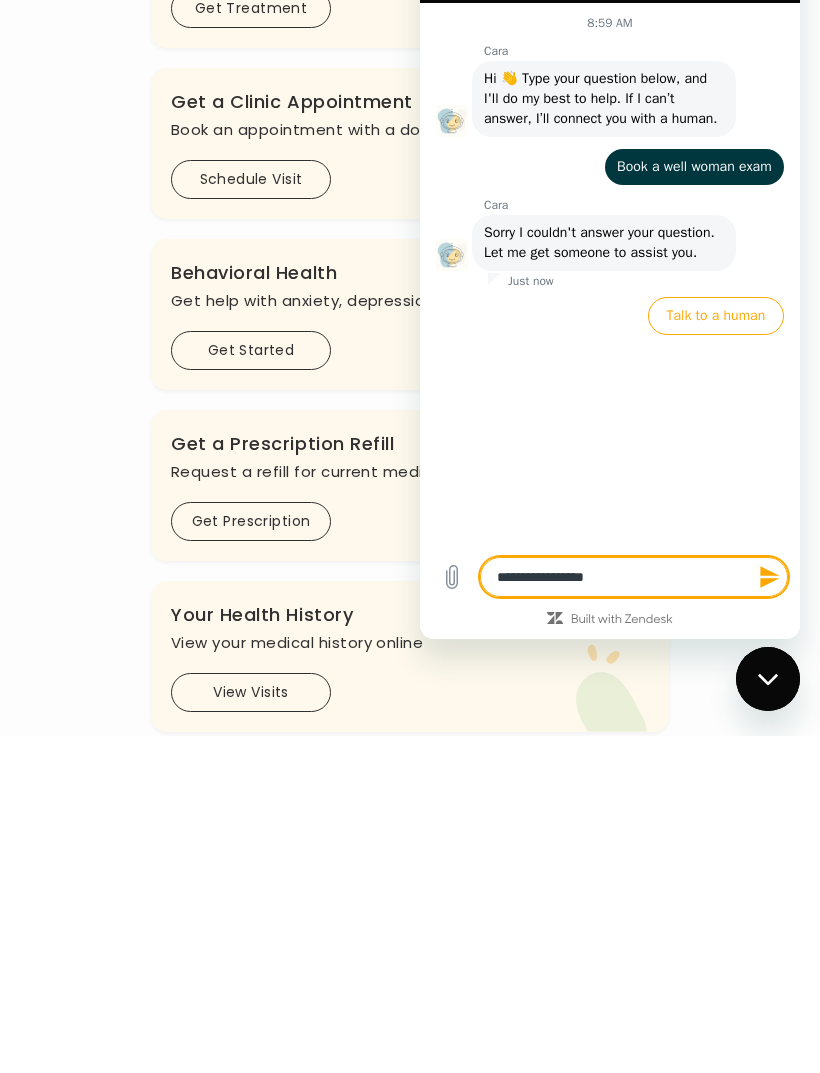 type on "**********" 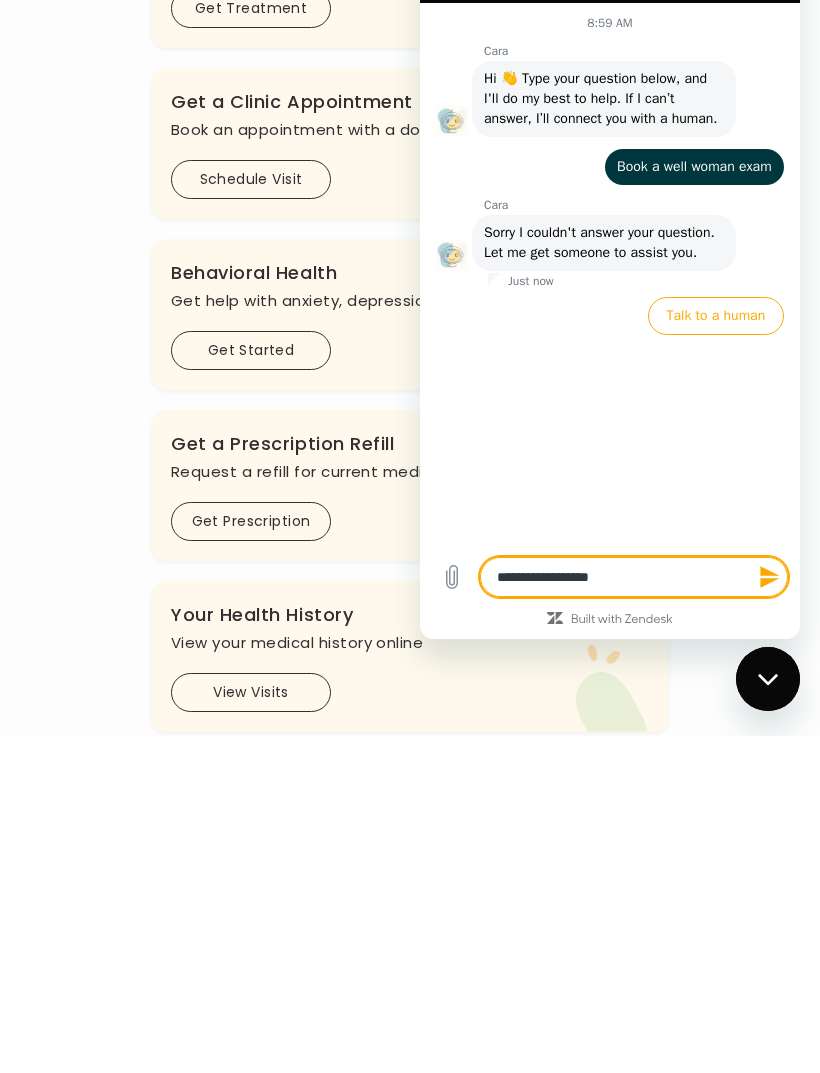 type on "**********" 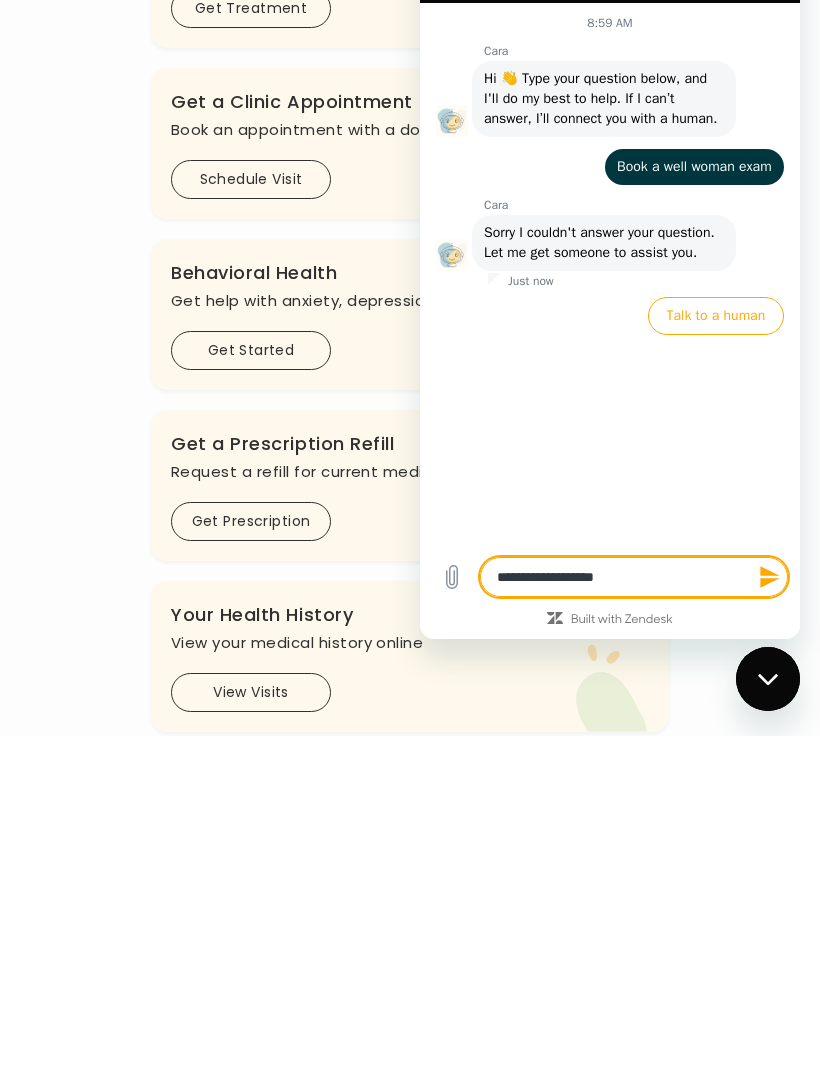 type on "**********" 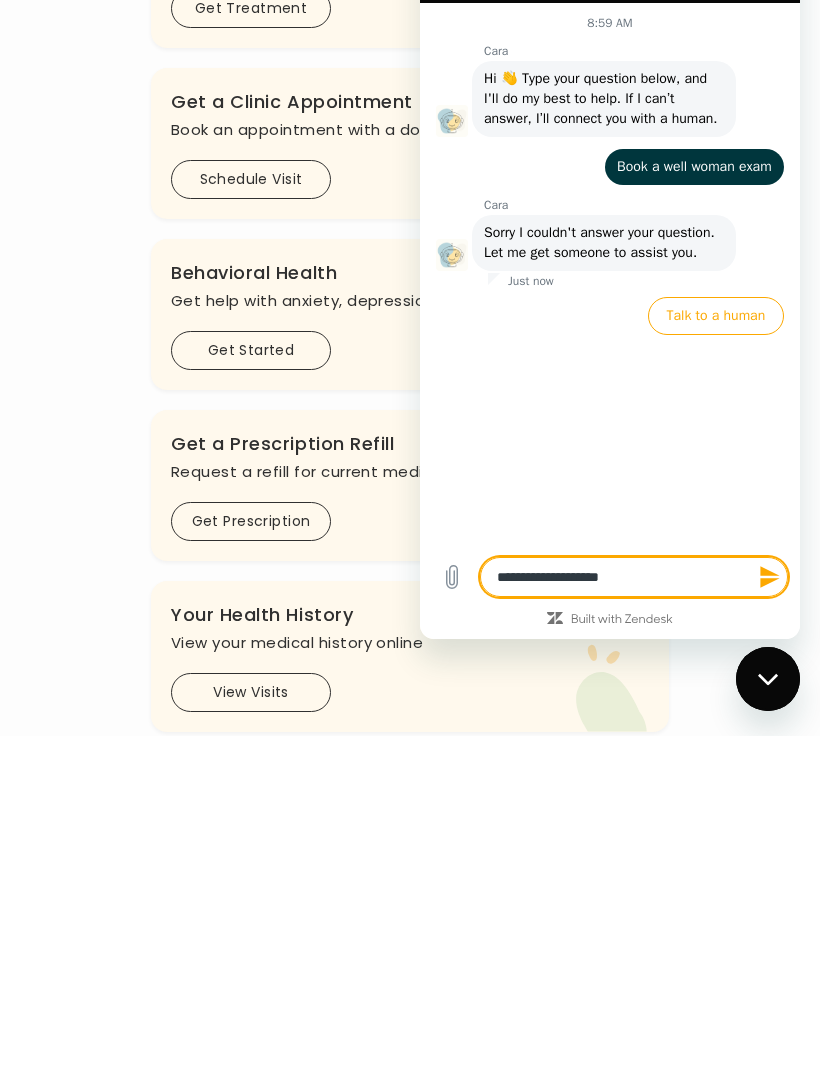 type on "**********" 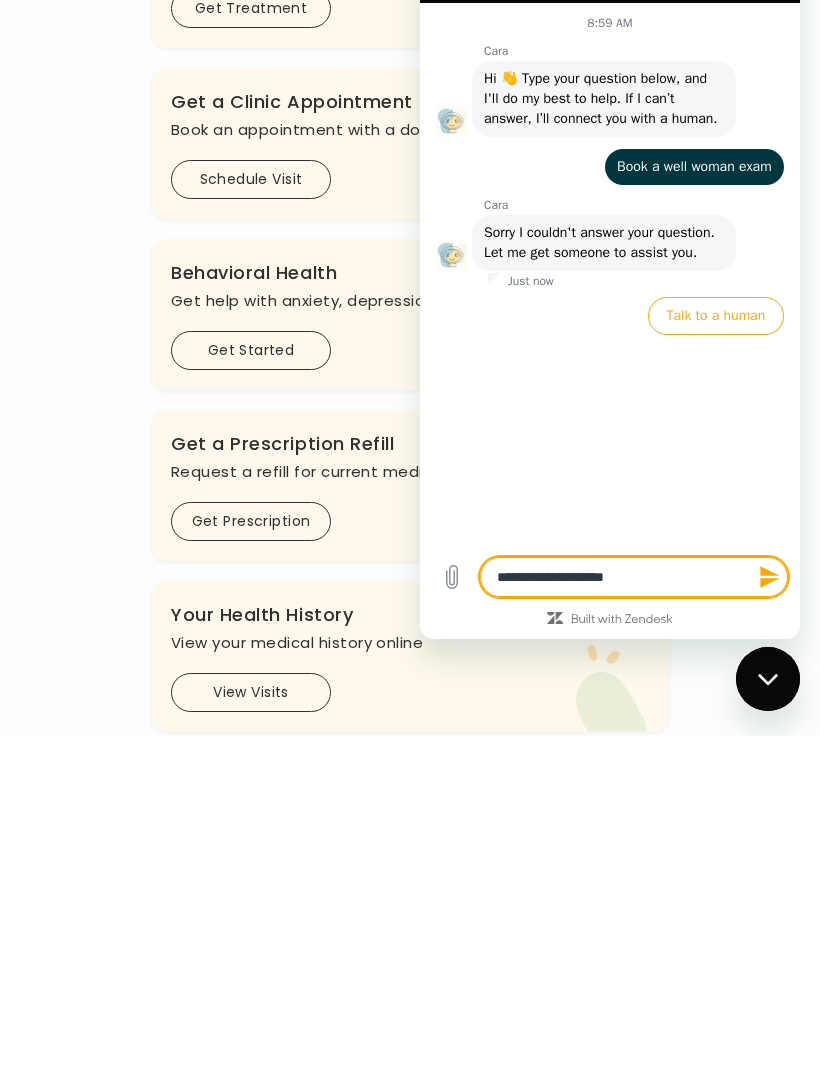 type on "*" 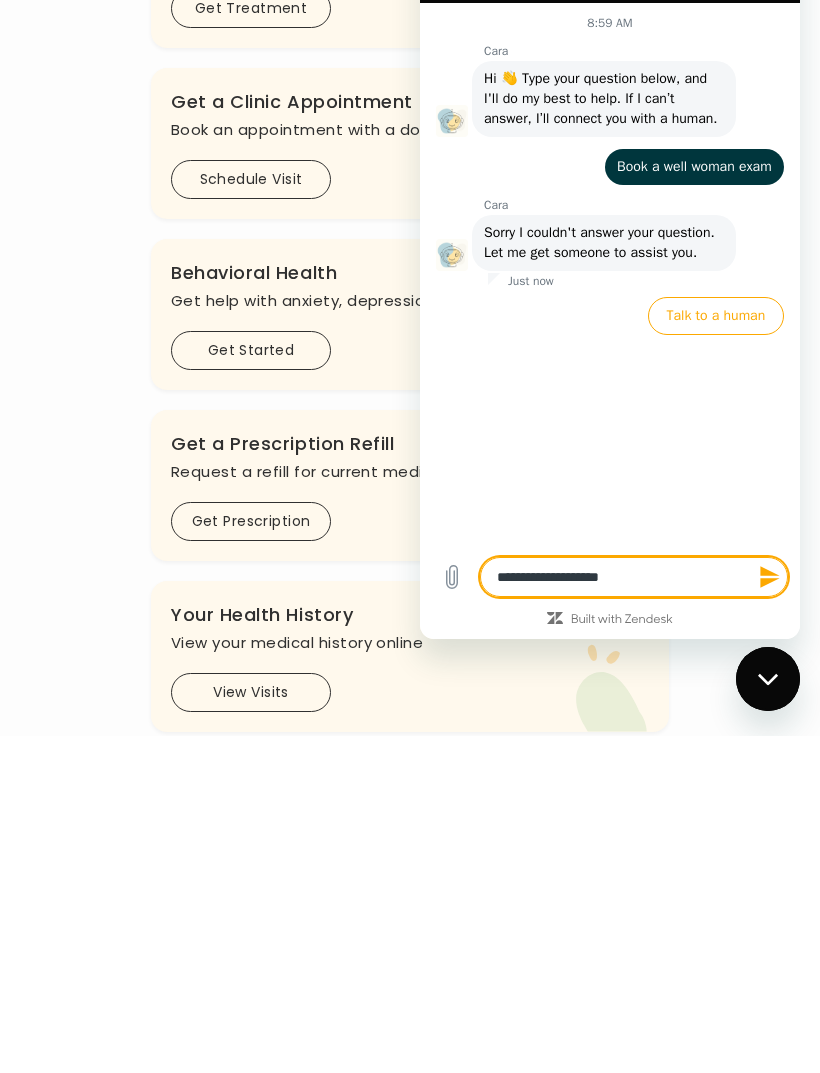 type on "**********" 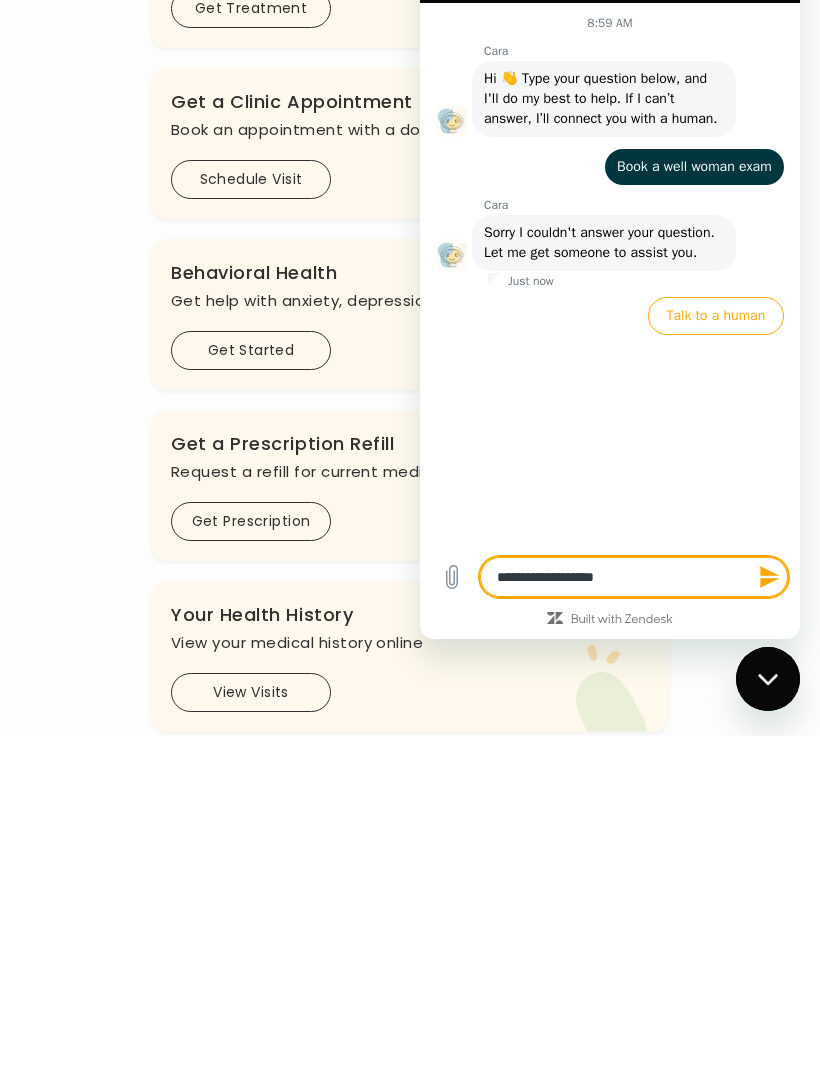 type on "*" 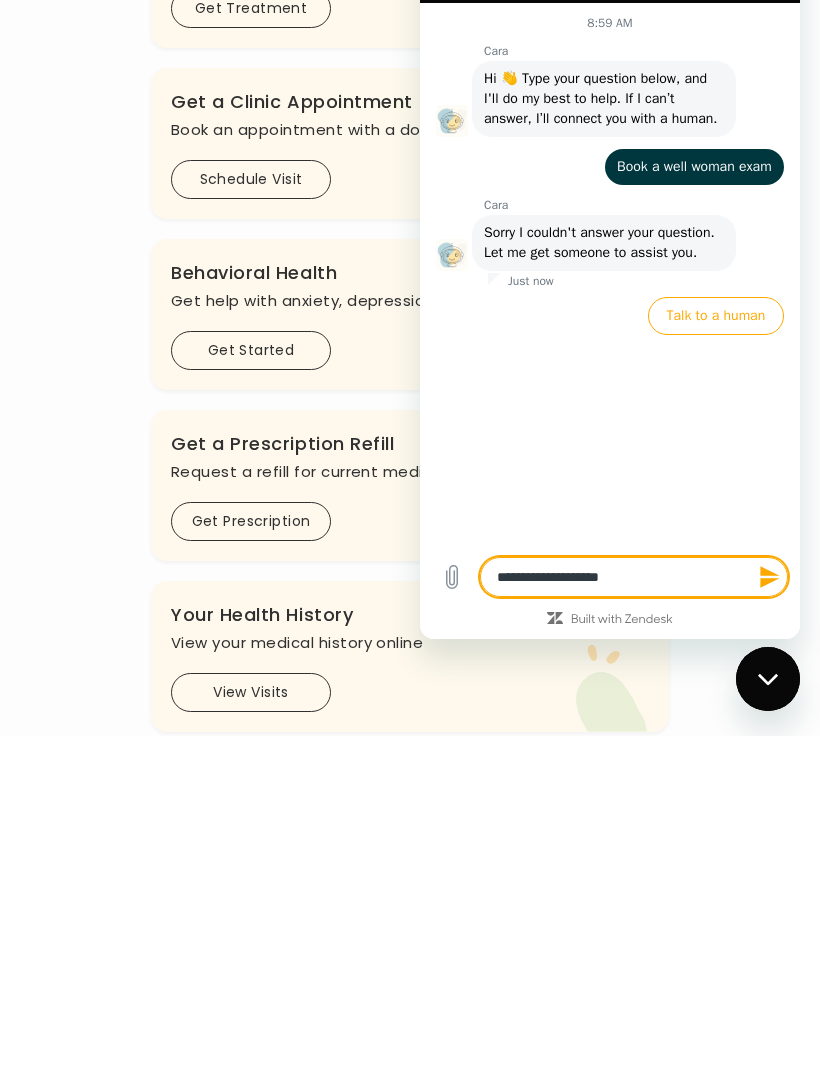 type on "*" 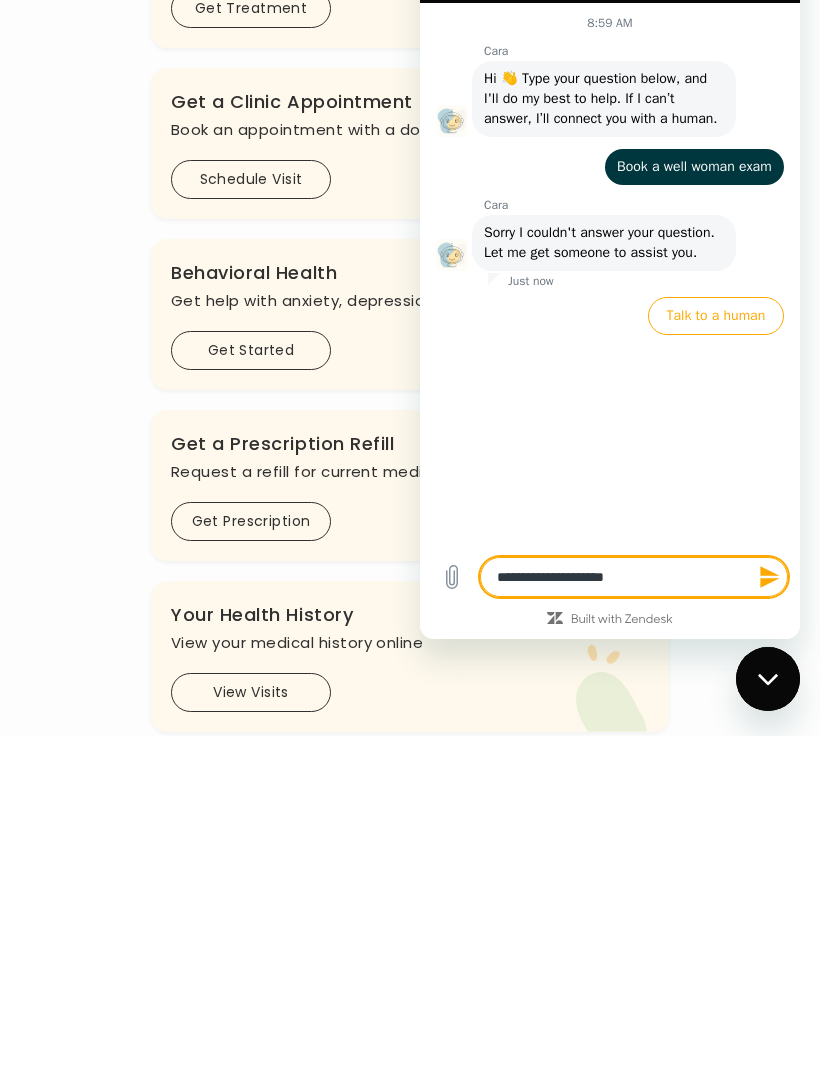 type on "*" 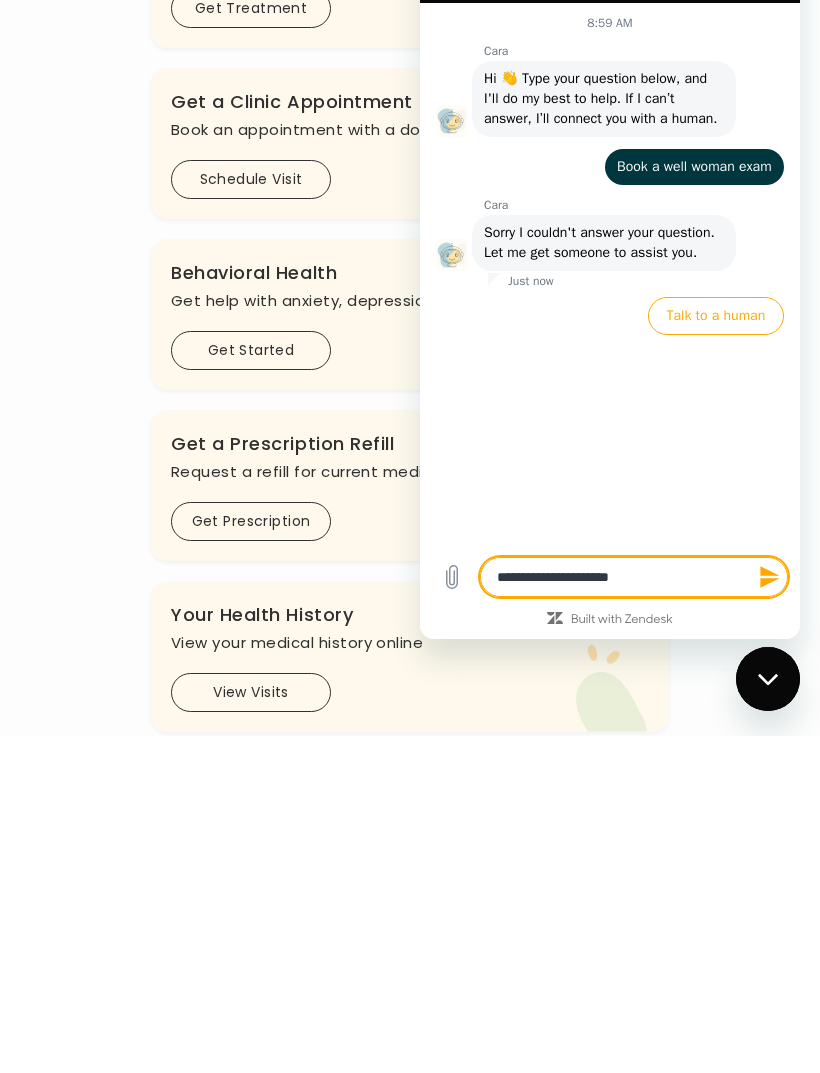 type on "*" 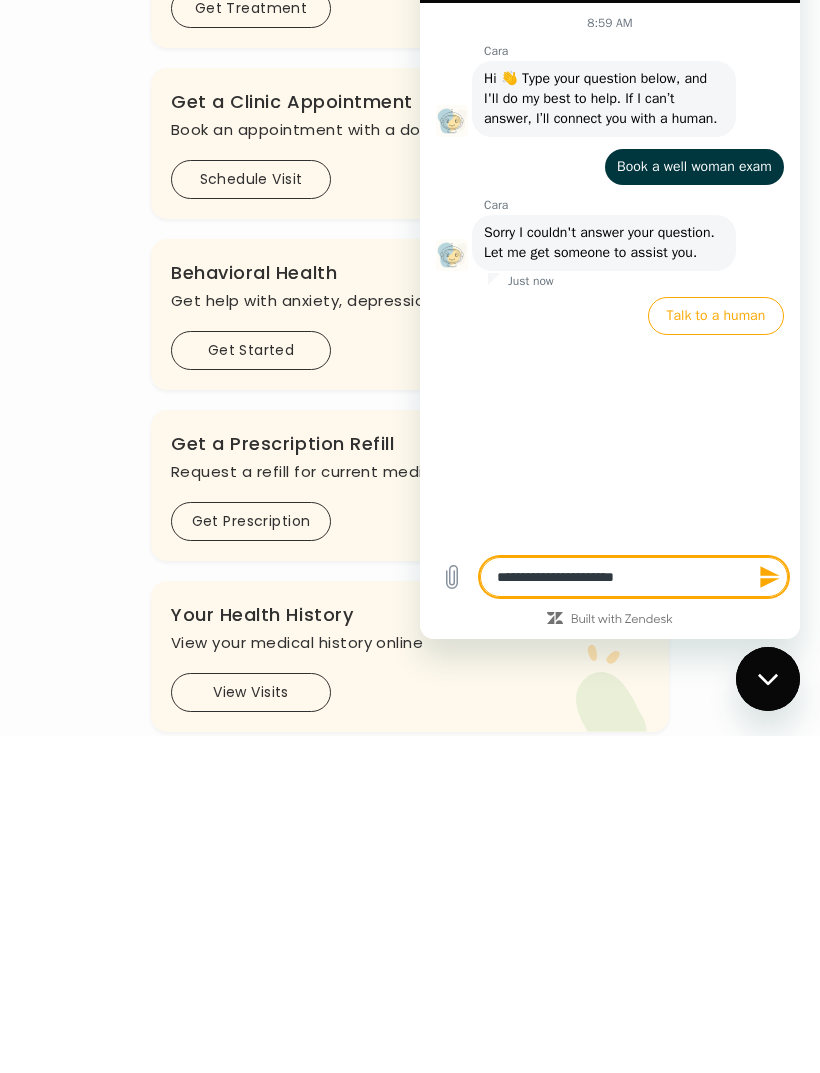 type on "**********" 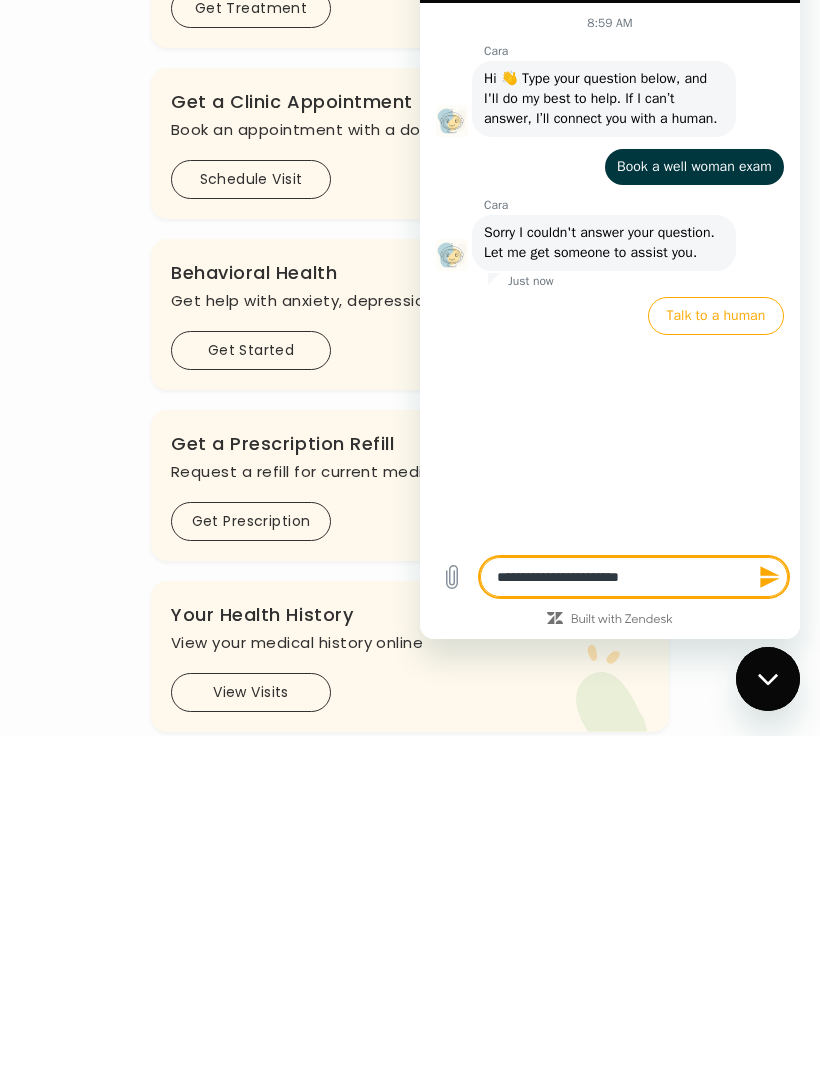 type on "*" 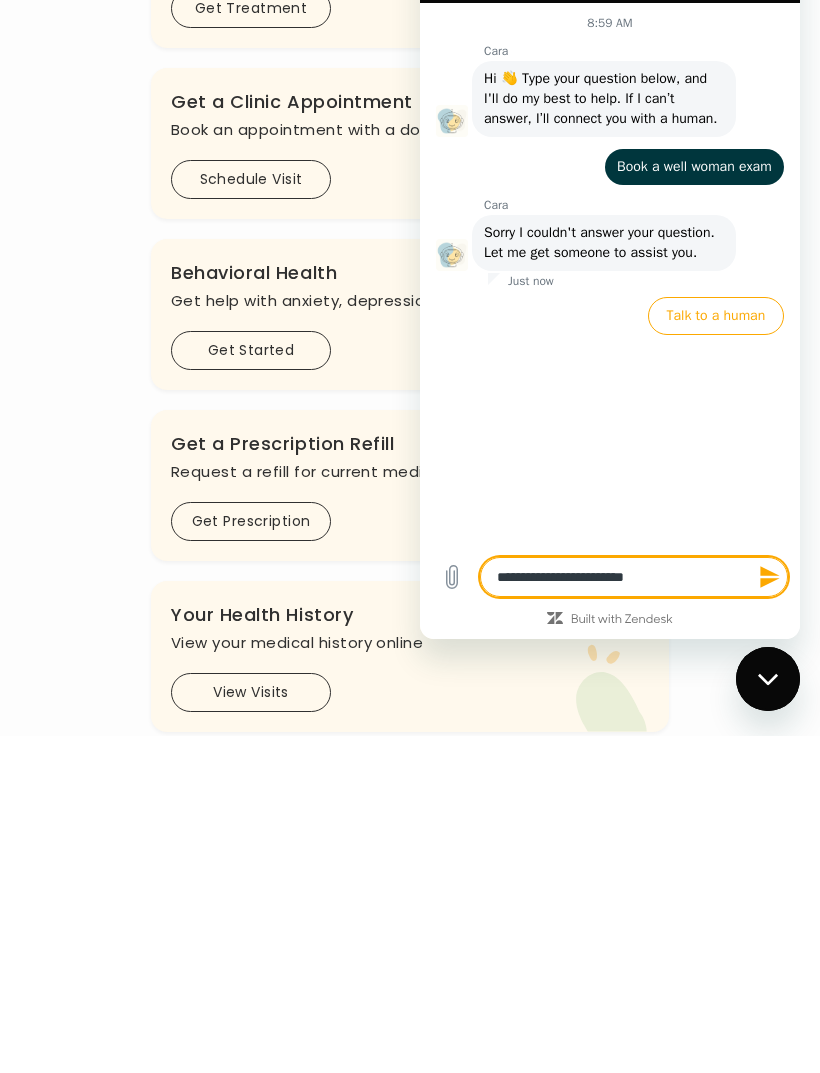 type on "*" 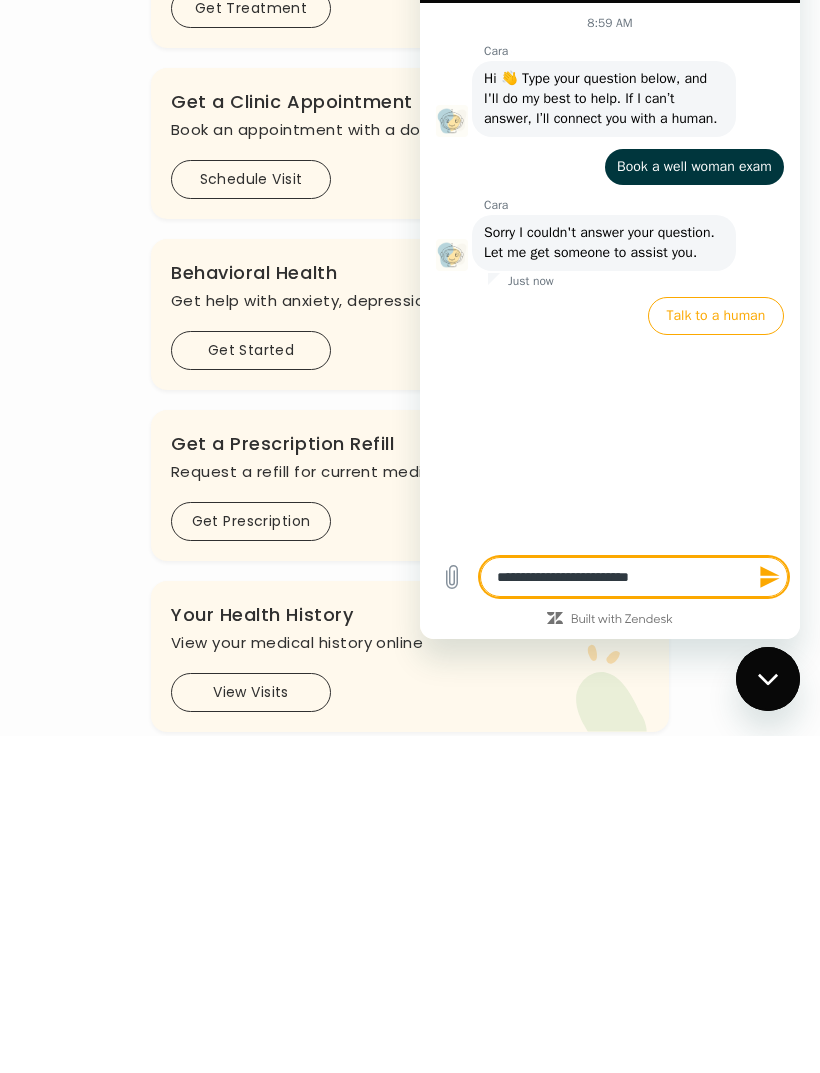 type on "*" 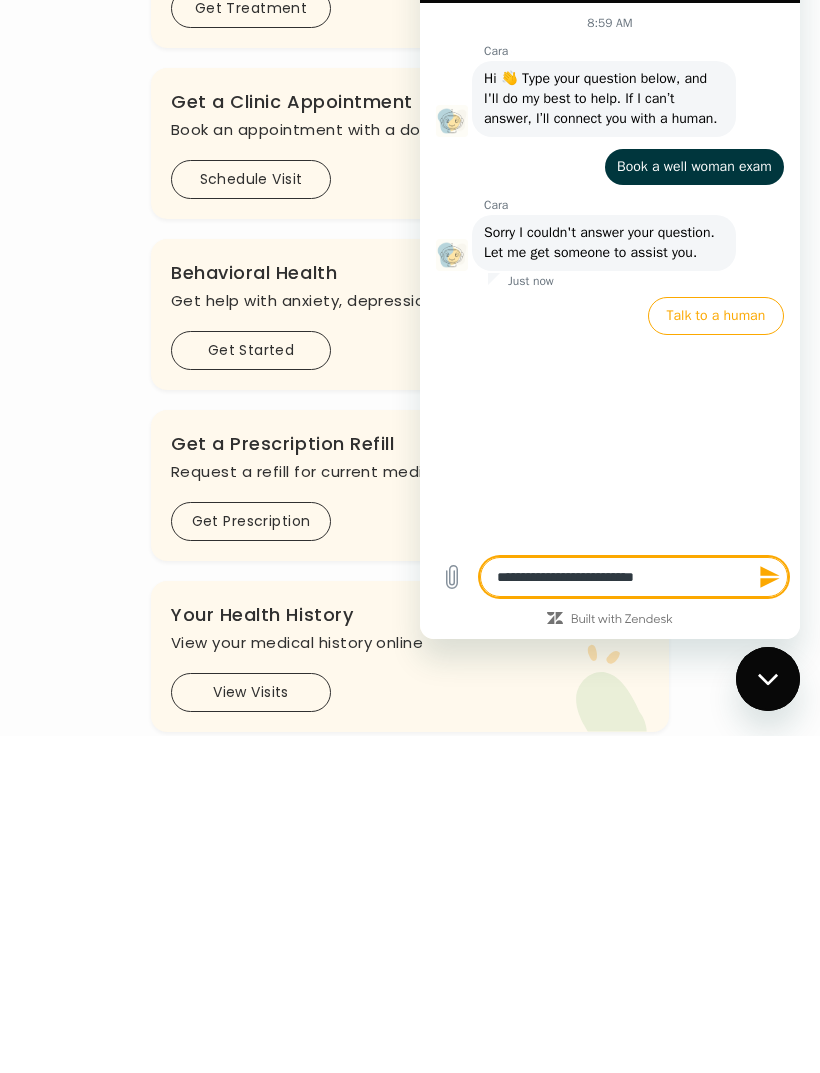type on "**********" 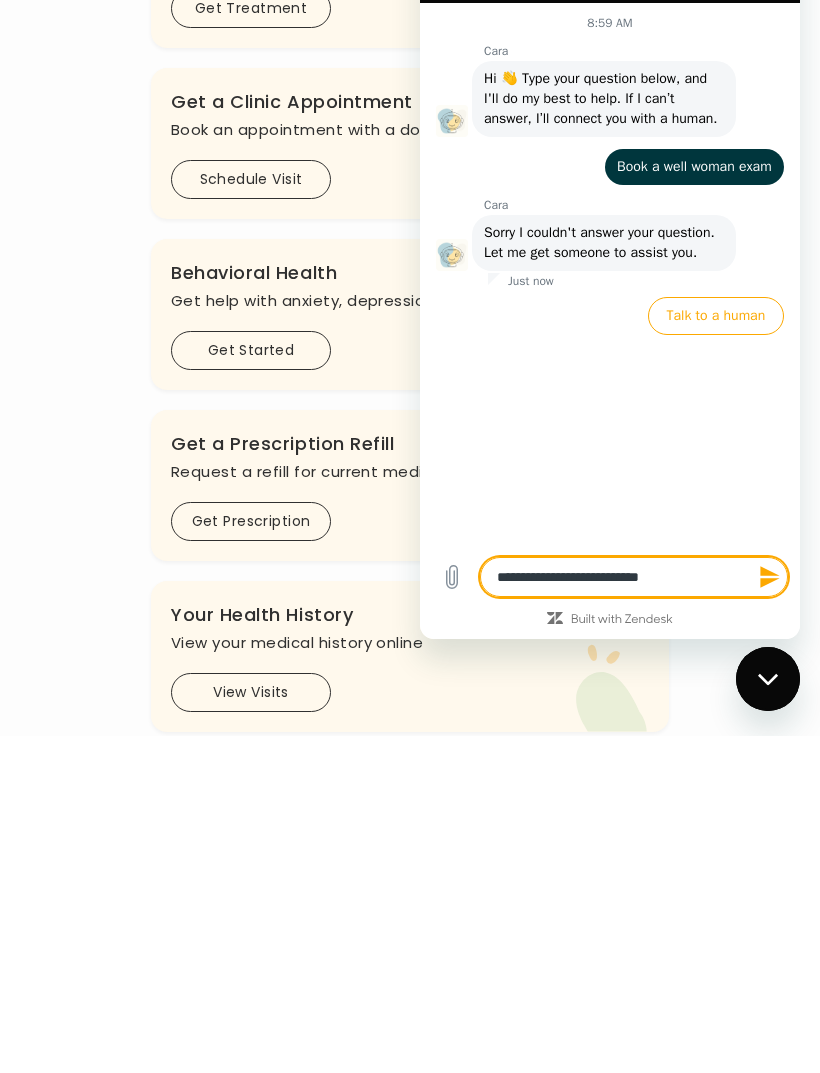 type on "*" 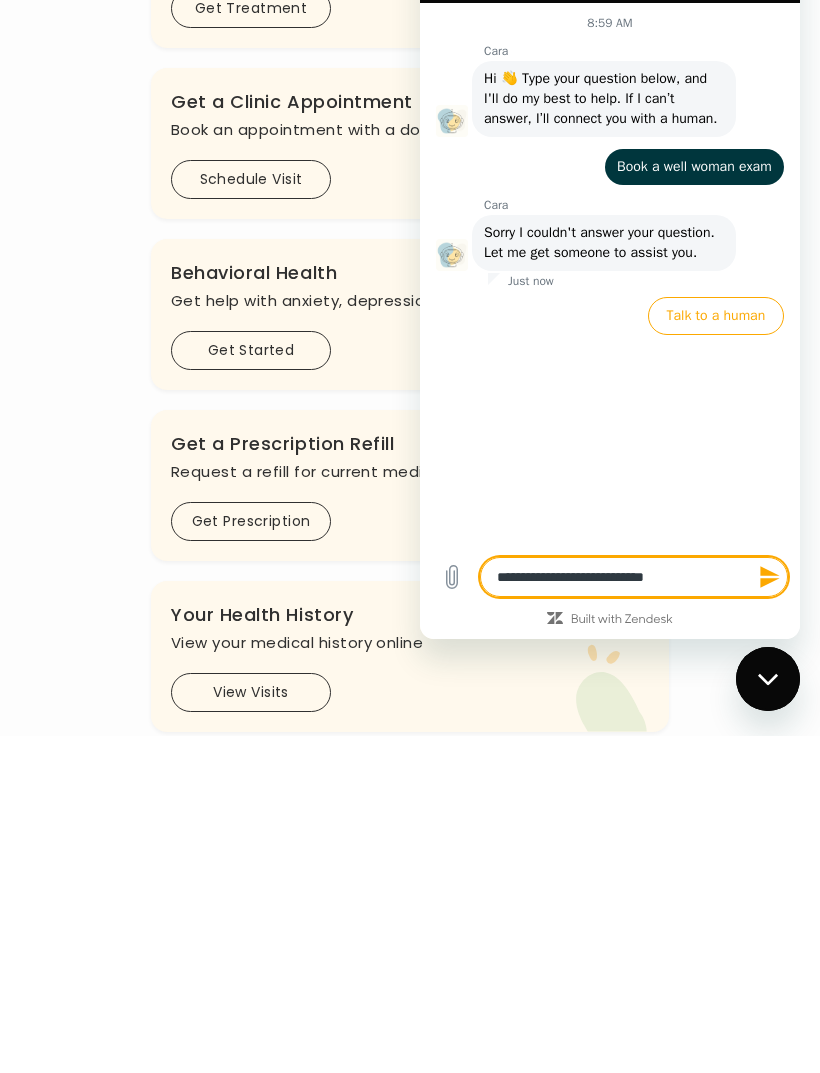 type on "*" 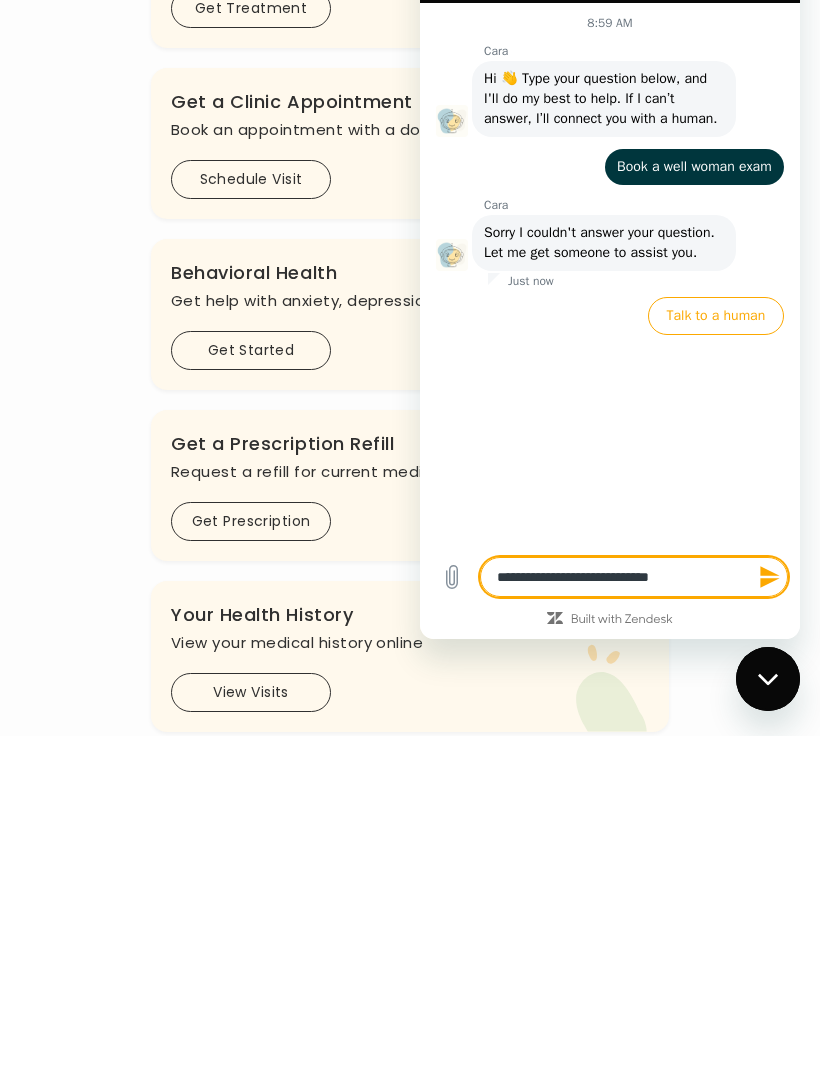 type on "*" 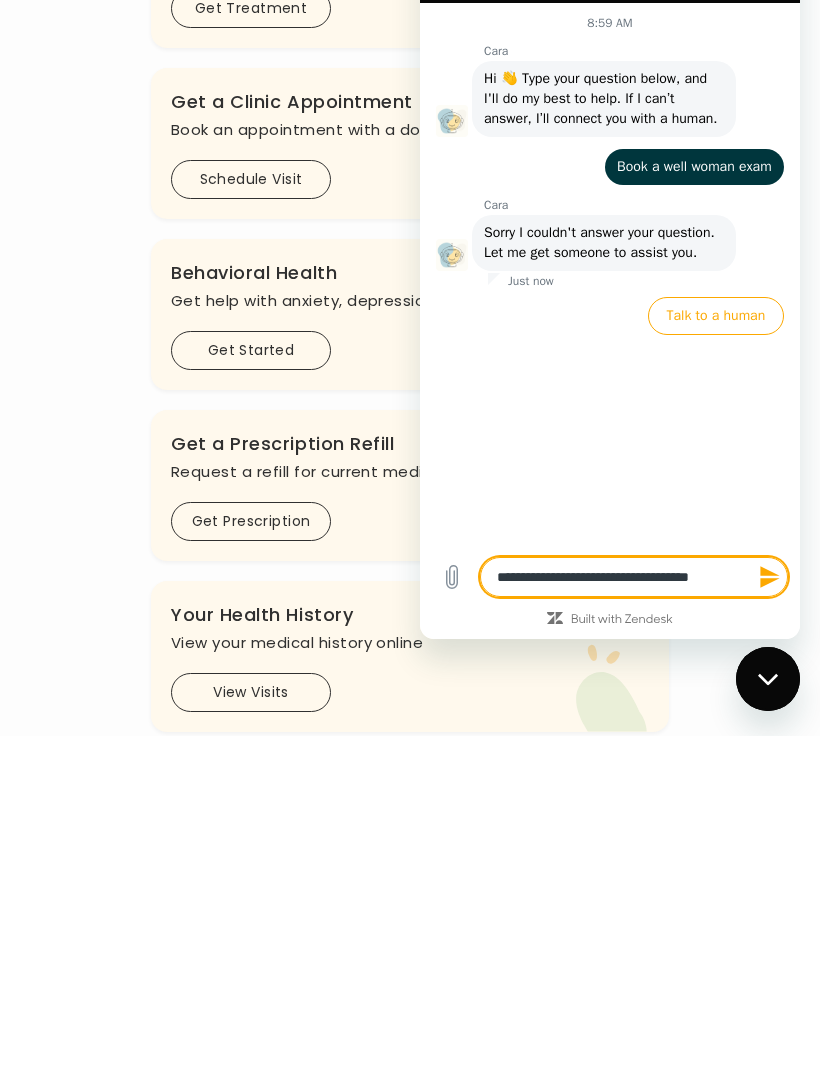 type on "**********" 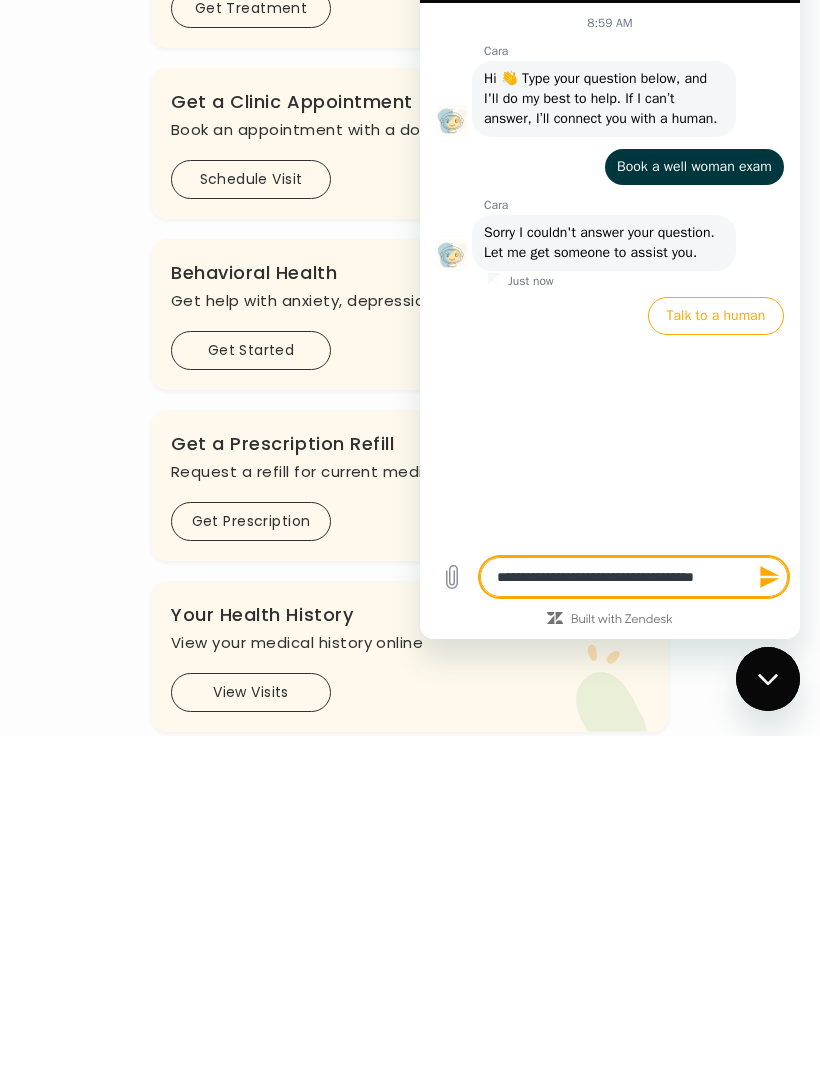 type on "**********" 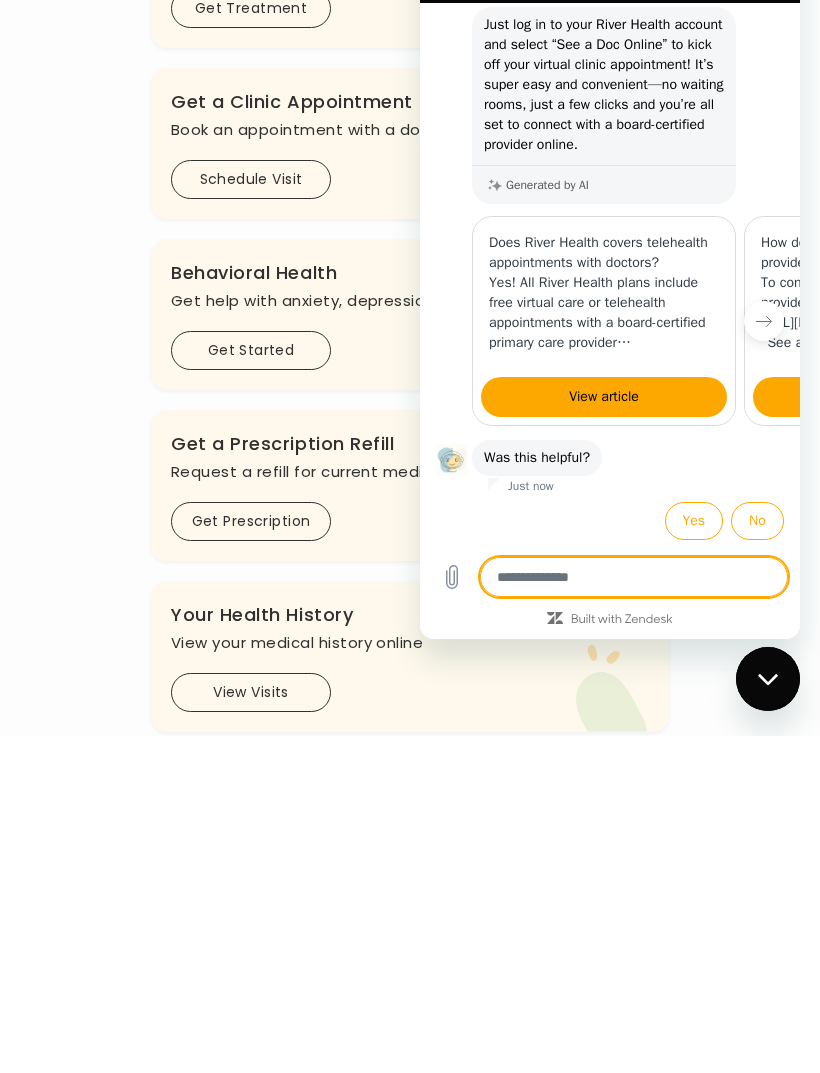 scroll, scrollTop: 422, scrollLeft: 0, axis: vertical 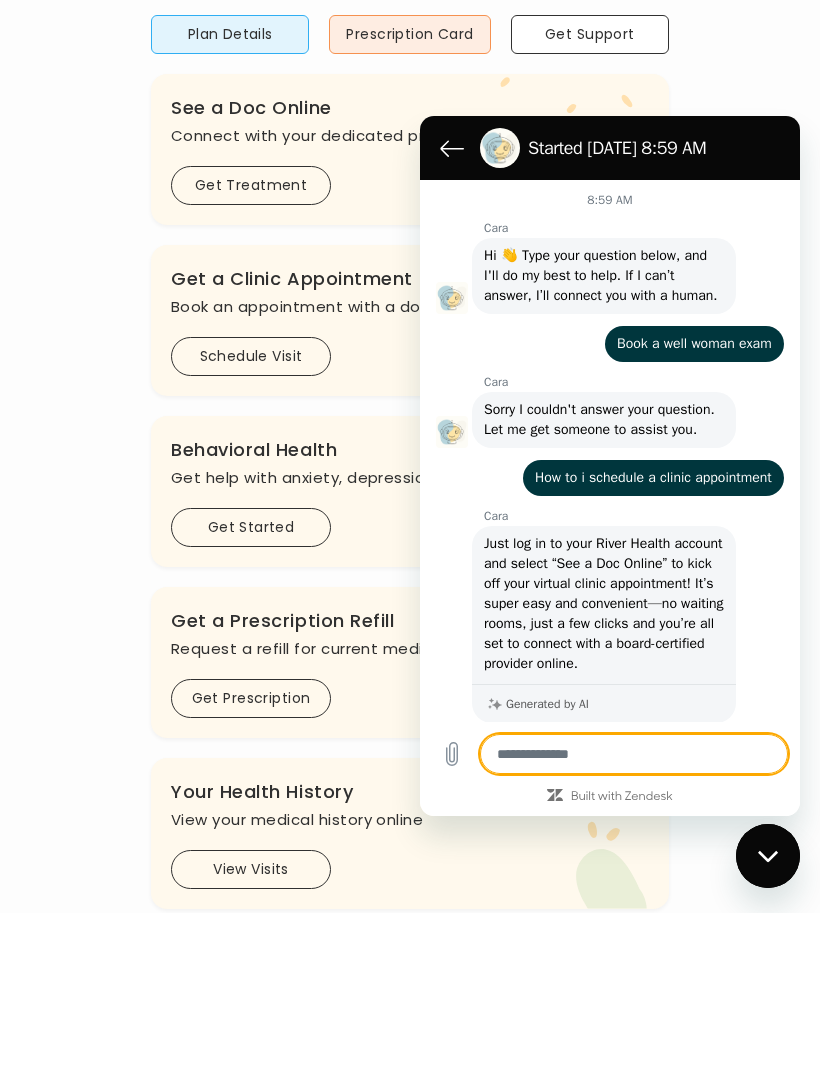 click on "Hi  [PERSON_NAME] See a doctor, and get prescriptions, or review your benefits A treatment plan is ready for your   Rx Refills Visit Review Here Plan Details Prescription Card Get Support
.cls-1 {
fill: #ffe0ae;
}
.cls-2 {
fill: #eaefd8;
}
River Health Essential ACTIVE Employer Sponsored: Cracker Barrel and Maple Street Biscuit Company
.cls-see {
fill: #eaefd8;
}
.cls-see-doctor {
fill: #ffe0ae;
}
See a Doc Online Connect with your dedicated primary care provider Get Treatment
.cls-clinic {
fill: #eaefd8;
}
.cls-clinic-appt {
fill: #ffe0ae;
}
Get a Clinic Appointment Book an appointment with a doctor near you Schedule Visit
.cls-1 {
fill: #ffe0ae;
}
Behavioral Health Get help with anxiety, [MEDICAL_DATA], and more Get Started .cls-1{fill:#ffe0ae} Get a Prescription Refill Request a refill for current medications Get Prescription" at bounding box center (410, 513) 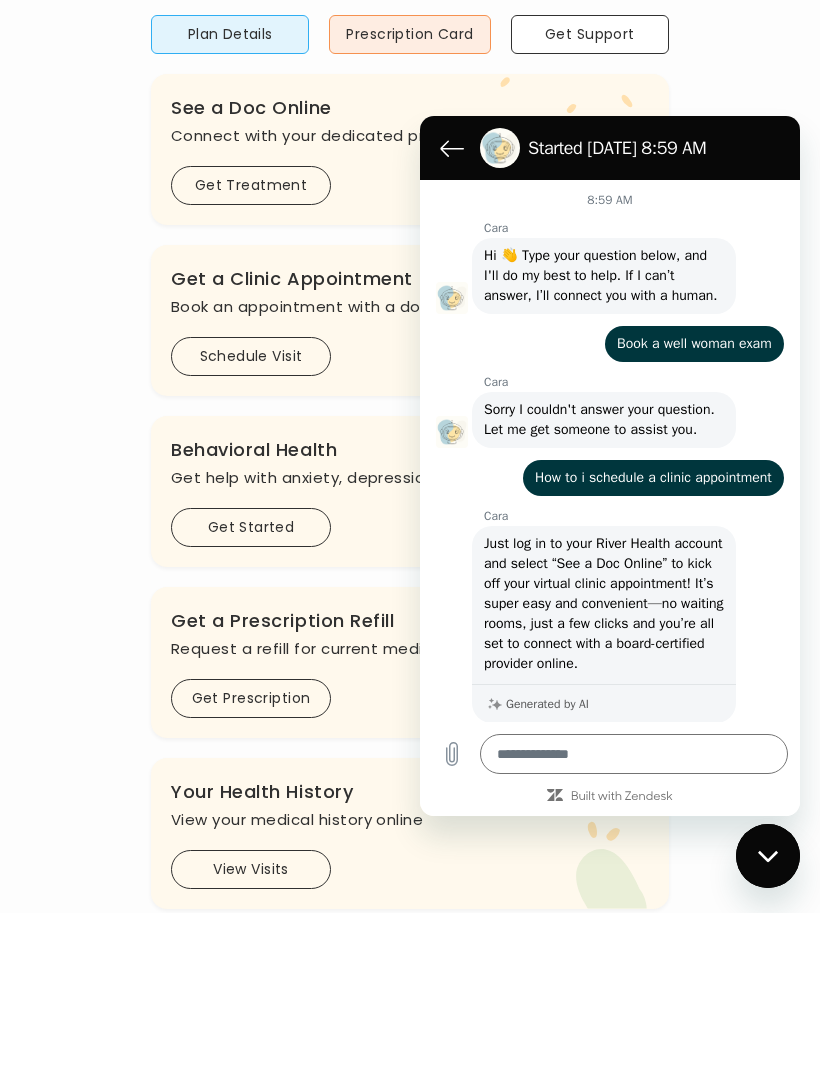 scroll, scrollTop: 265, scrollLeft: 0, axis: vertical 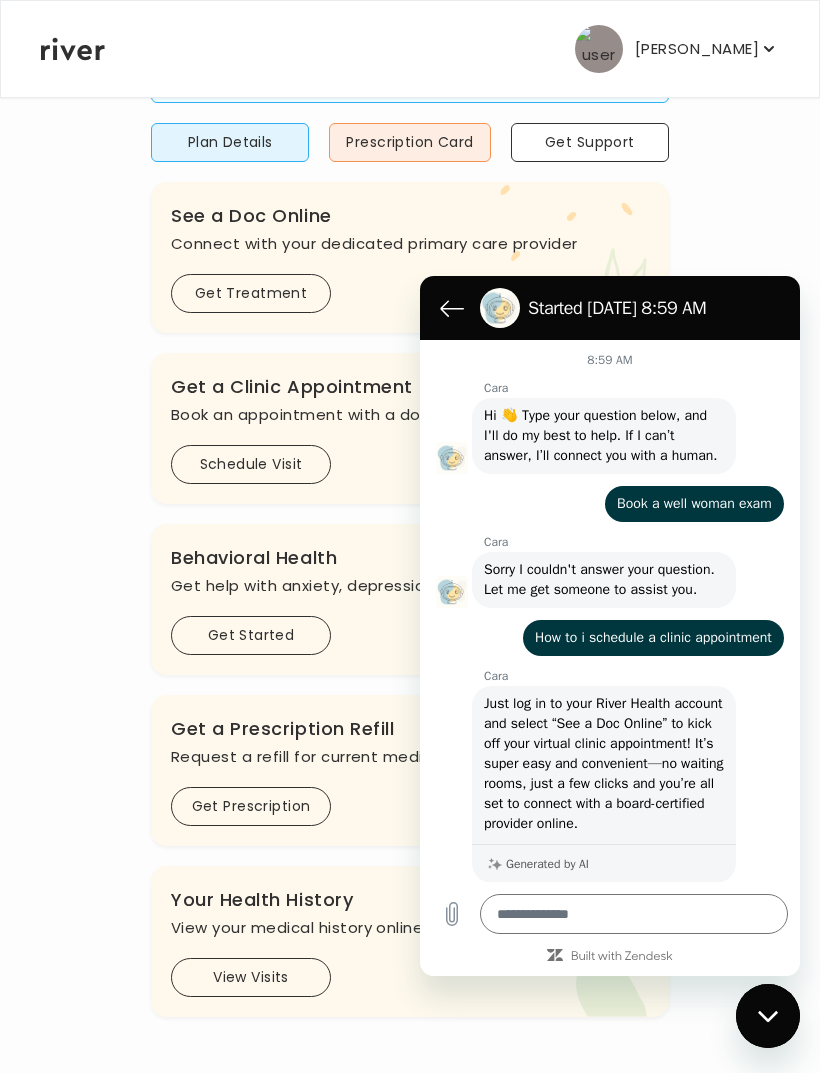 click at bounding box center [768, 1016] 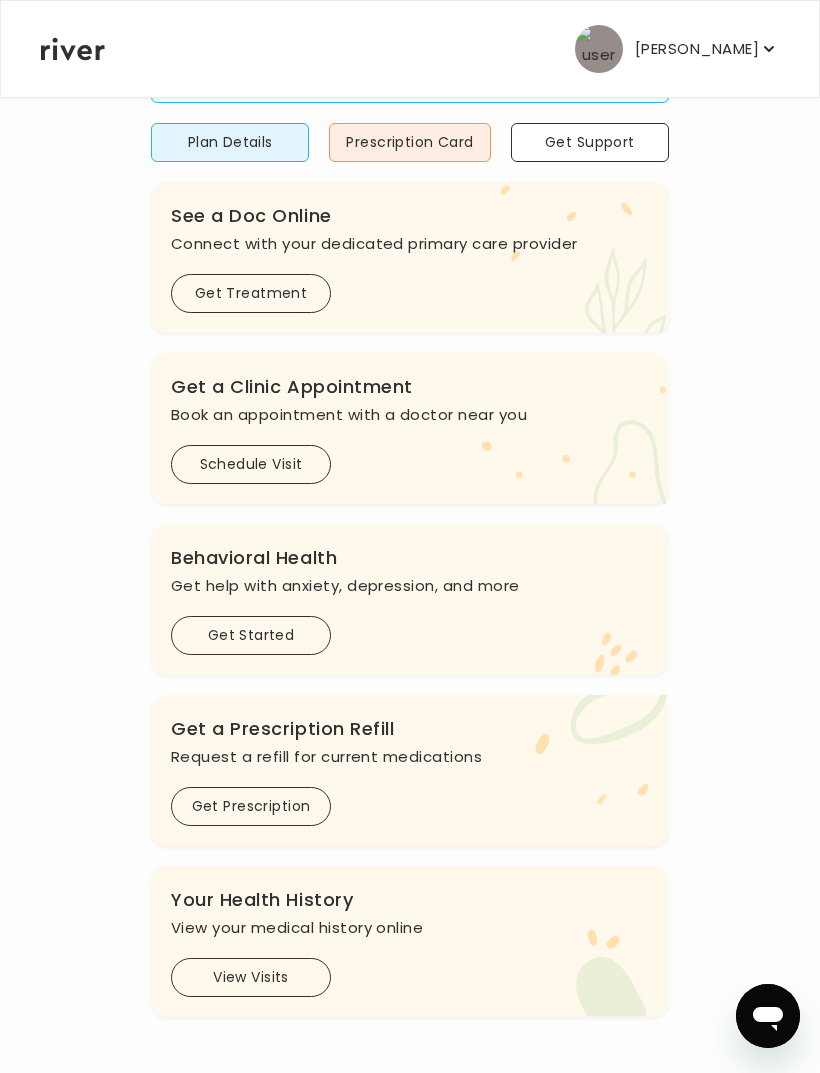 click 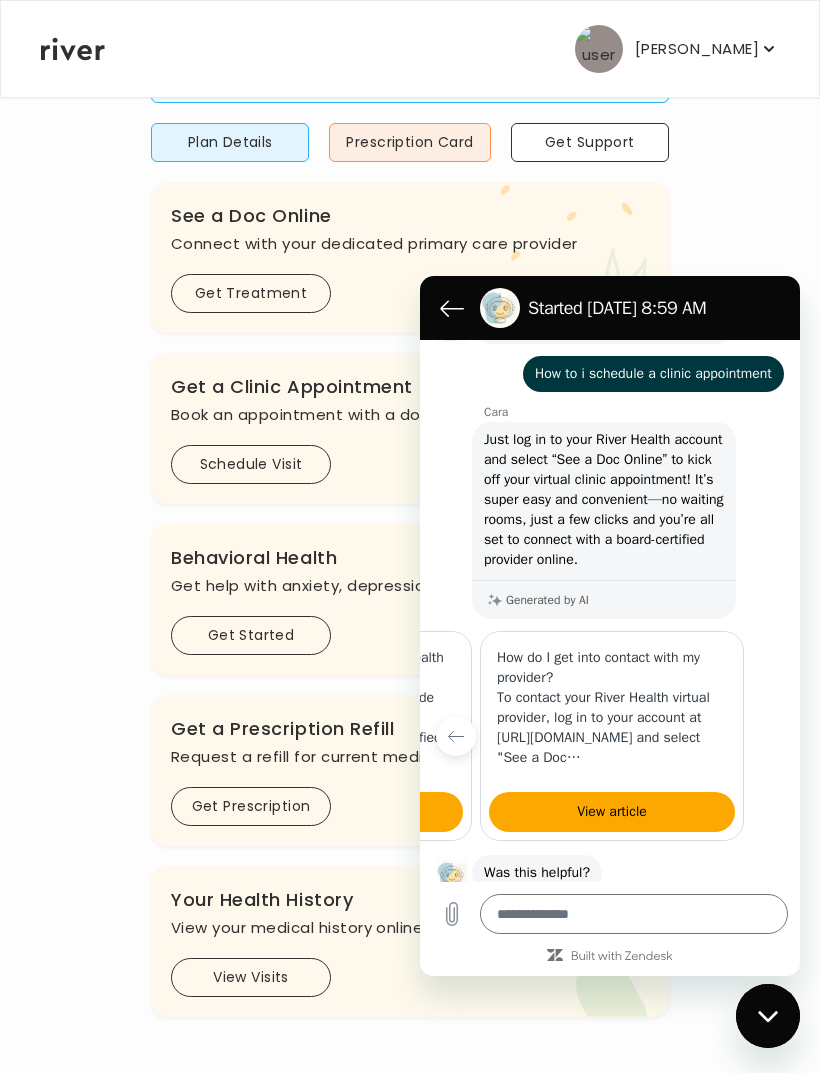 scroll, scrollTop: 288, scrollLeft: 0, axis: vertical 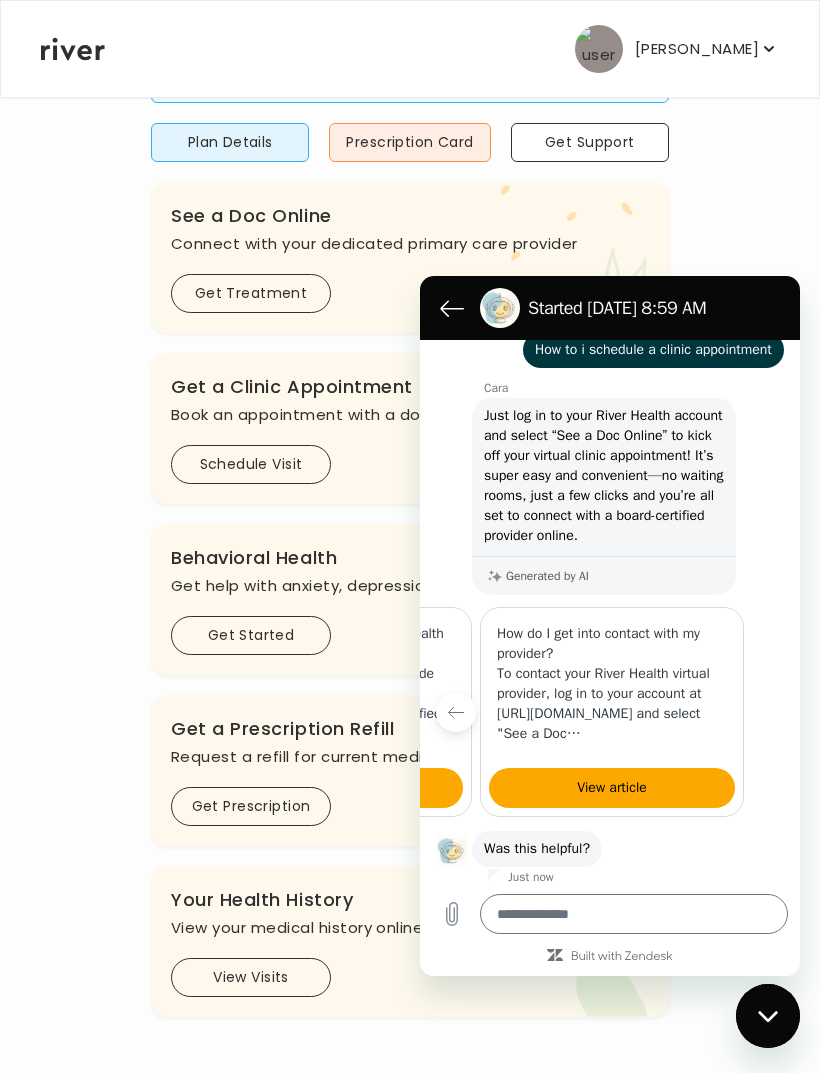 click at bounding box center (634, 914) 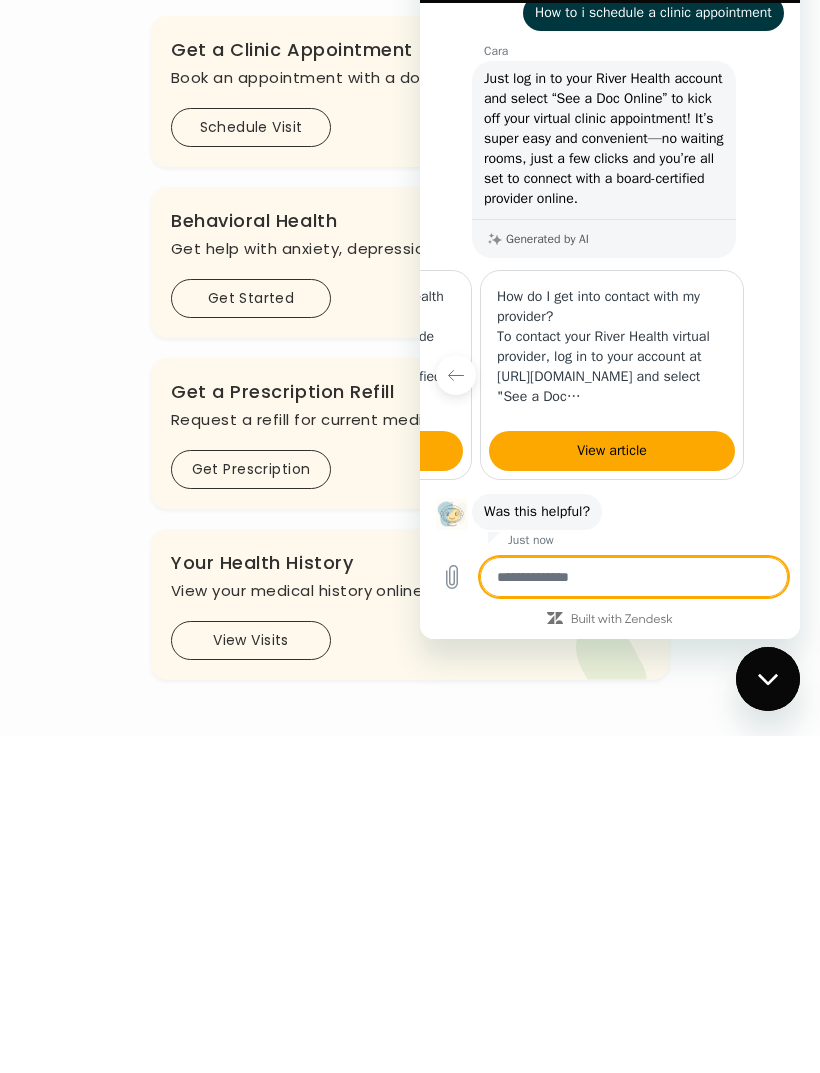 type on "*" 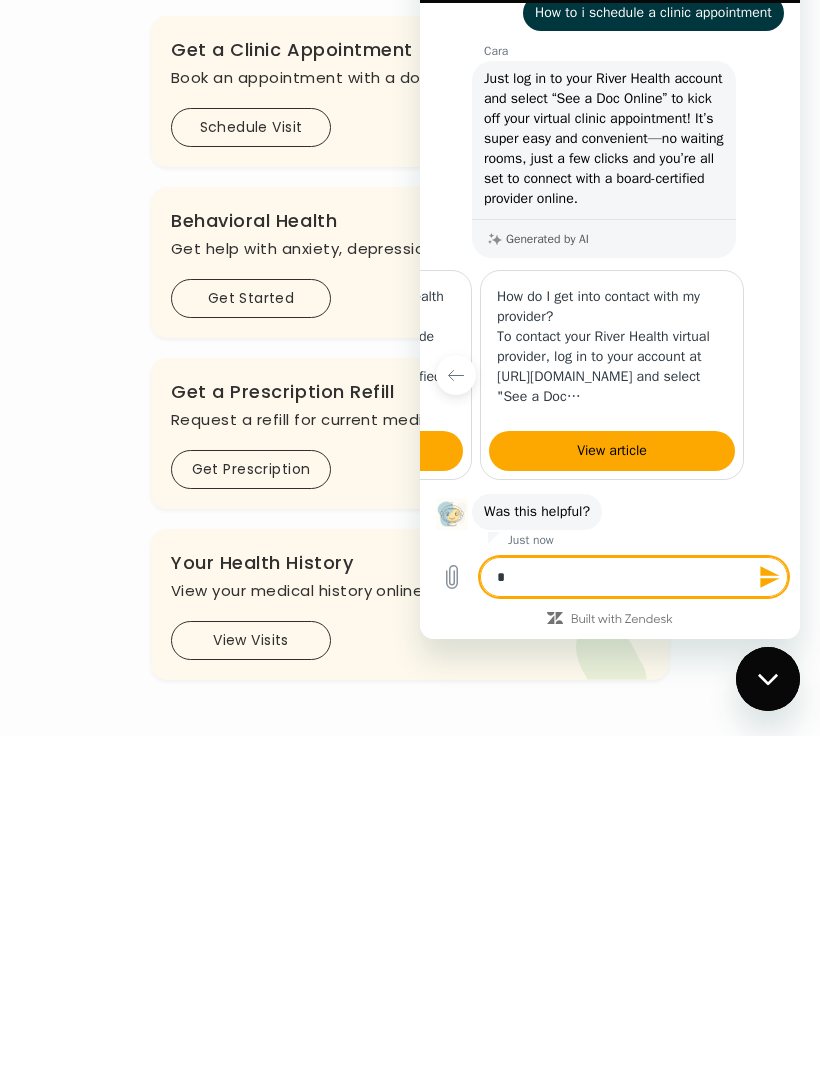 type on "**" 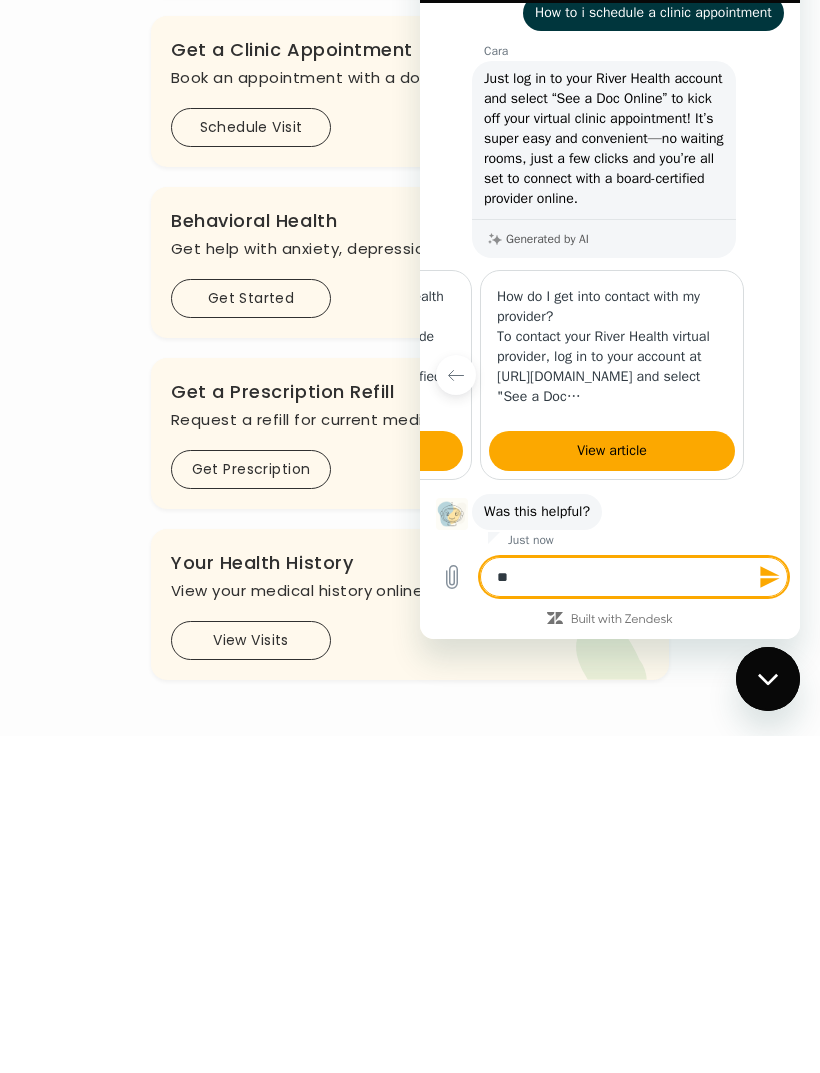type on "***" 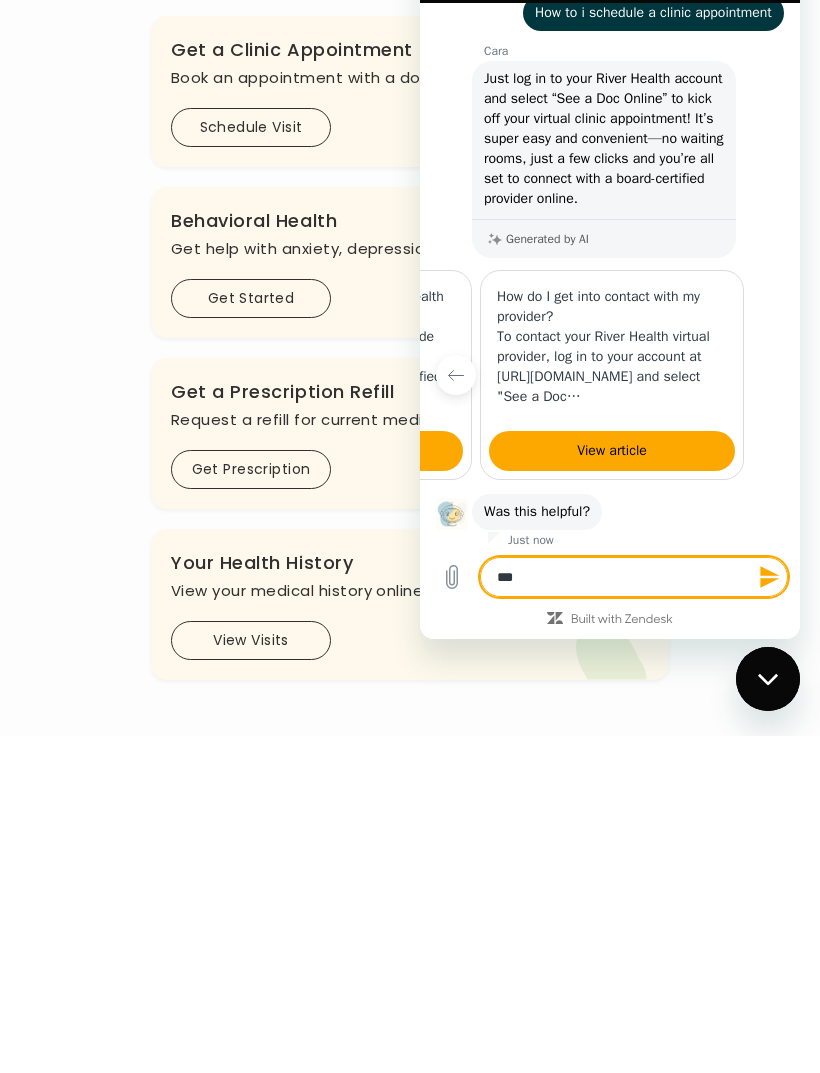 type on "*" 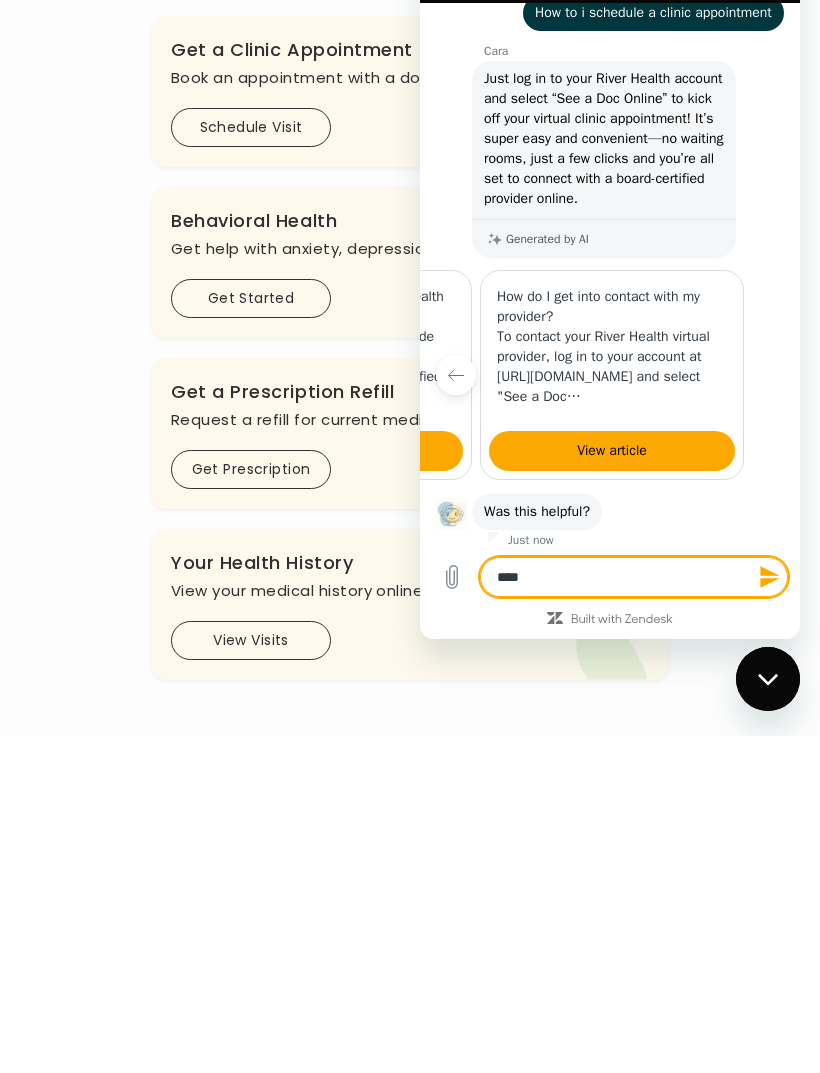 type on "*" 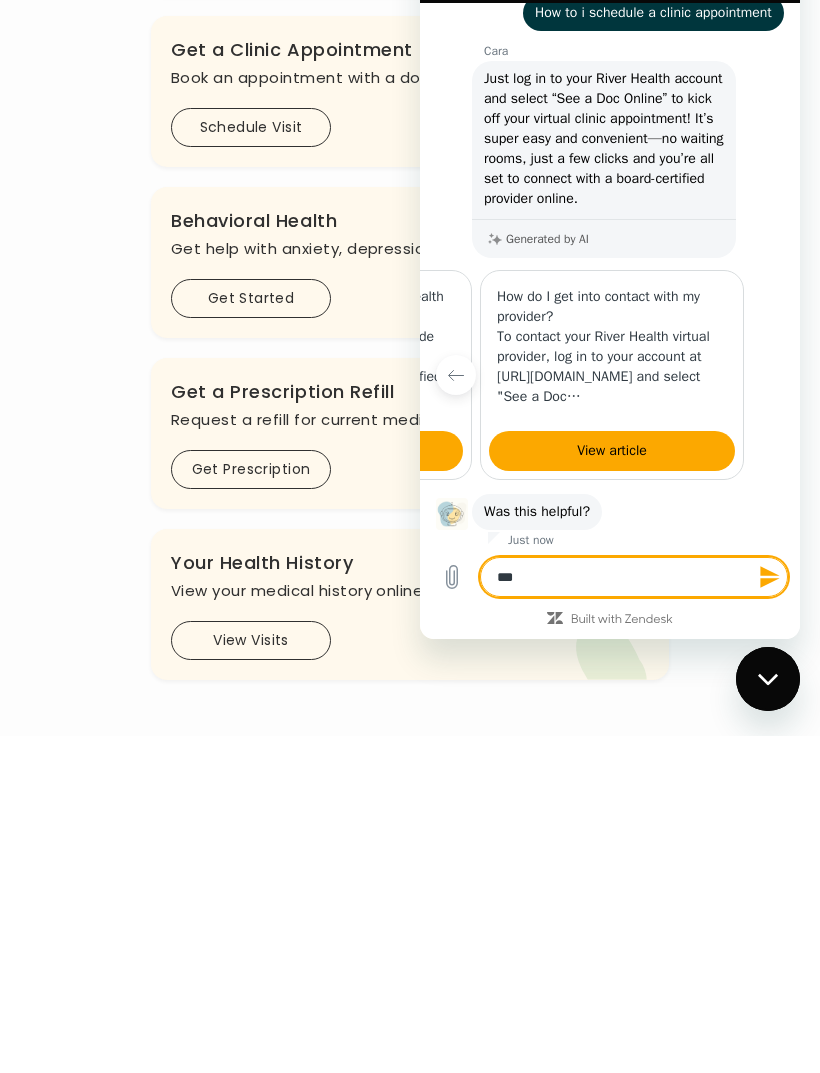 type on "**" 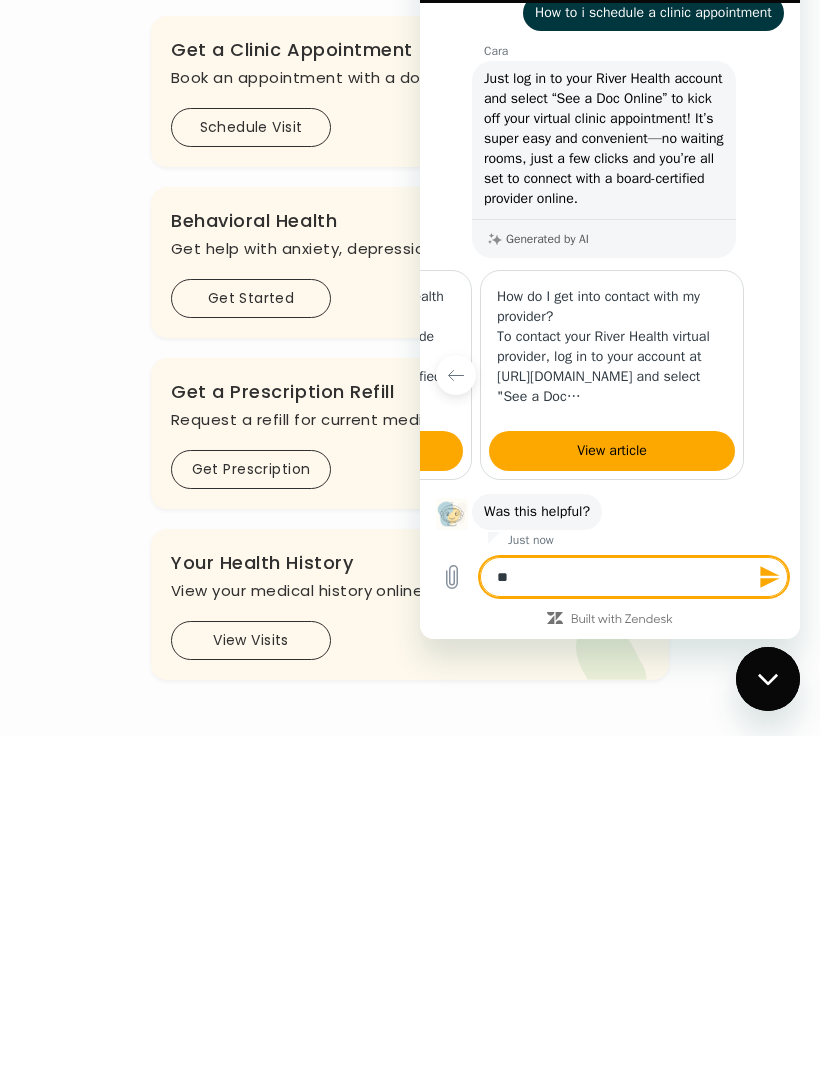 type on "*" 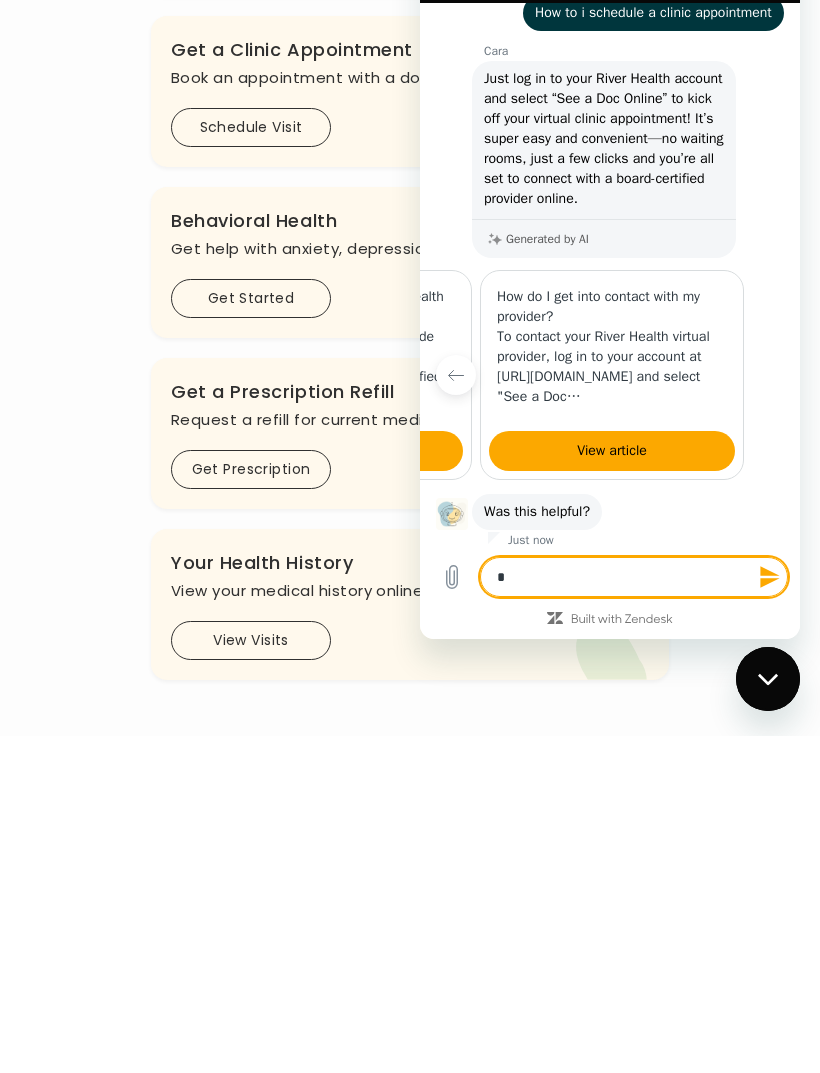 type on "*" 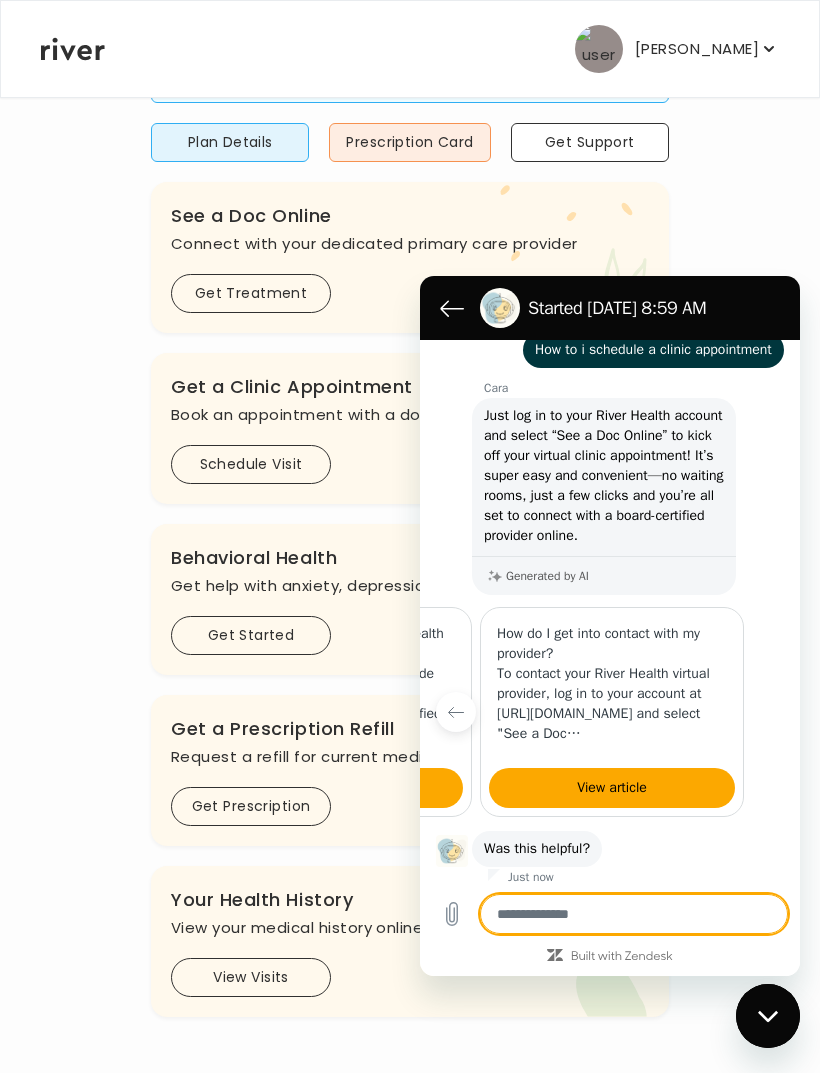 type on "*" 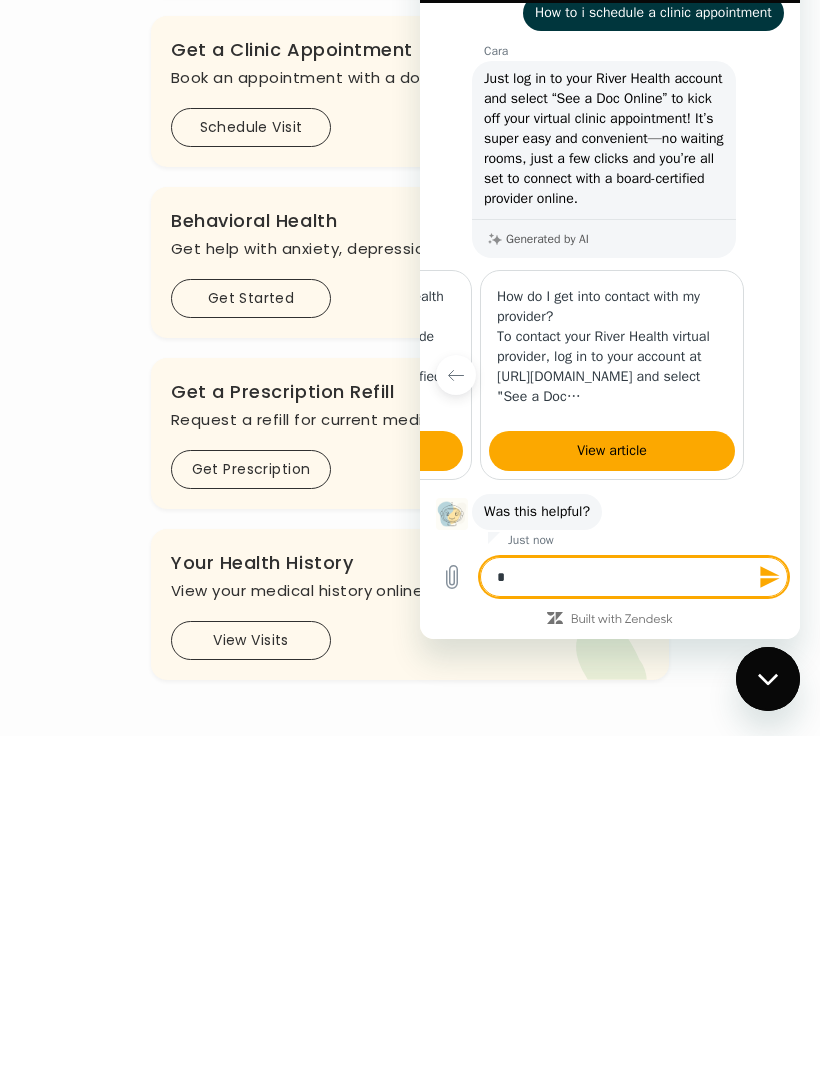 type on "**" 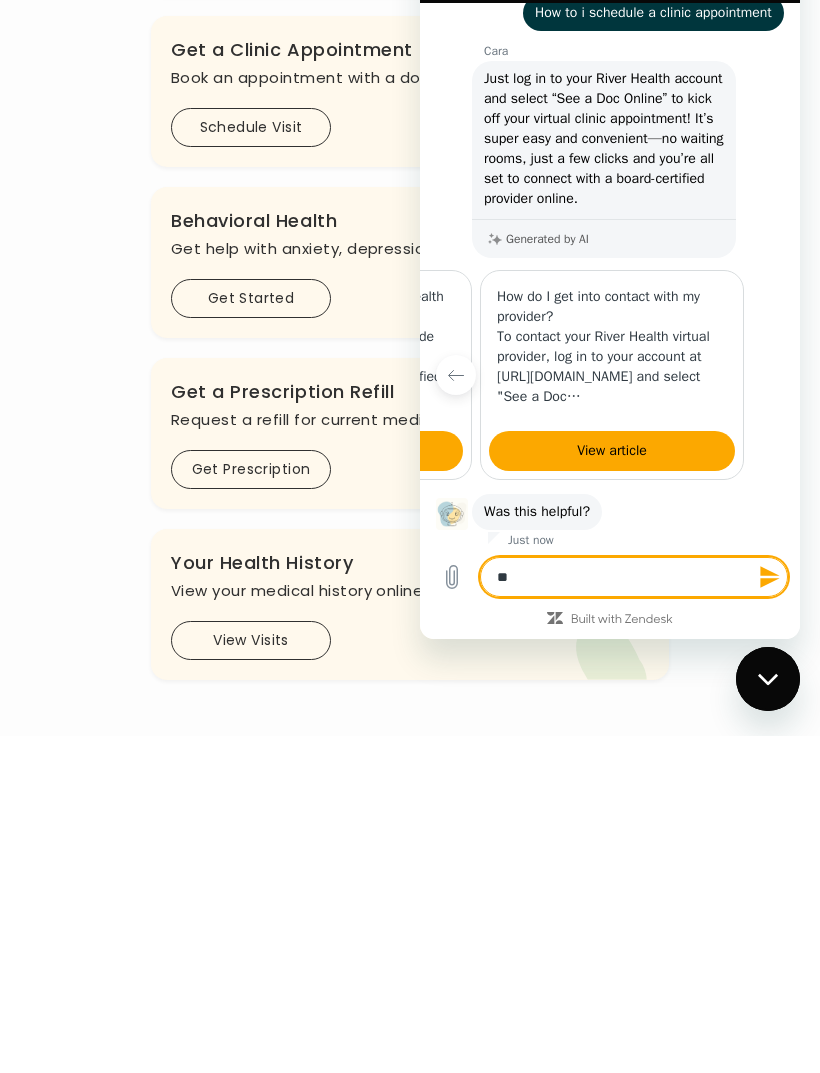 type on "***" 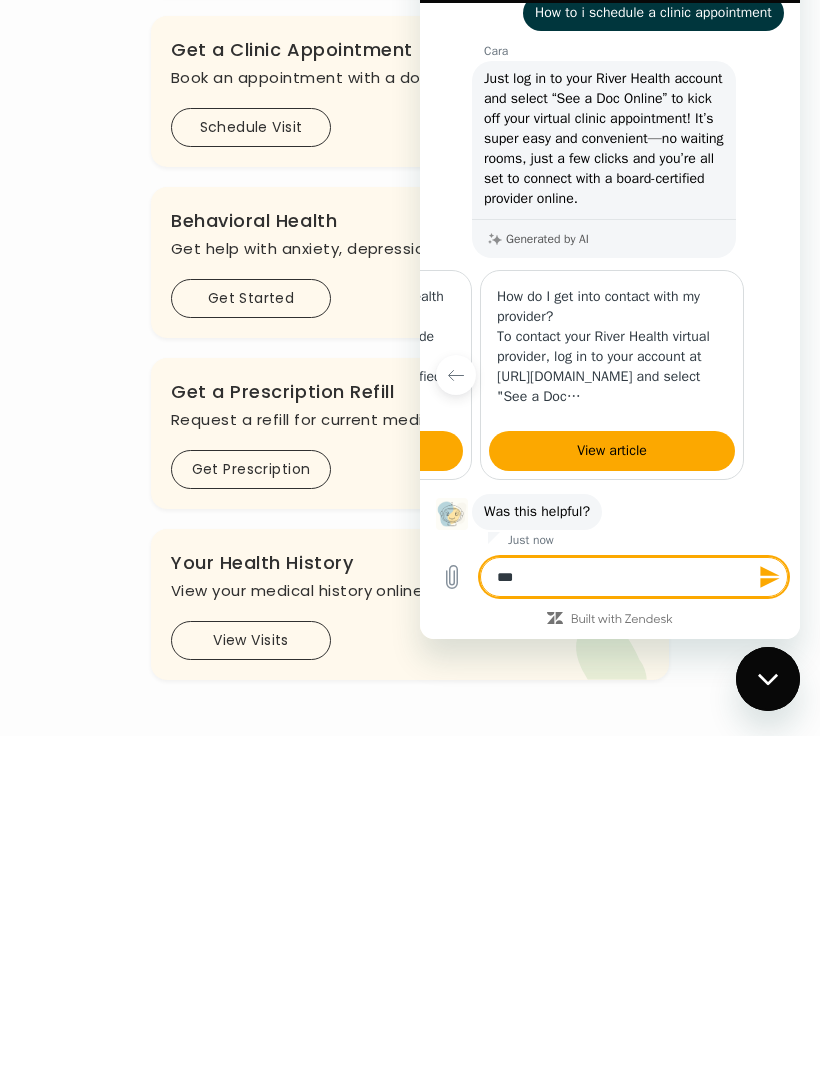 type on "*" 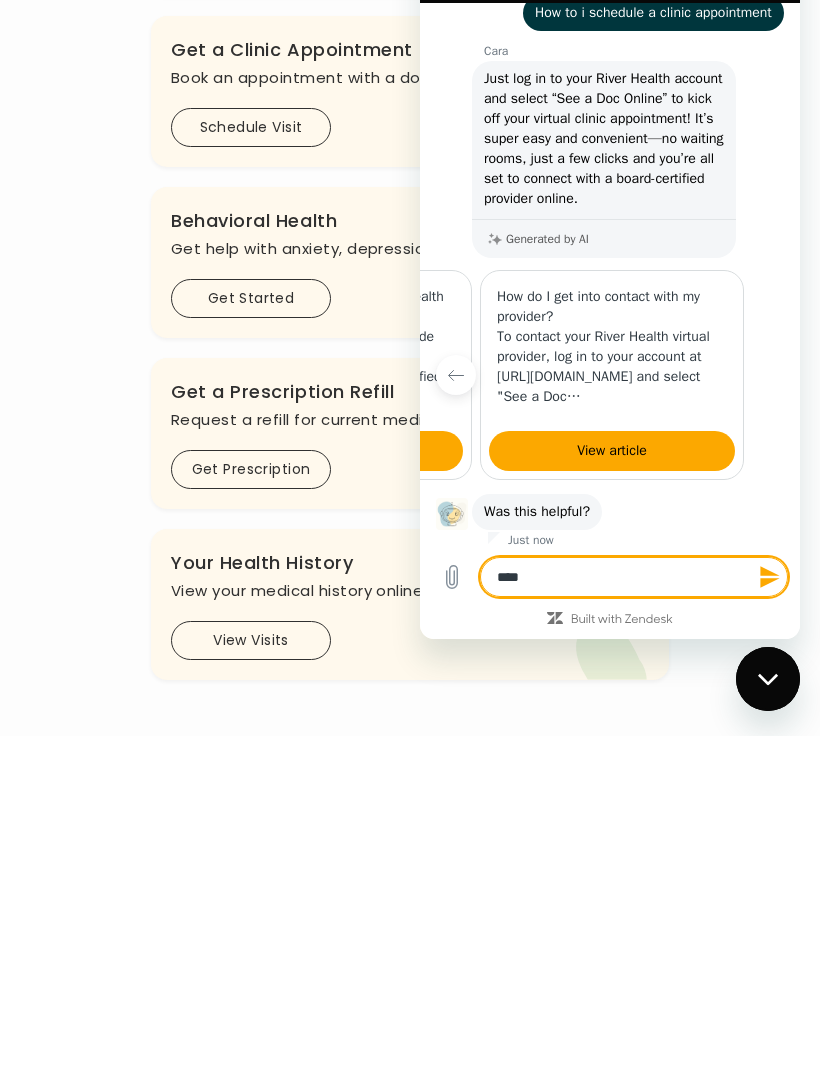 type on "*" 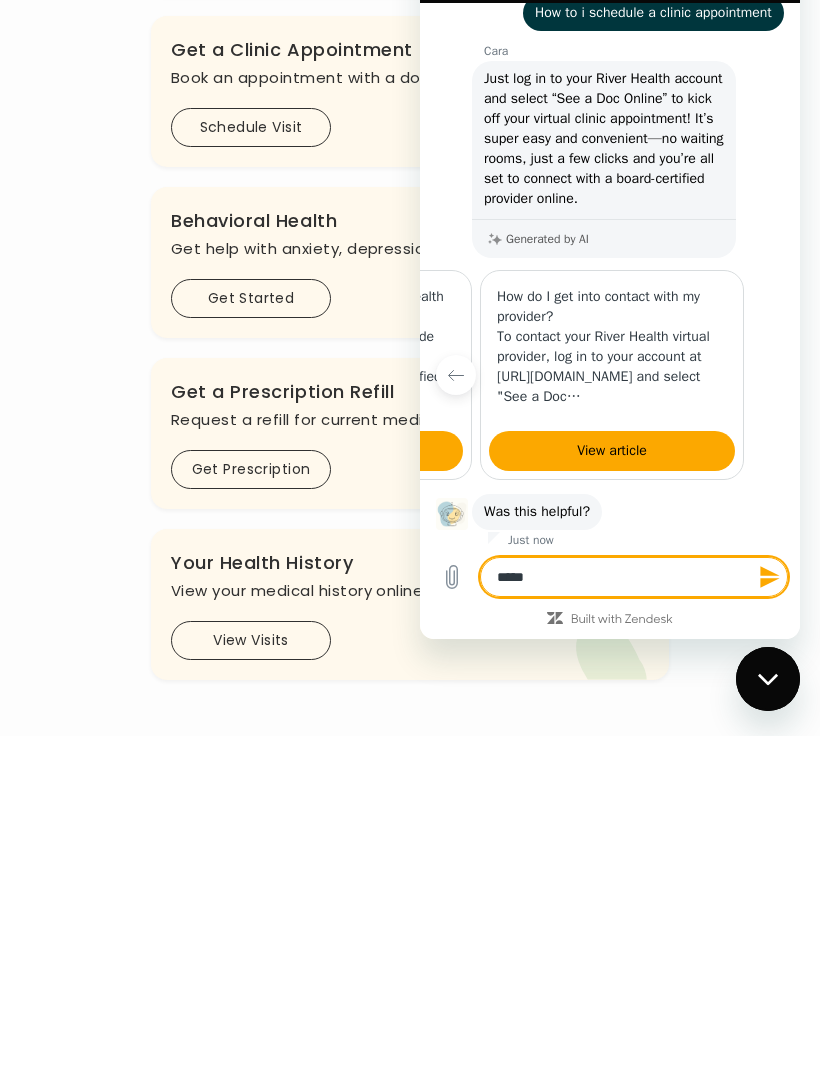 type on "*" 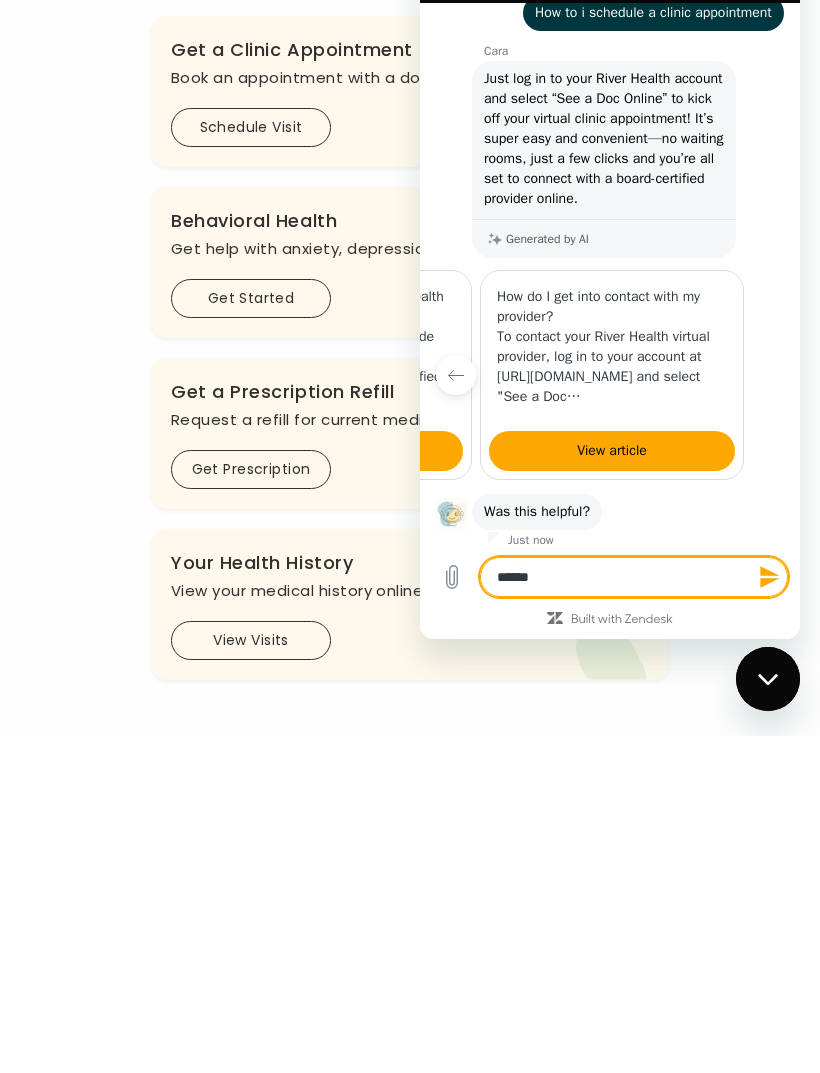 type on "*" 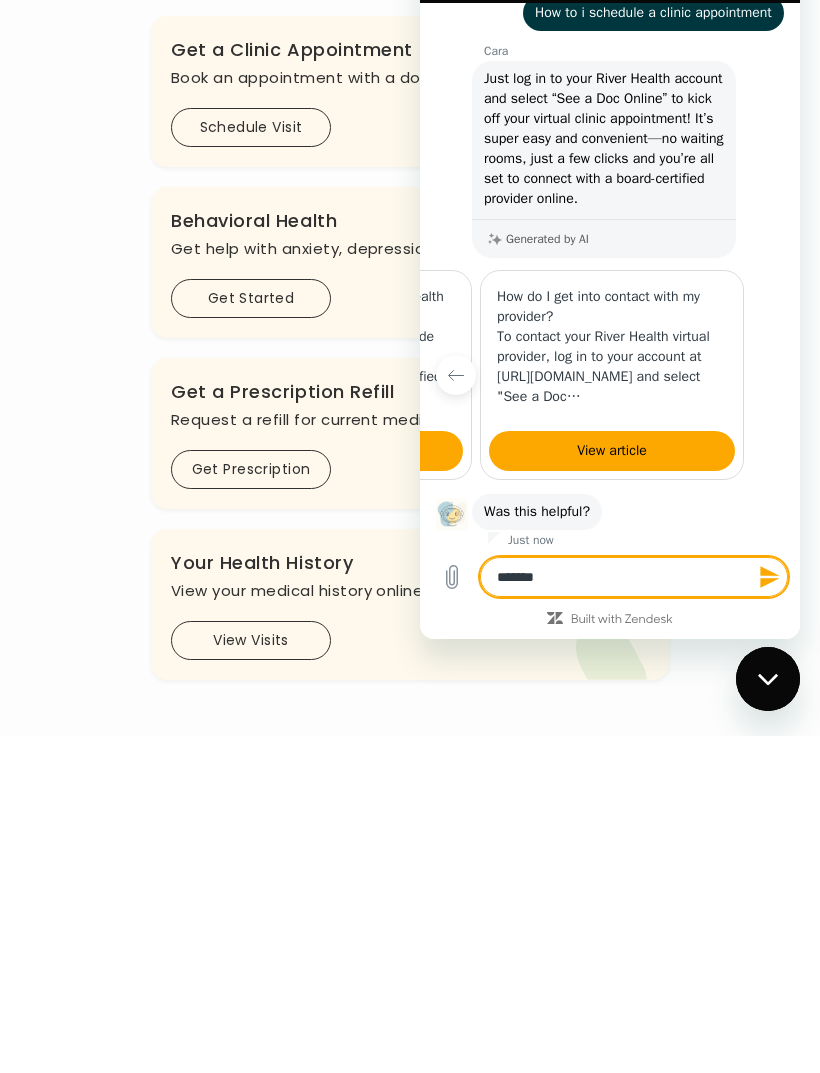 type on "********" 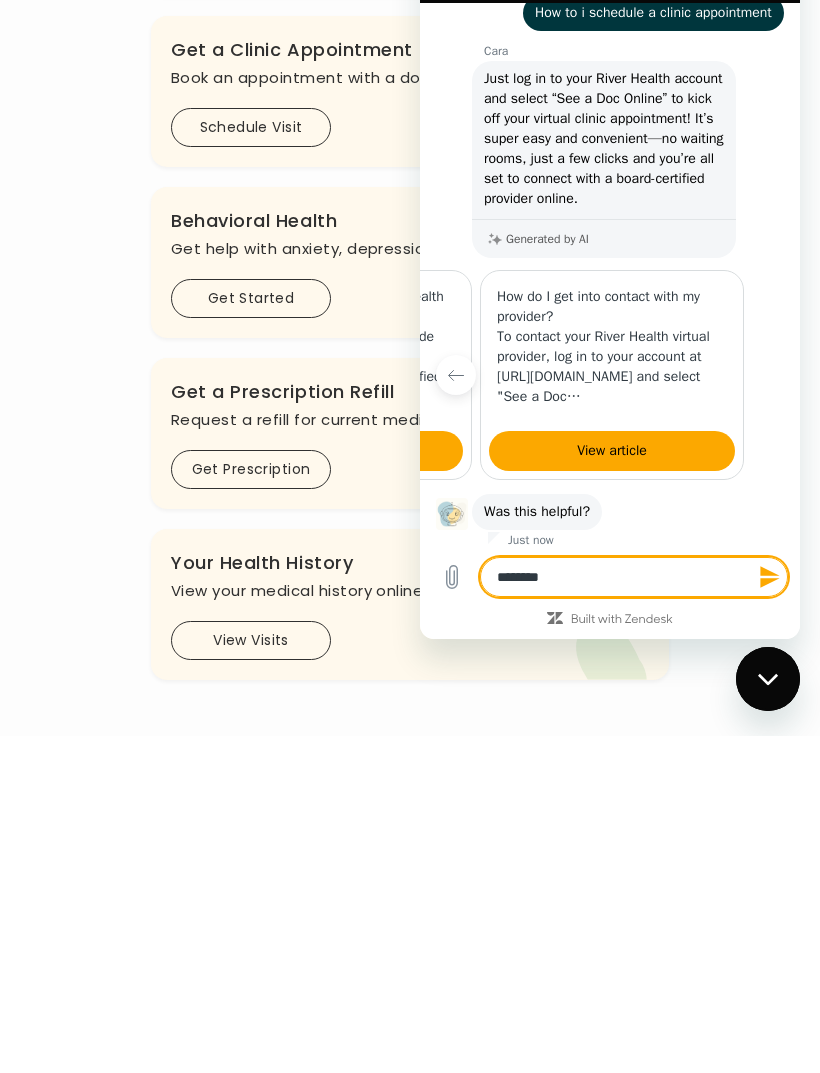 type on "********" 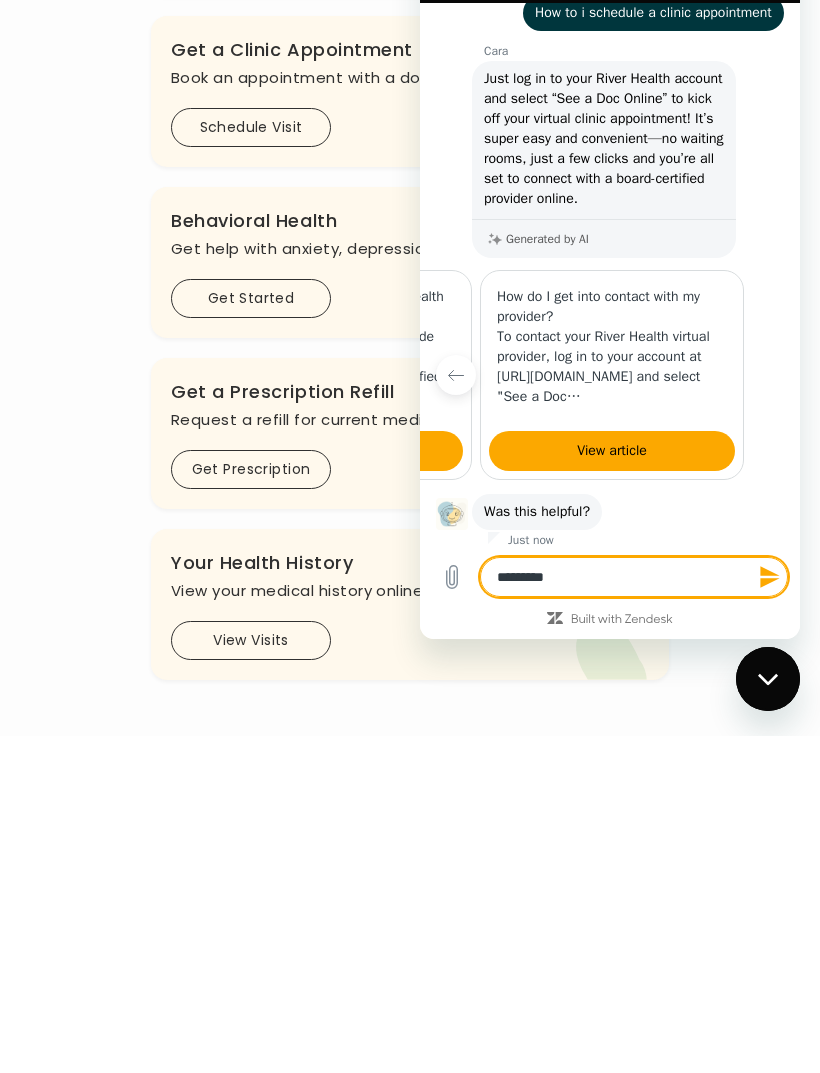 type on "**********" 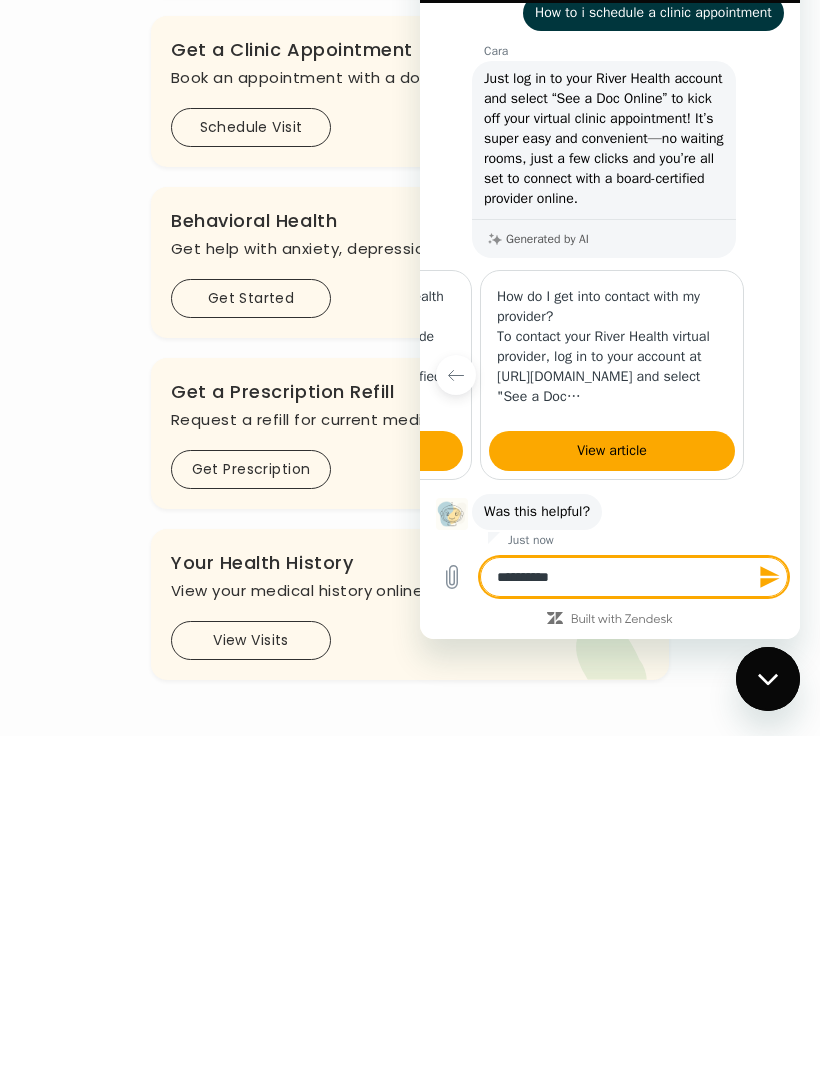 type on "*" 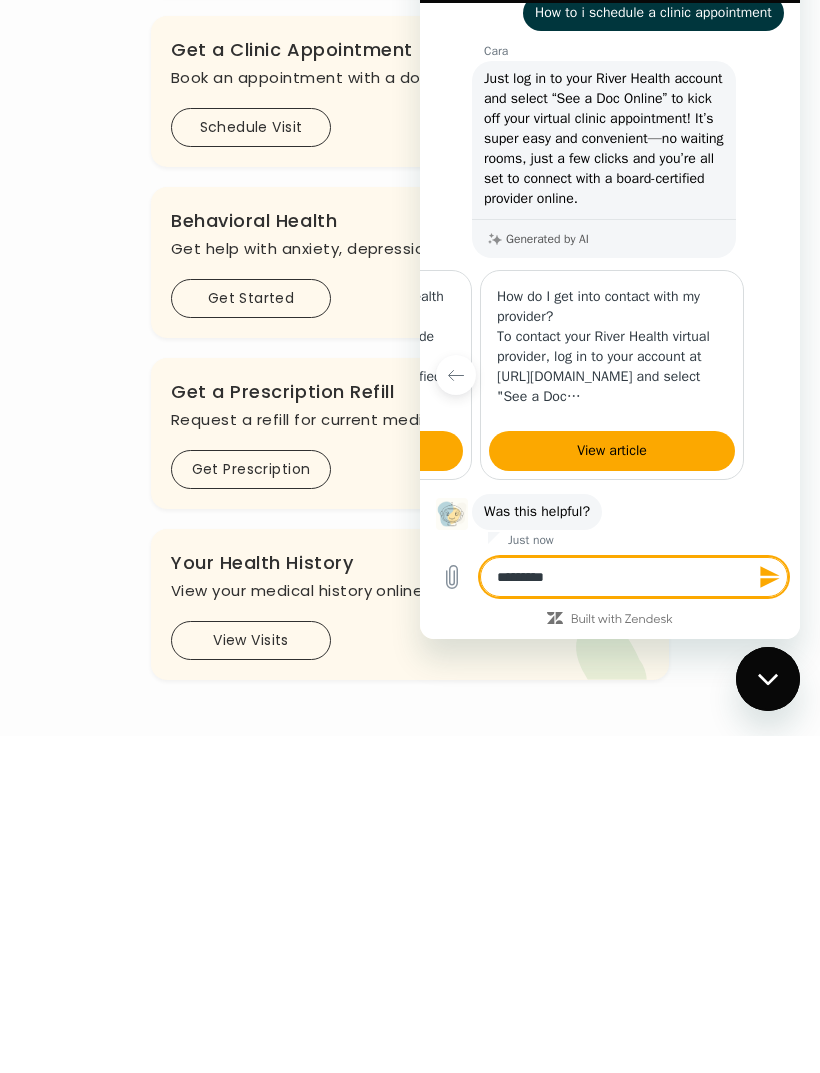 type on "**********" 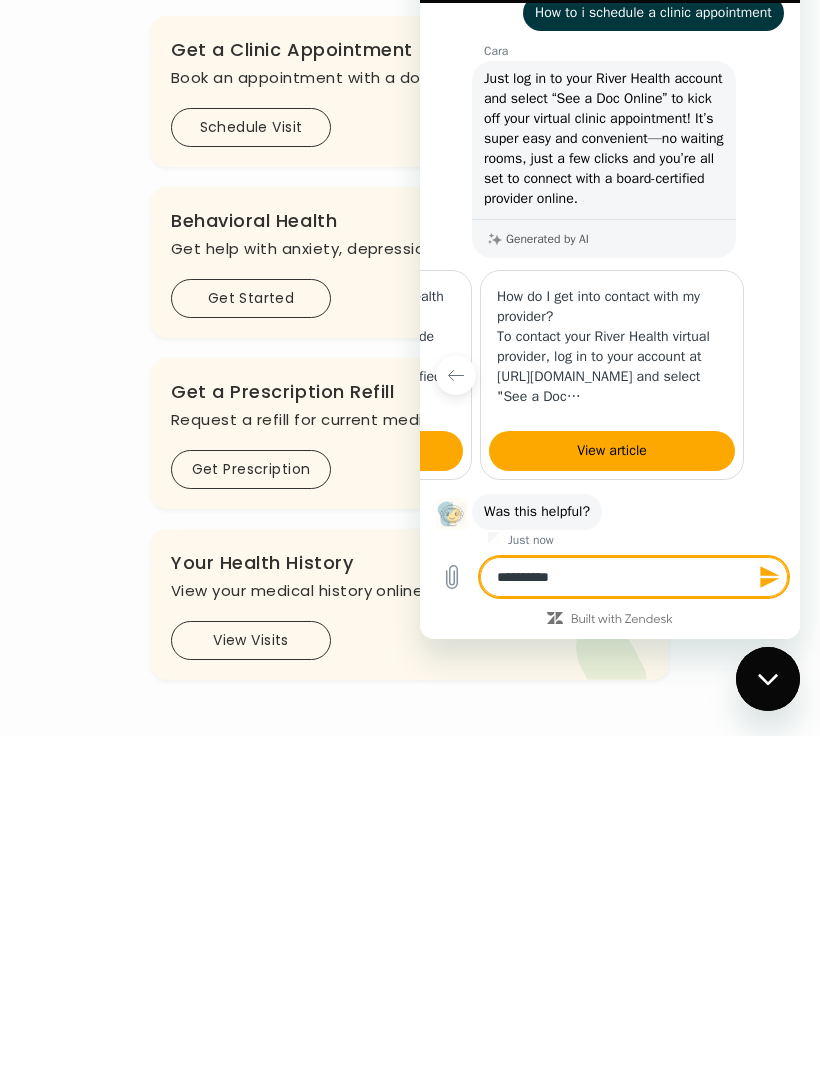 type on "*" 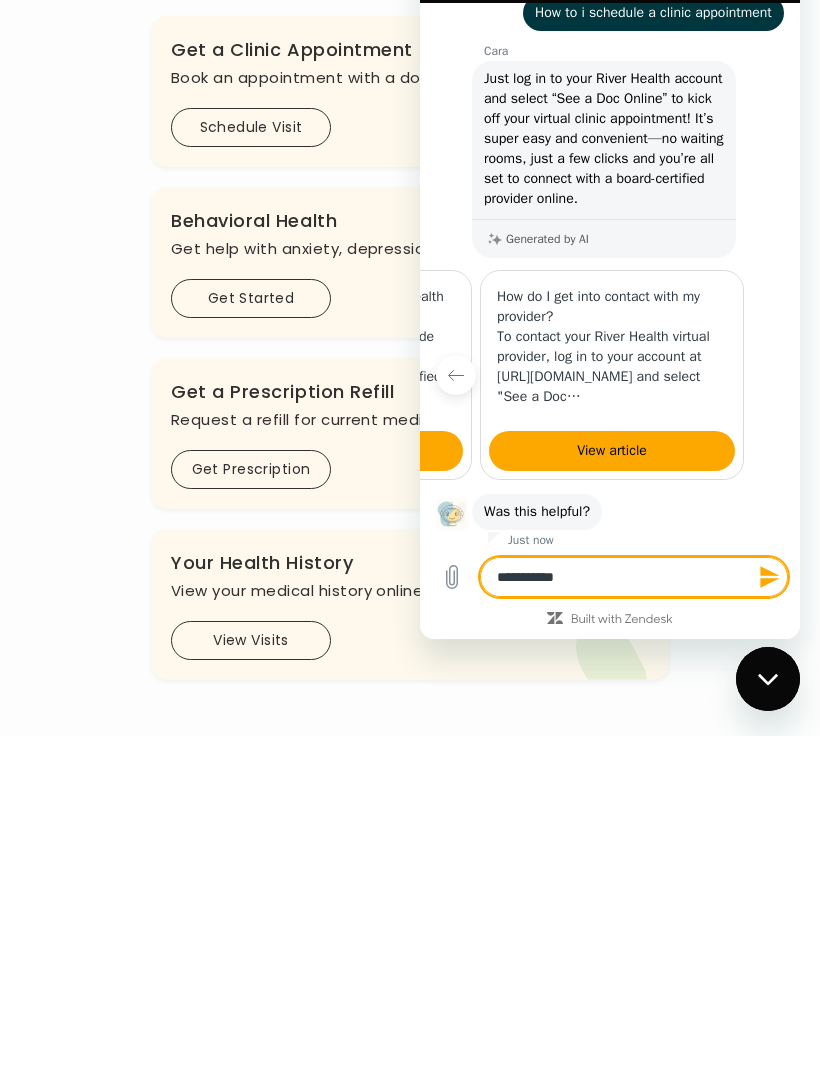 type on "*" 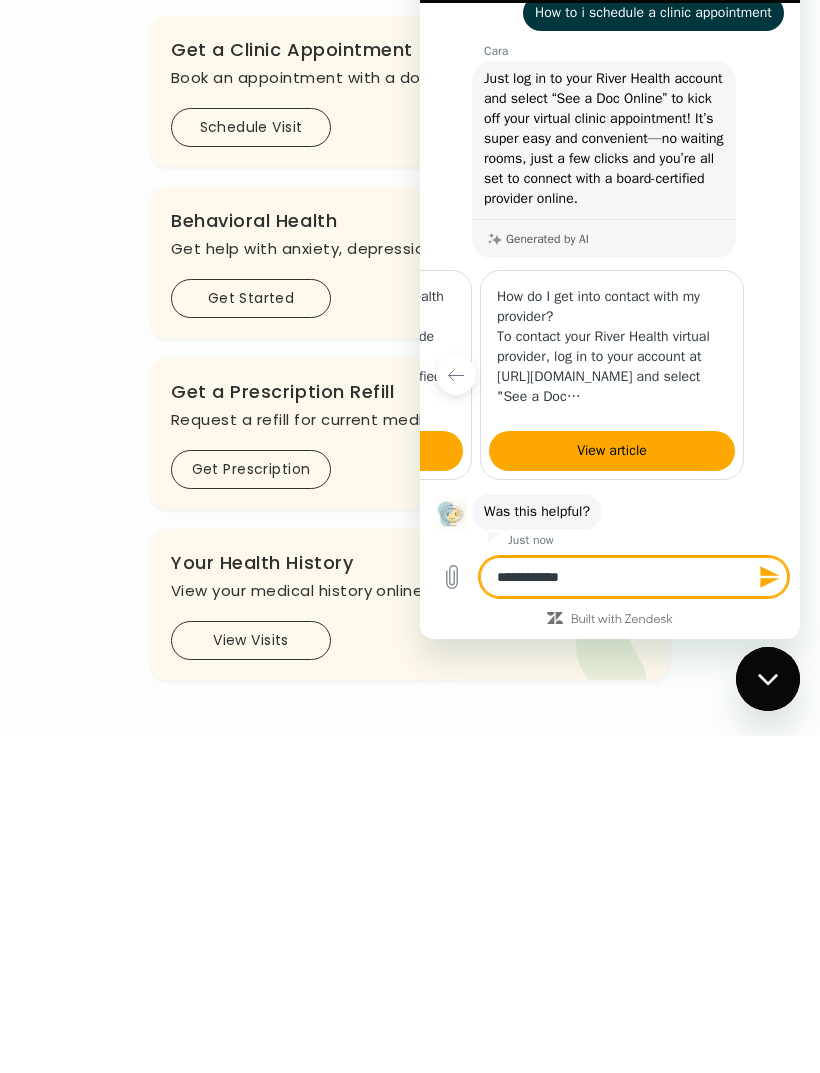 type on "*" 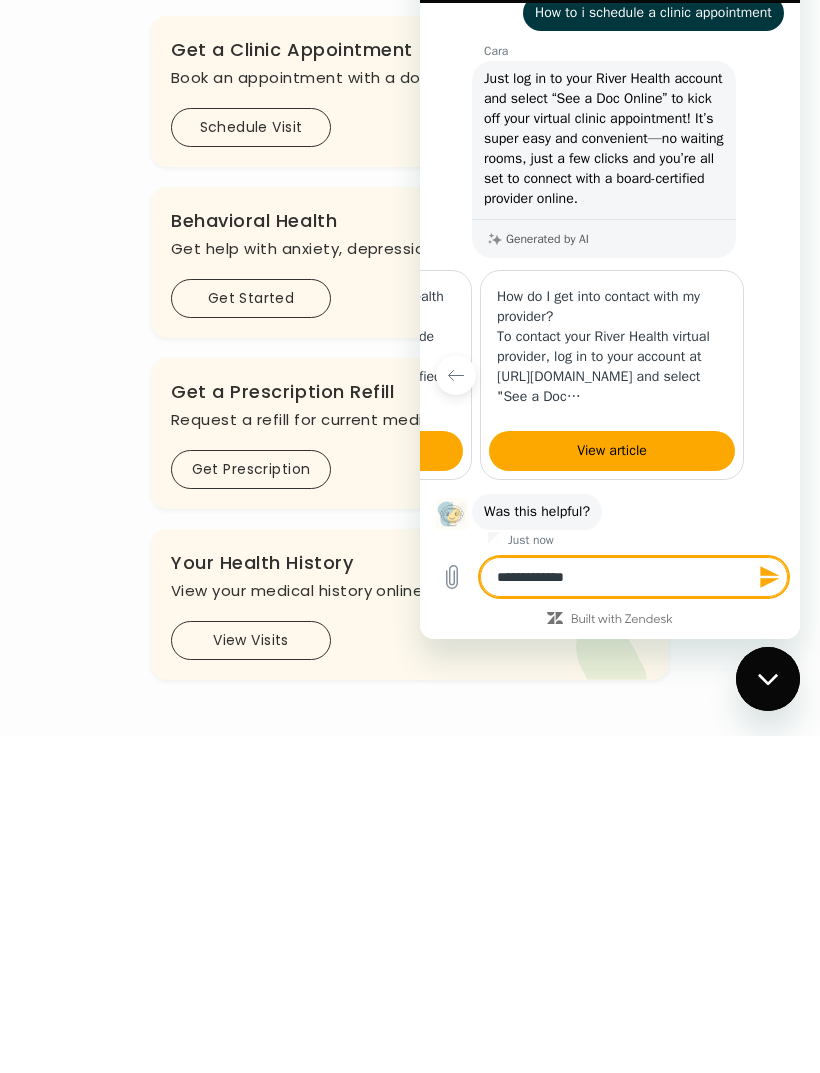 type on "**********" 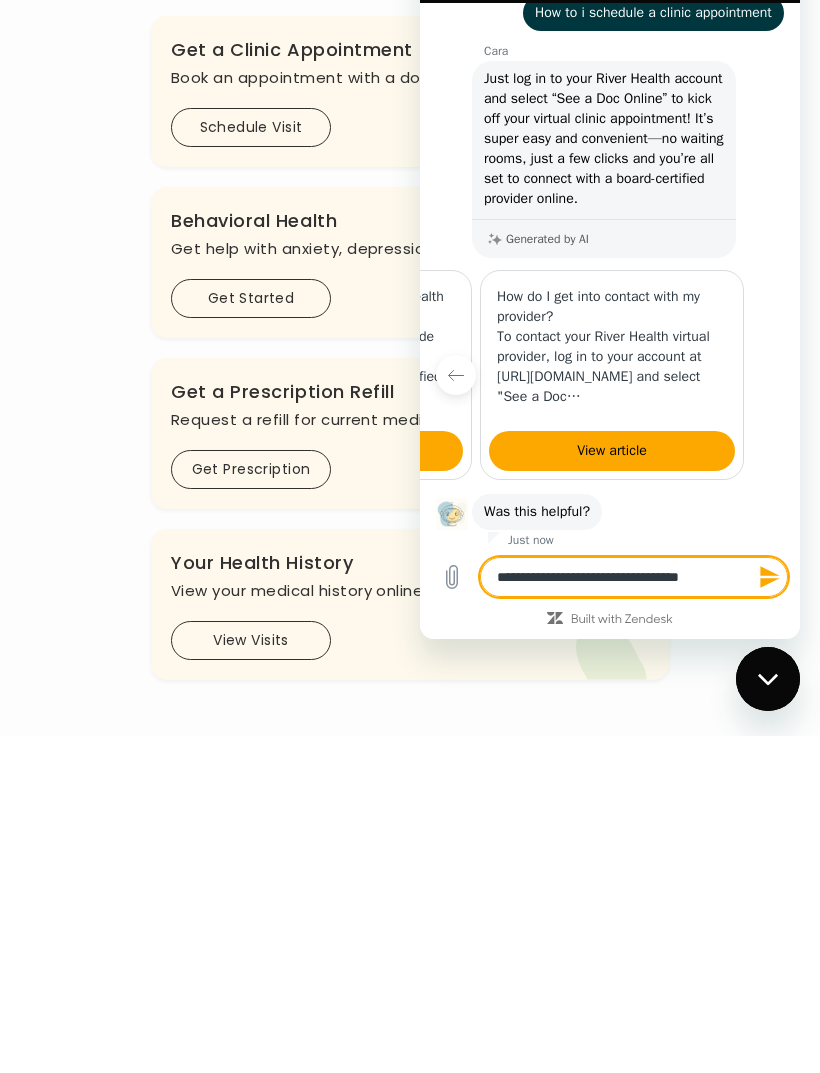 click 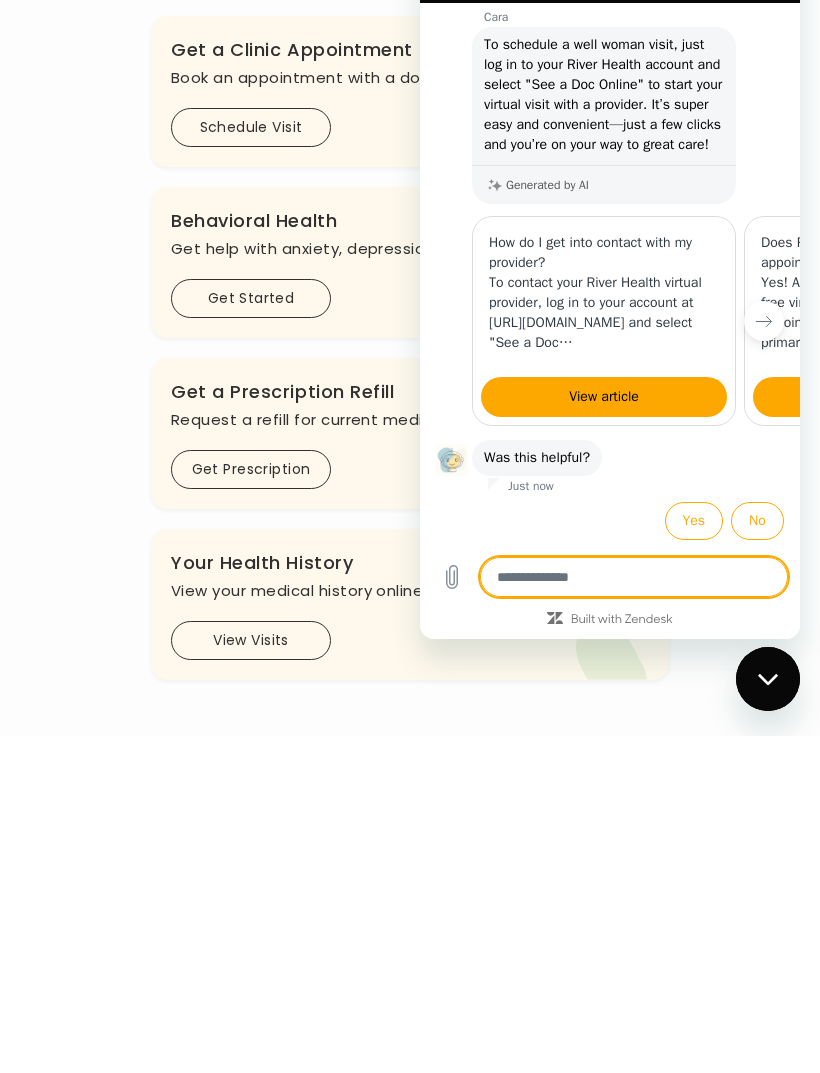 scroll, scrollTop: 989, scrollLeft: 0, axis: vertical 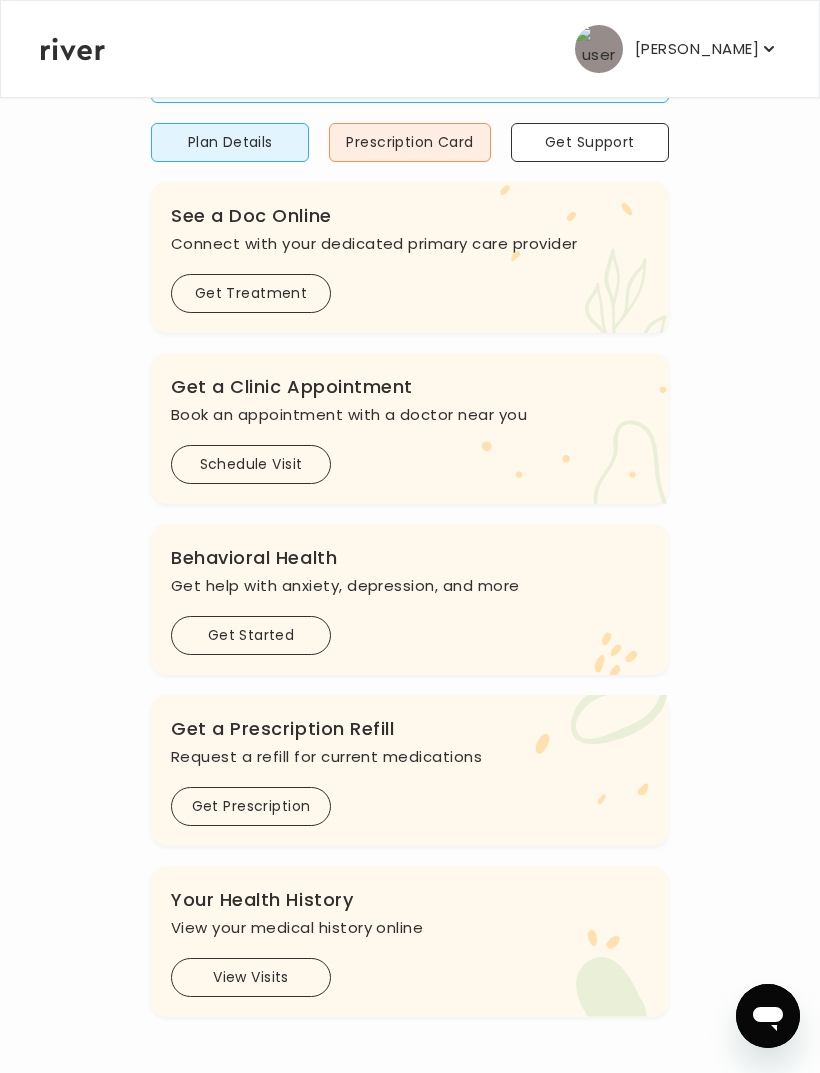 click on "Get Treatment" at bounding box center (251, 293) 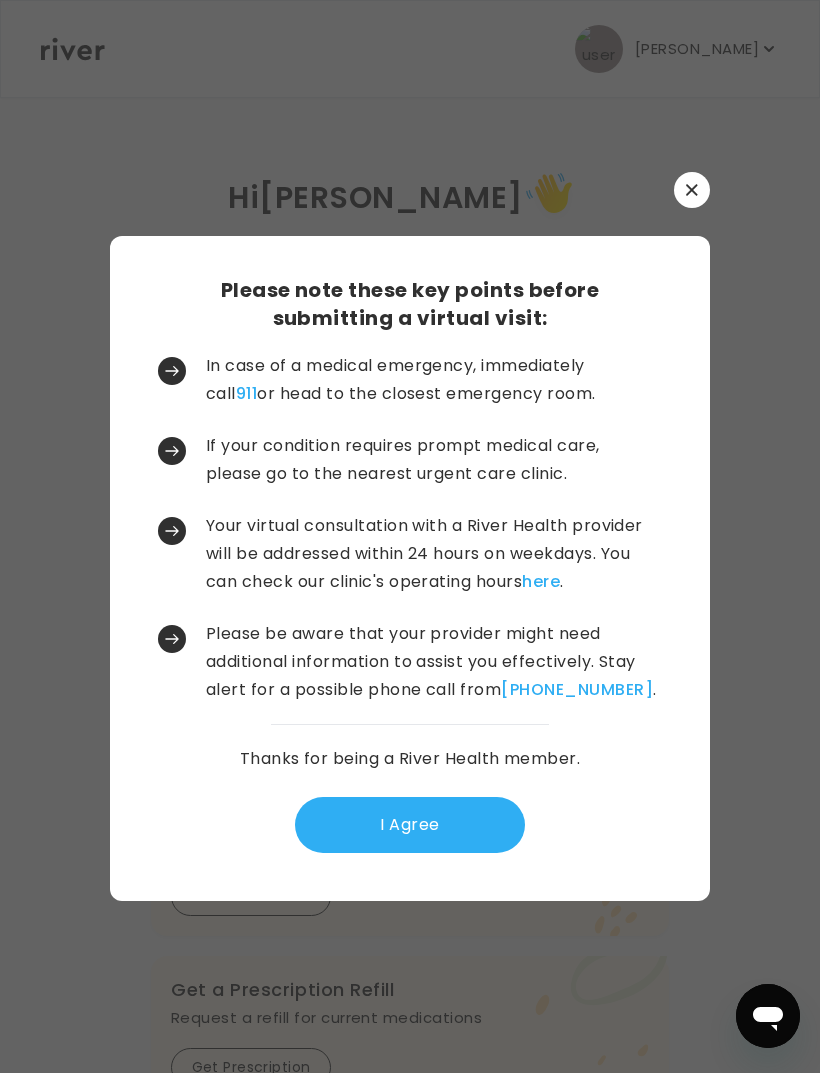 click on "I Agree" at bounding box center [410, 825] 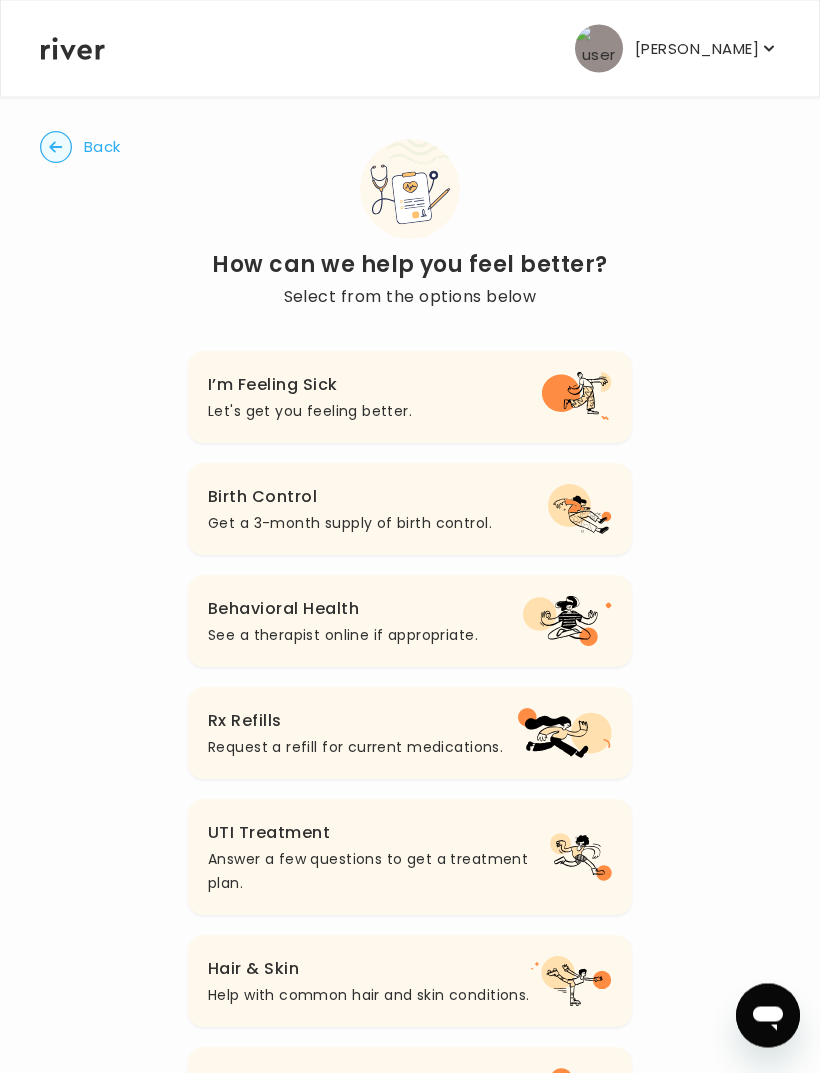 scroll, scrollTop: 0, scrollLeft: 0, axis: both 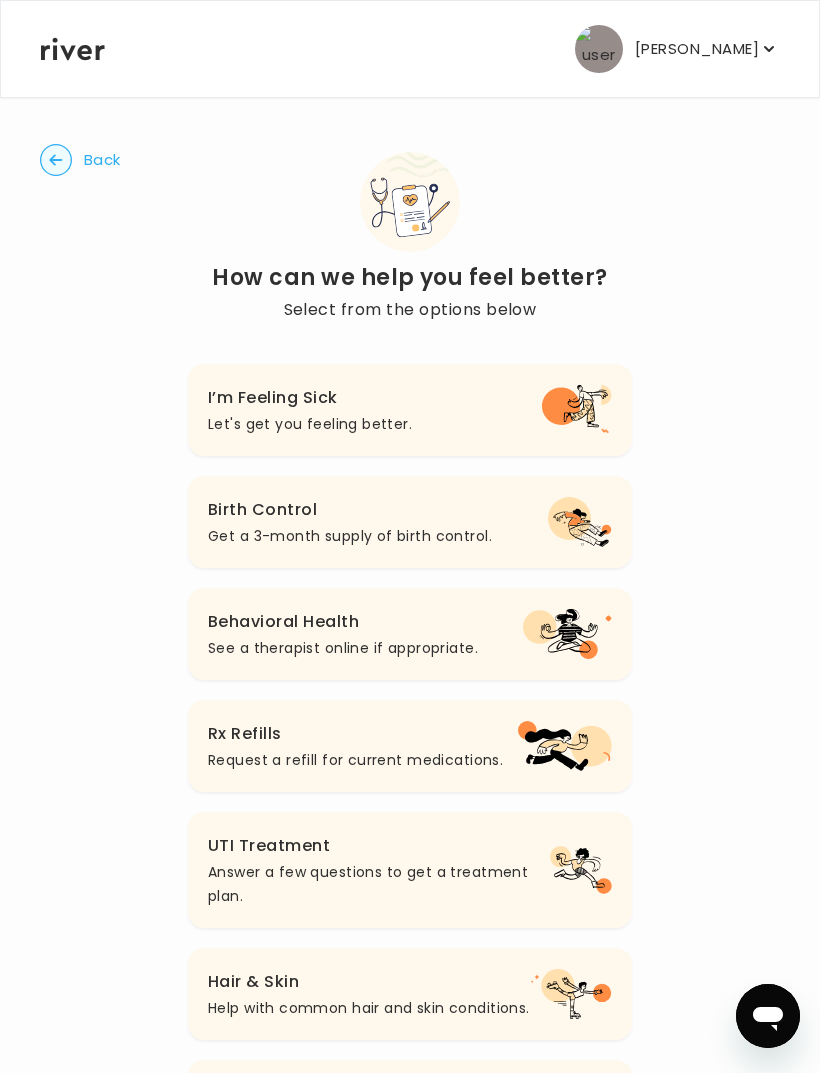 click on "Birth Control" at bounding box center (350, 510) 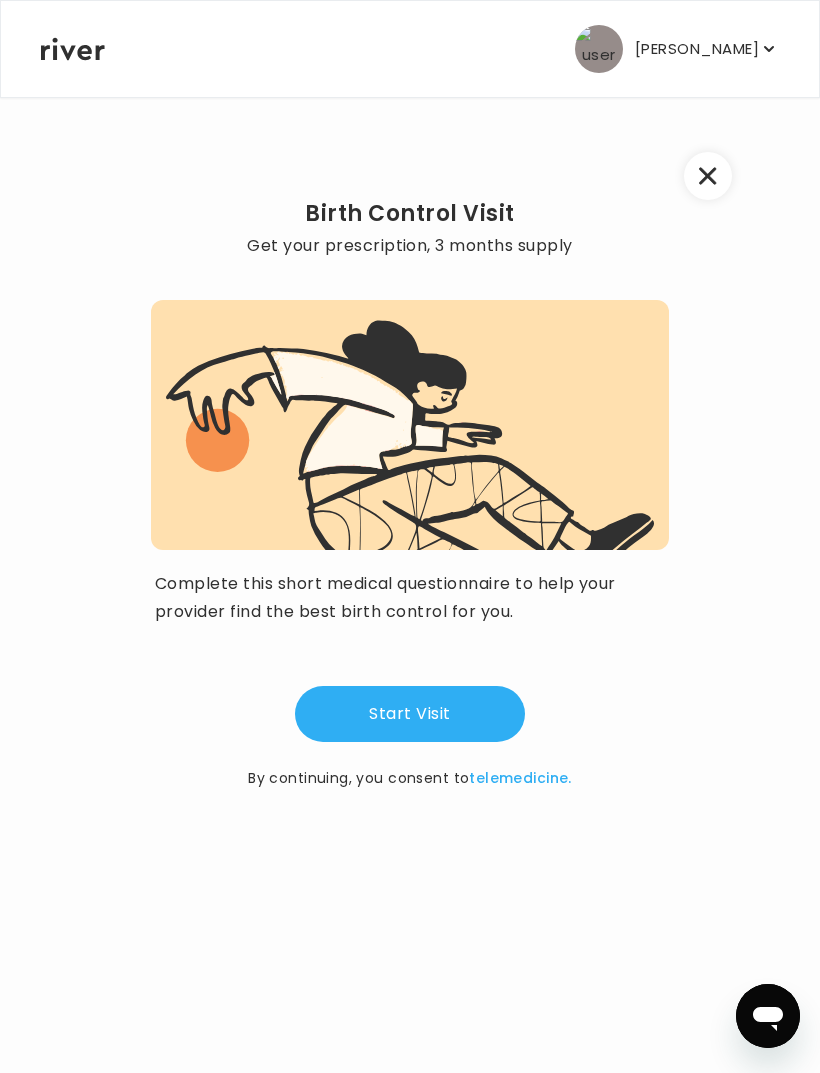 click 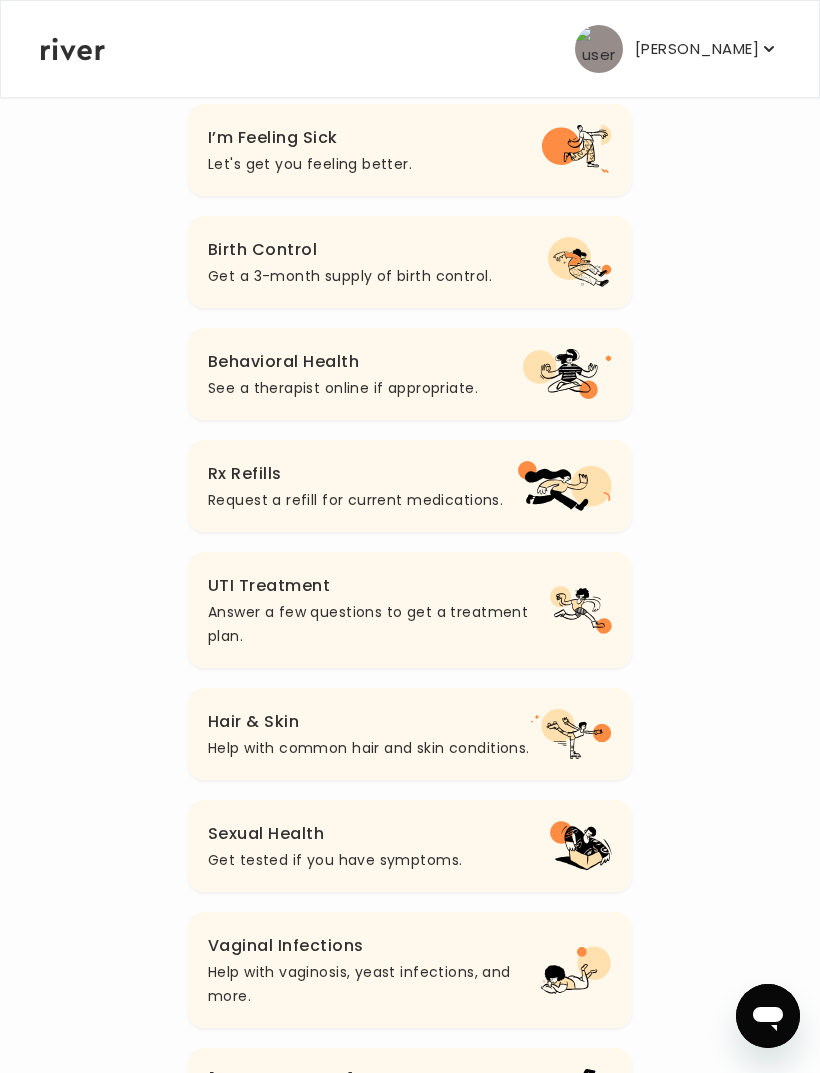 scroll, scrollTop: 319, scrollLeft: 0, axis: vertical 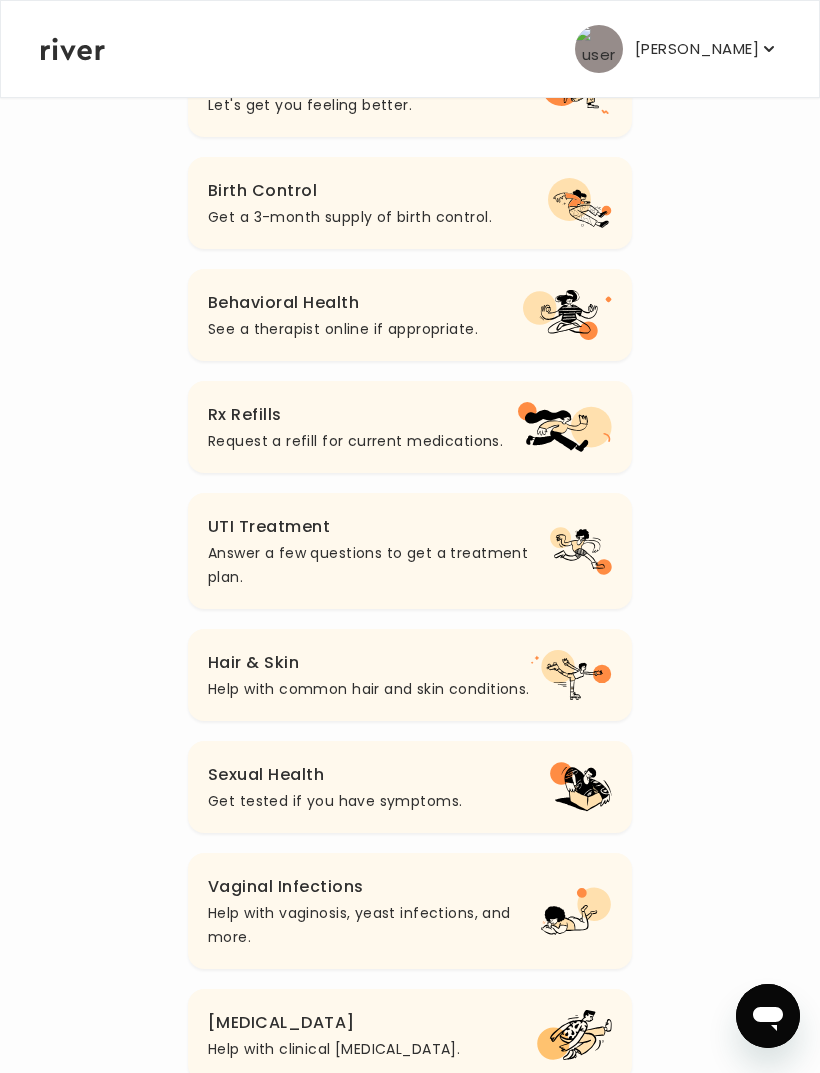 click on "Get tested if you have symptoms." at bounding box center [335, 801] 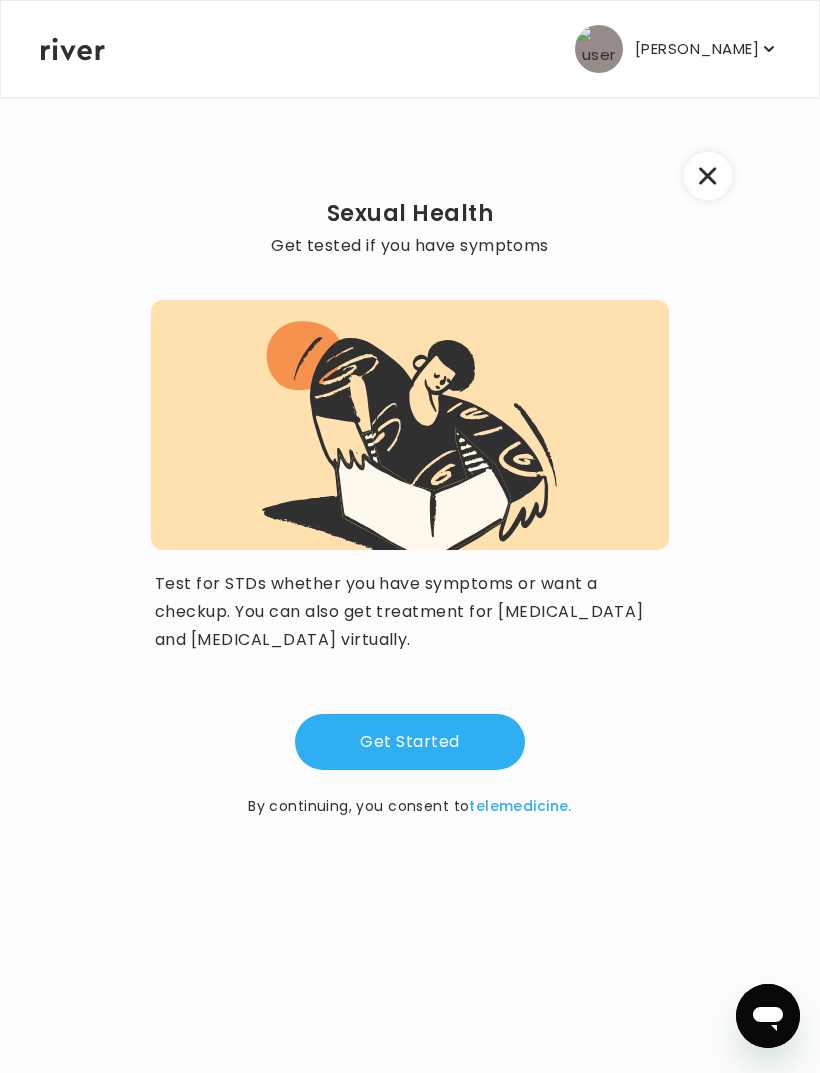 click on "Get Started" at bounding box center (410, 742) 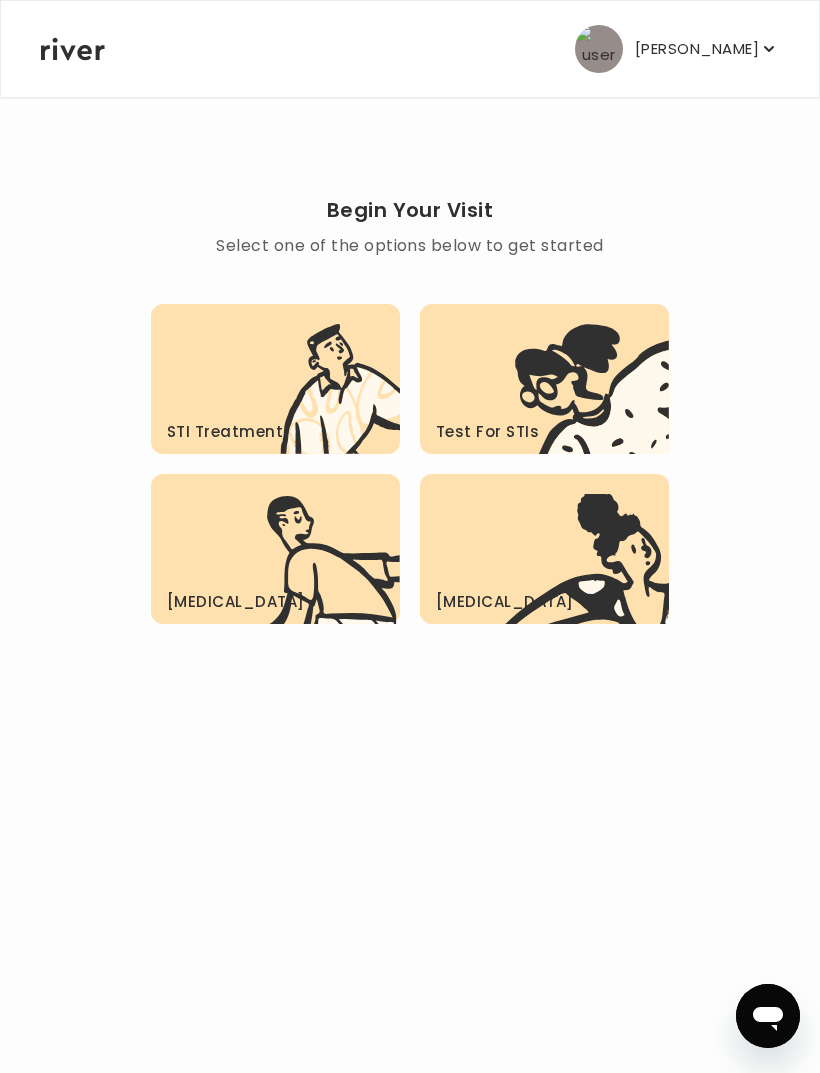click on "Begin Your Visit Select one of the options below to get started STI Treatment .c{fill:#303030}.d{fill:#fff8ed}.e{fill:#ffe0af}.f{fill:none} Test For STIs .c{fill:#303030}.d{fill:#fff8ed}.e{fill:#ffe0af}.f{fill:none} [MEDICAL_DATA] .c{fill:#303030}.e{fill:none} [MEDICAL_DATA] .c{fill:#303030}.d{fill:#fff8ed}" at bounding box center (410, 388) 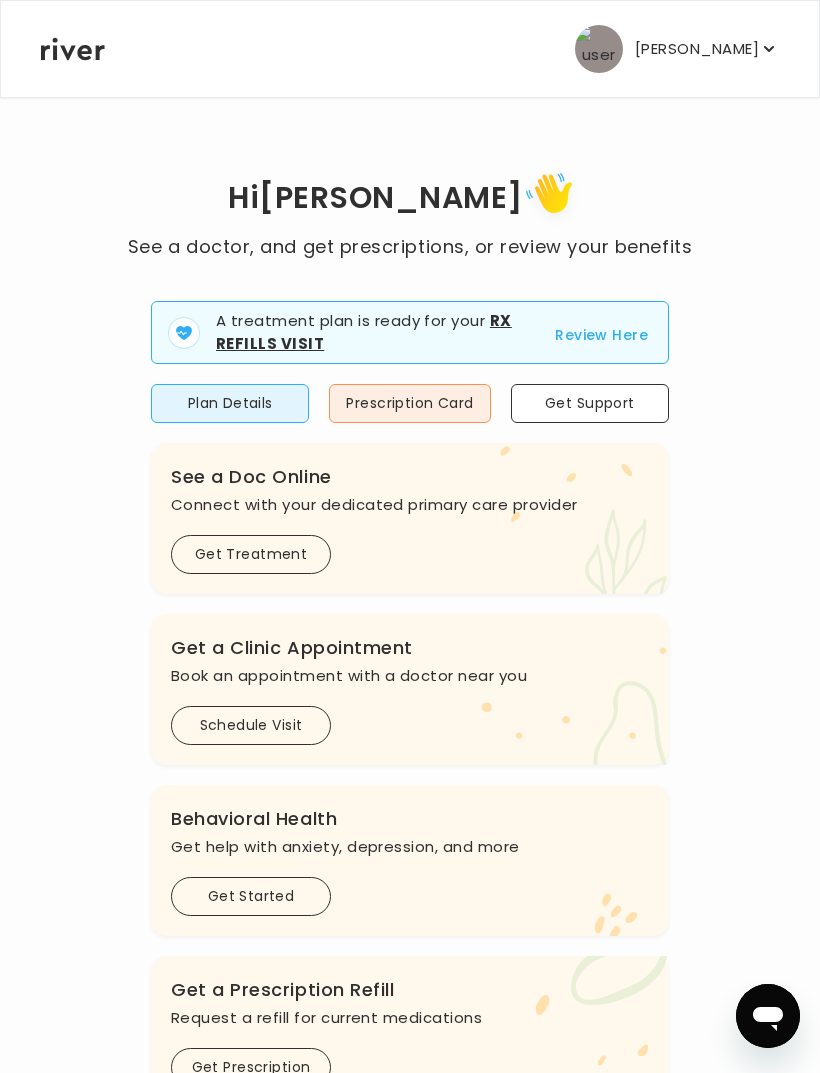 click on "Get Treatment" at bounding box center [251, 554] 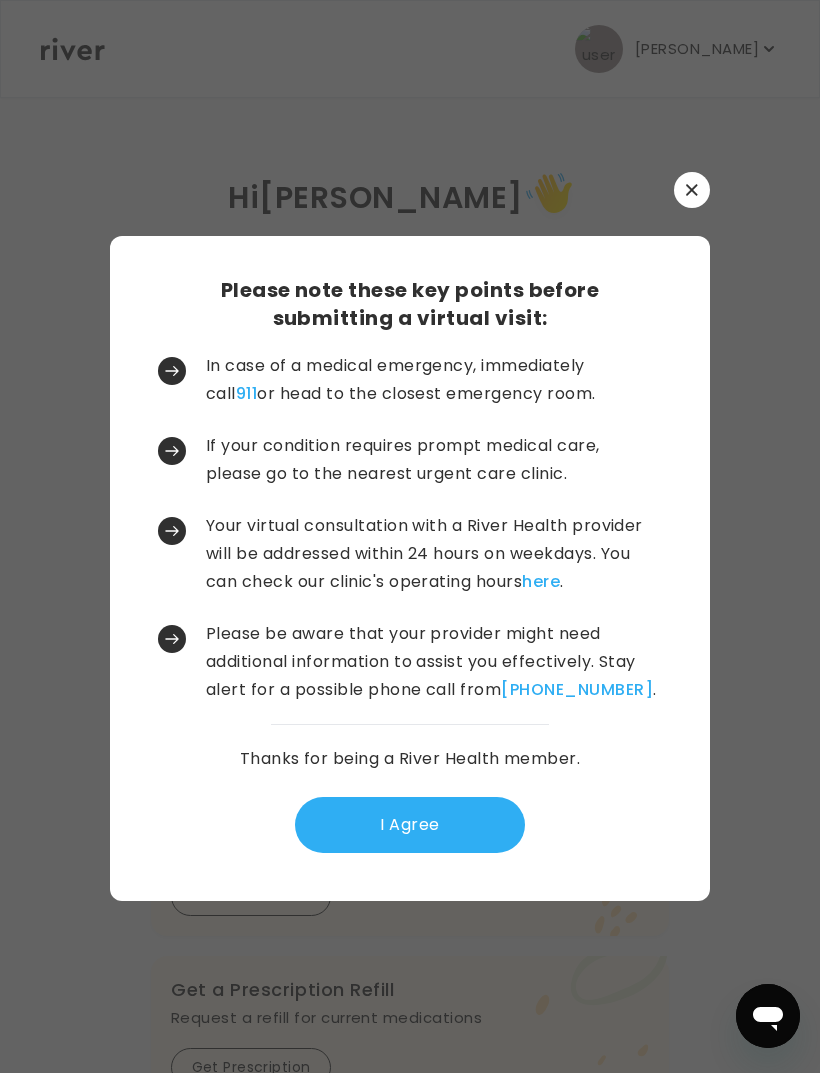 click on "I Agree" at bounding box center (410, 825) 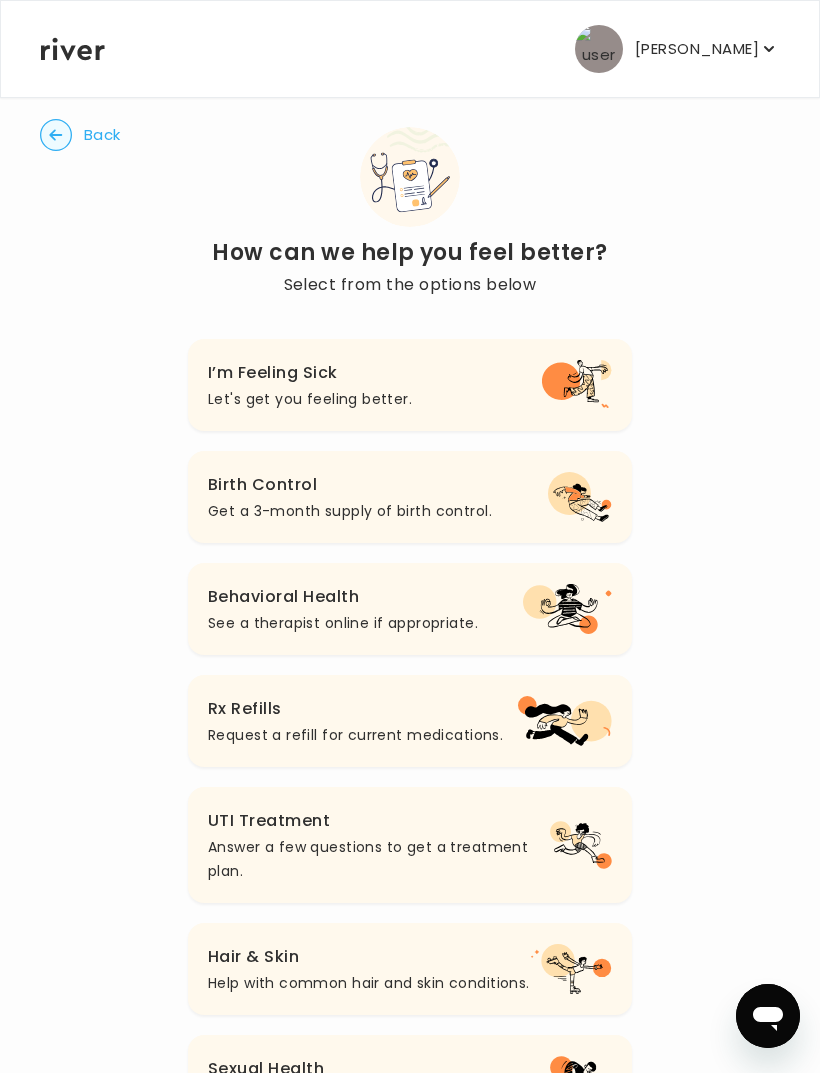 scroll, scrollTop: 0, scrollLeft: 0, axis: both 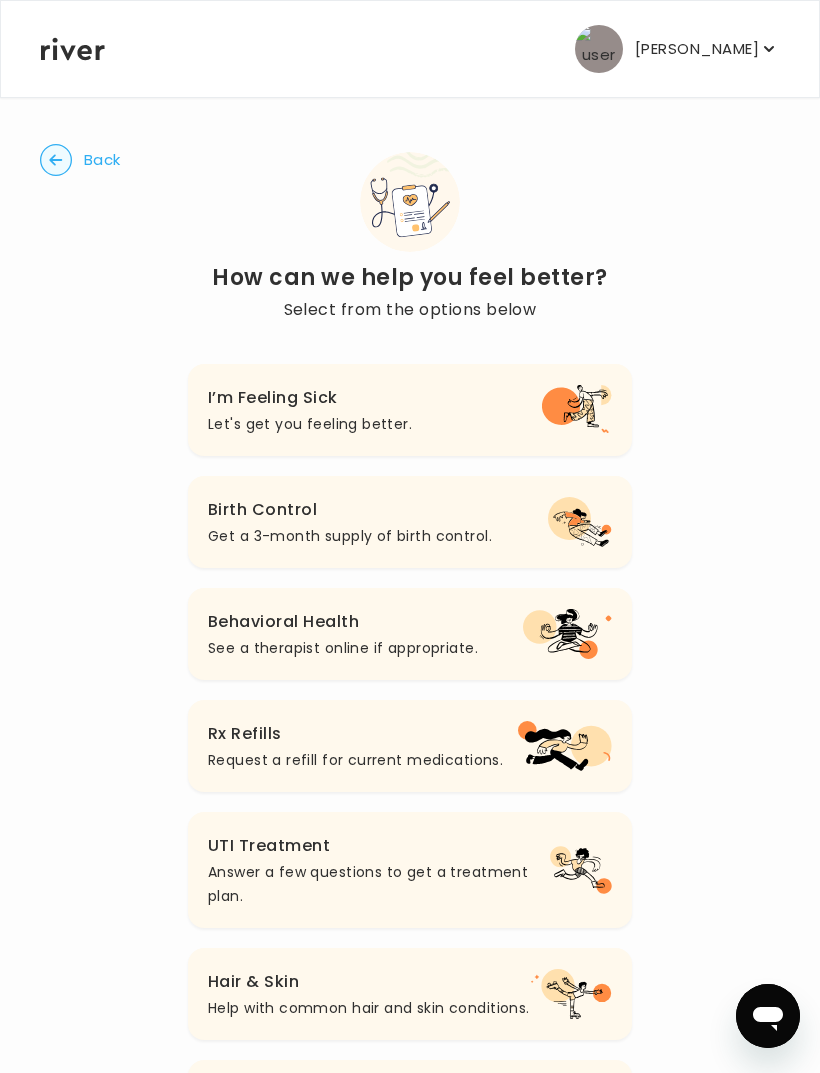click 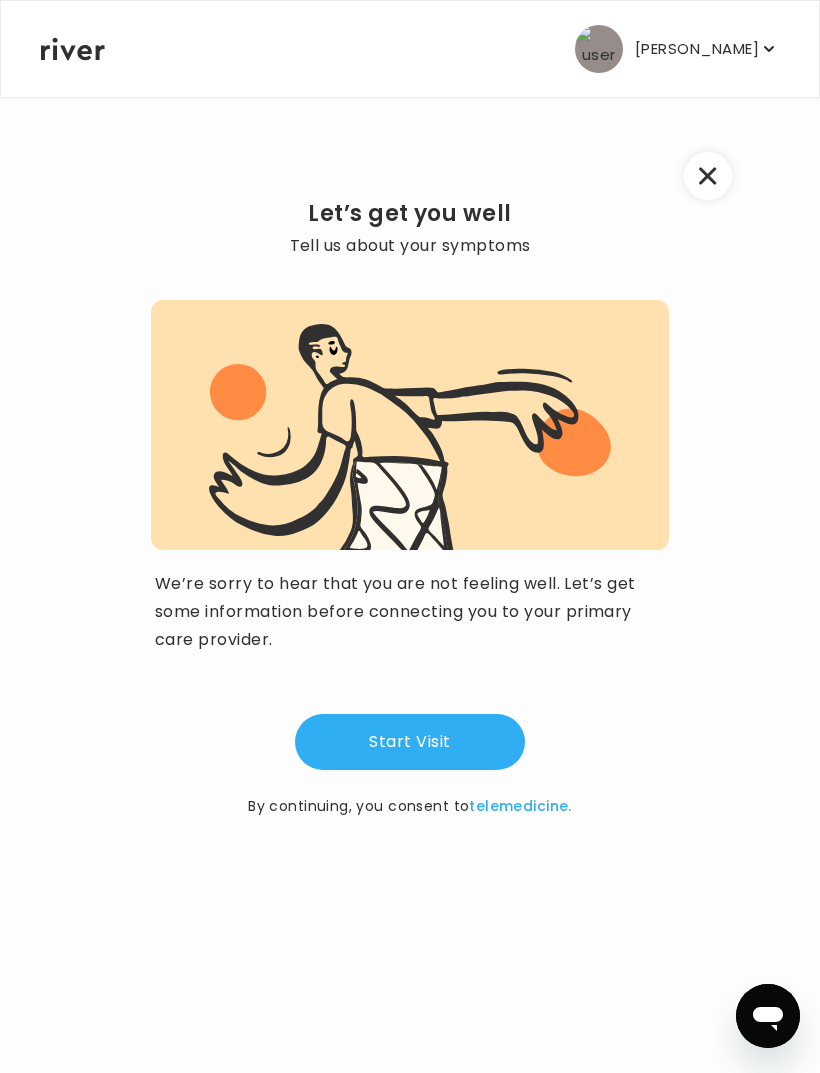 click 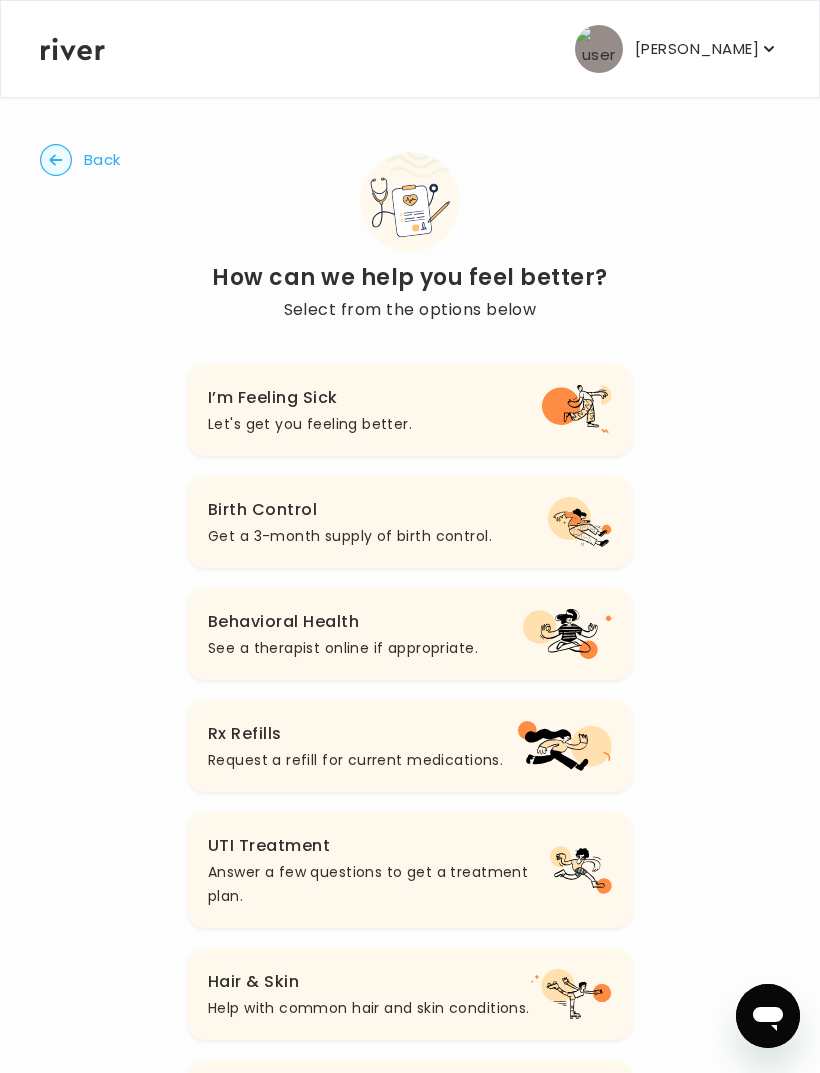 click on "Back" at bounding box center [102, 160] 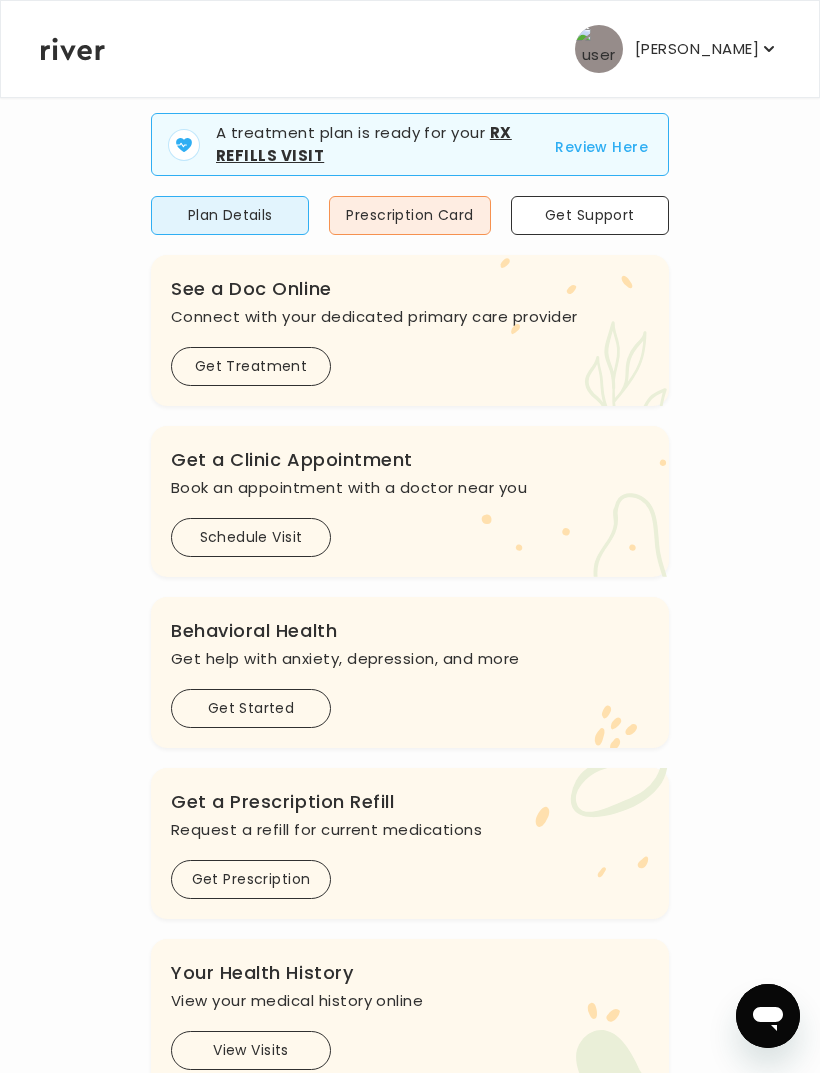 scroll, scrollTop: 201, scrollLeft: 0, axis: vertical 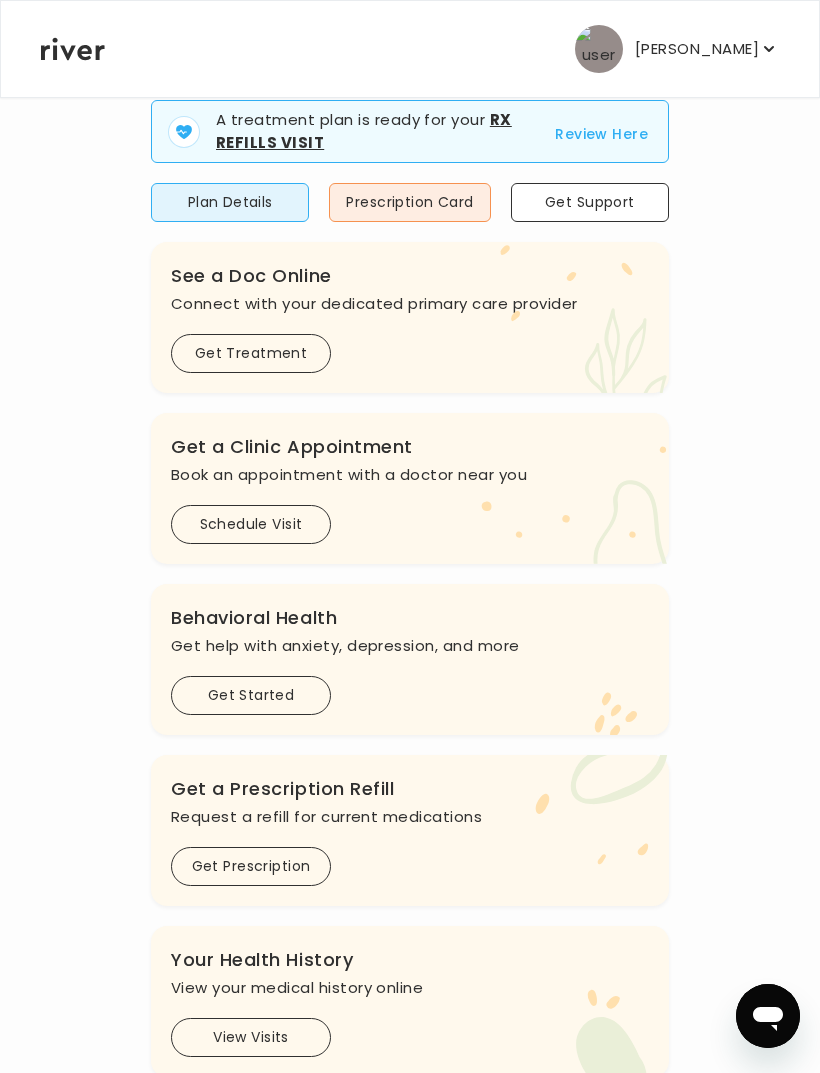 click on "Schedule Visit" at bounding box center [251, 524] 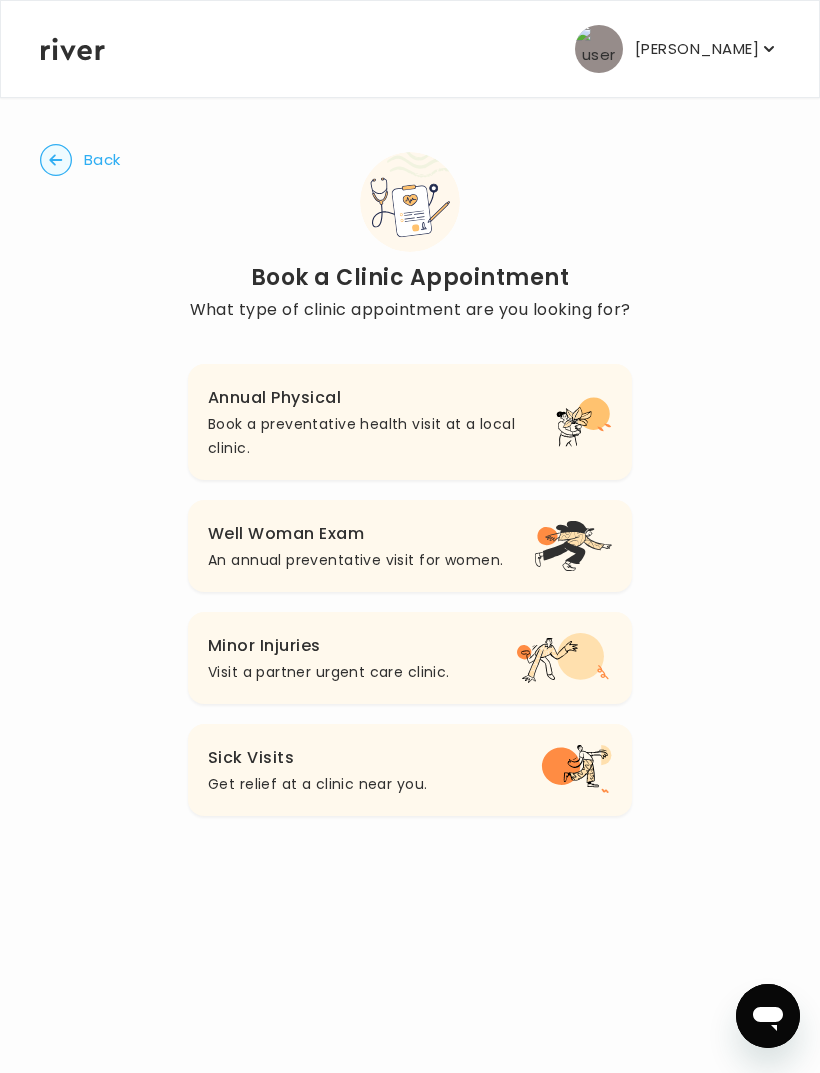 click on "An annual preventative visit for women." at bounding box center (355, 560) 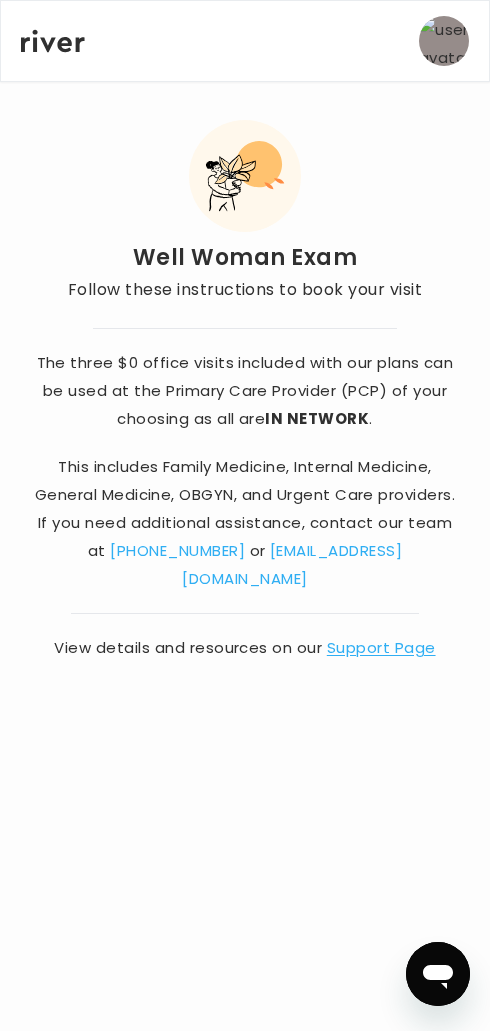 click on "[PERSON_NAME] Profile Activate Card Add Family Reimbursement Terms of Service Privacy Policy Logout Back Well Woman Exam Follow these instructions to book your visit The three $0 office visits included with our plans can be used at the Primary Care Provider (PCP) of your choosing as all are  IN NETWORK . This includes Family Medicine, Internal Medicine, General Medicine, OBGYN, and Urgent Care providers. If you need additional assistance, contact our team at   [PHONE_NUMBER]   or   [EMAIL_ADDRESS][DOMAIN_NAME] View details and resources on our   Support Page" at bounding box center [245, 515] 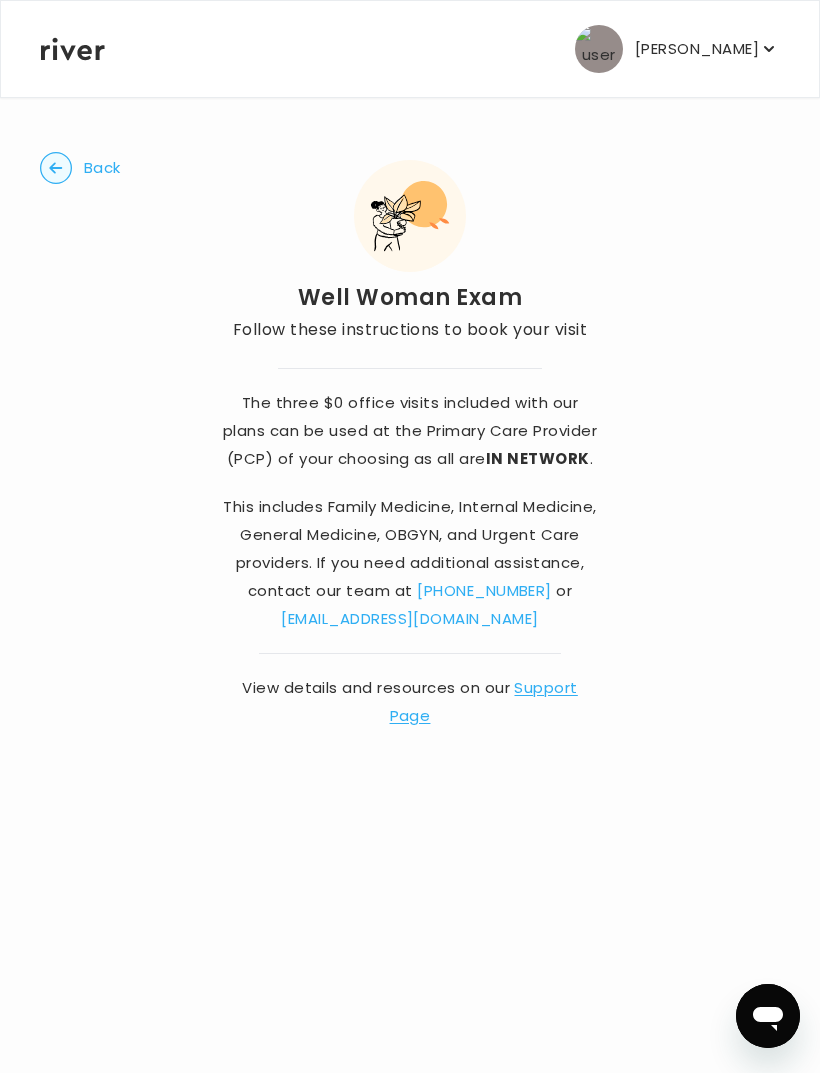 click on "Back" at bounding box center [102, 168] 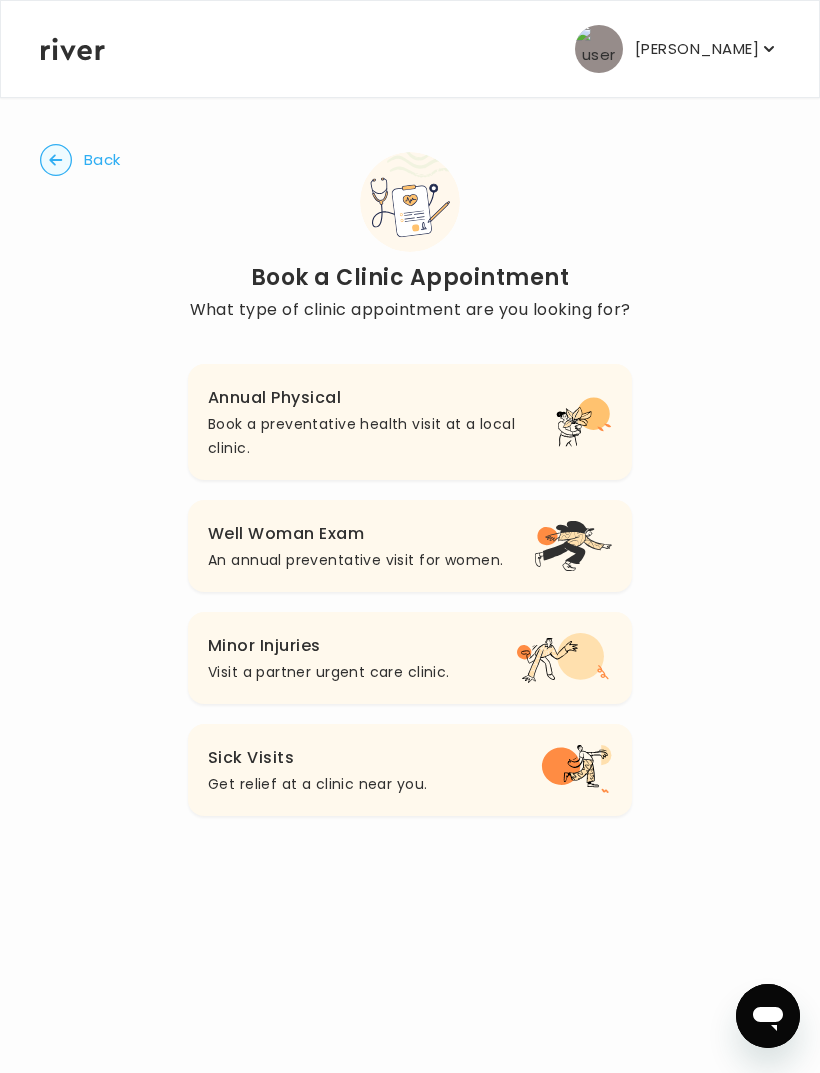 click on "Book a preventative health visit at a local clinic." at bounding box center [382, 436] 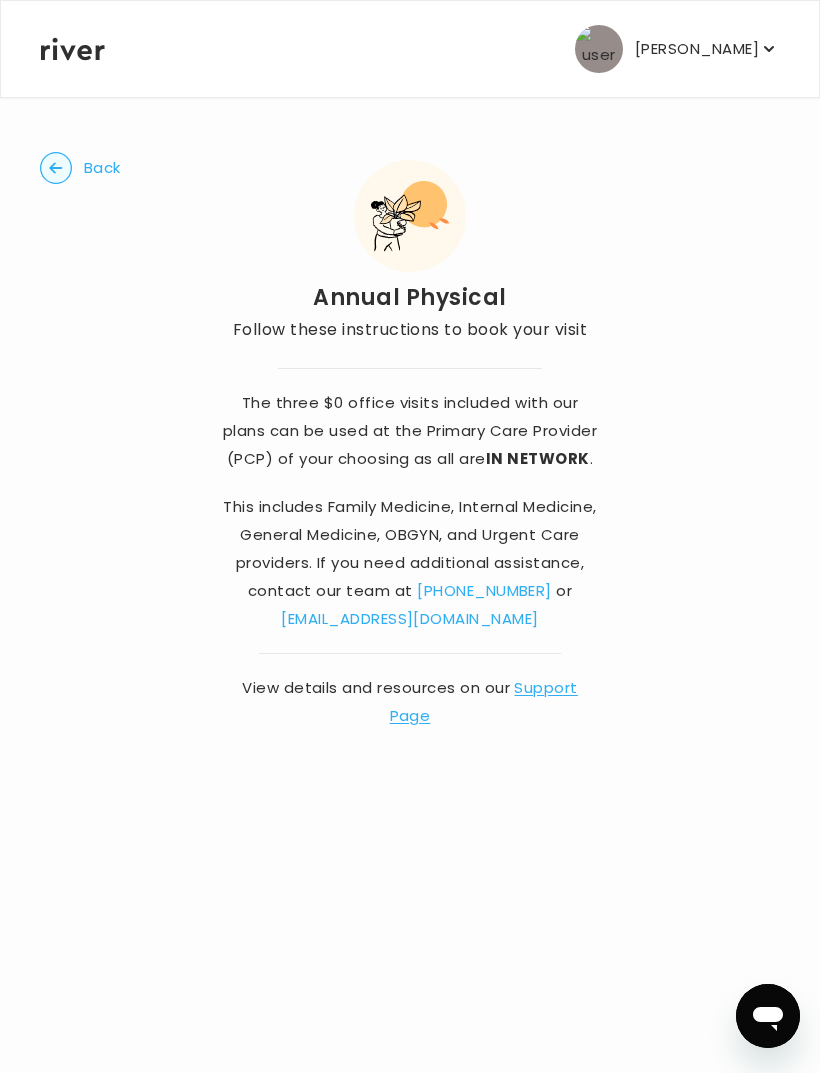 click on "Back" at bounding box center (102, 168) 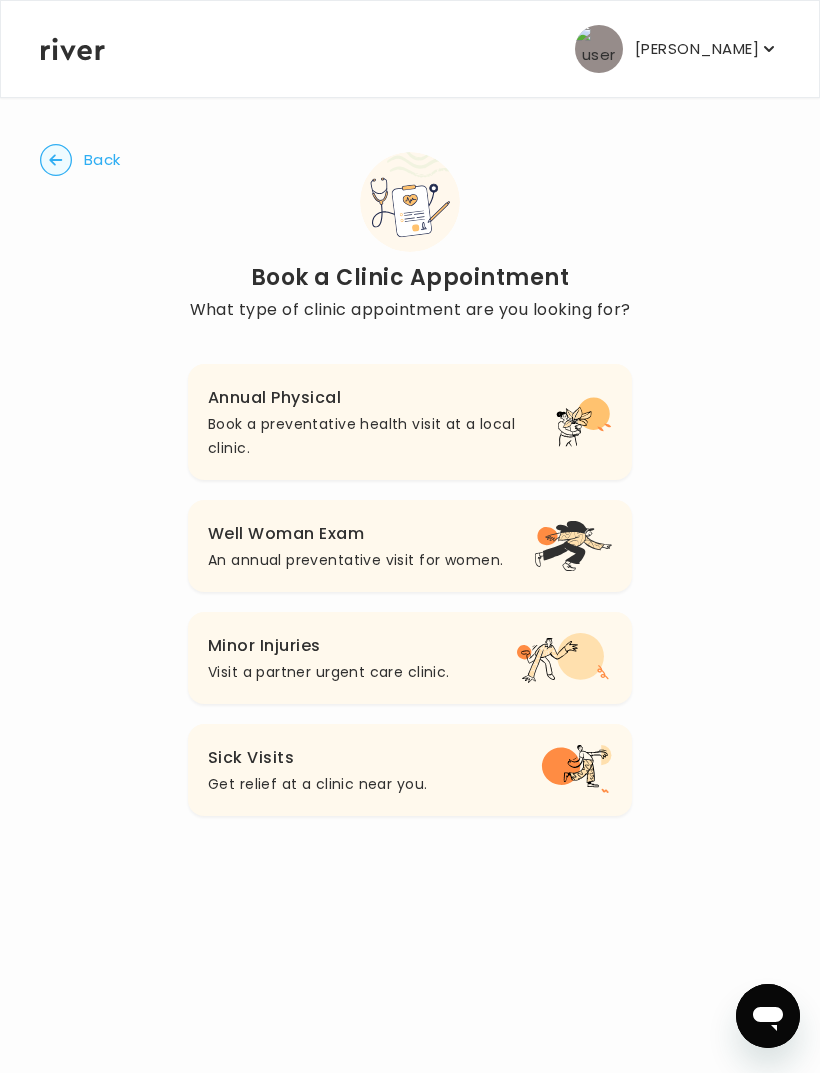 click on "Back" at bounding box center (102, 160) 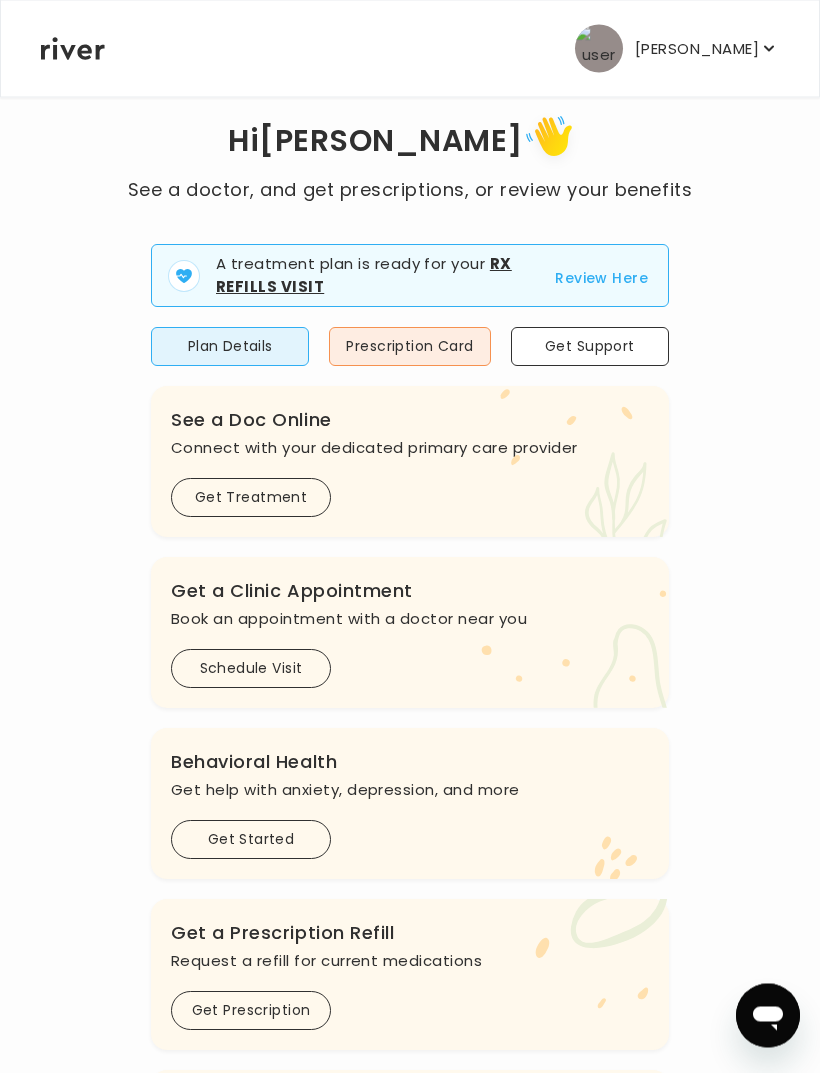 scroll, scrollTop: 0, scrollLeft: 0, axis: both 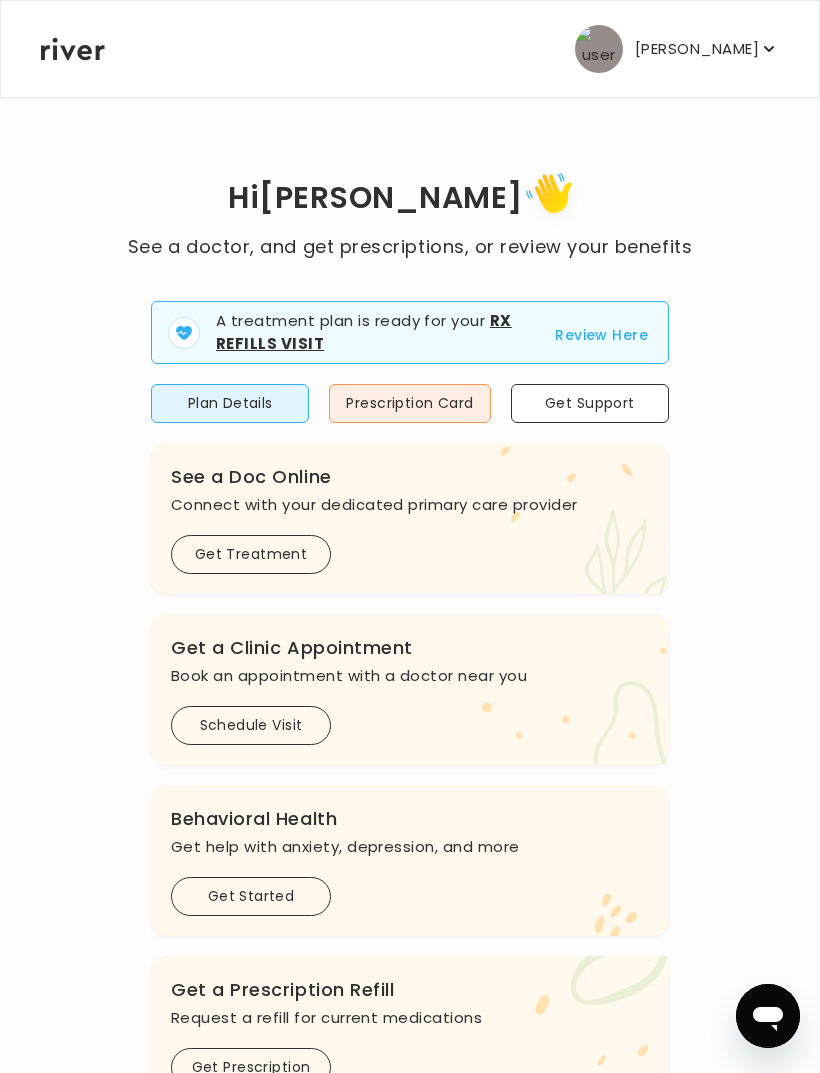 click on "Schedule Visit" at bounding box center (251, 725) 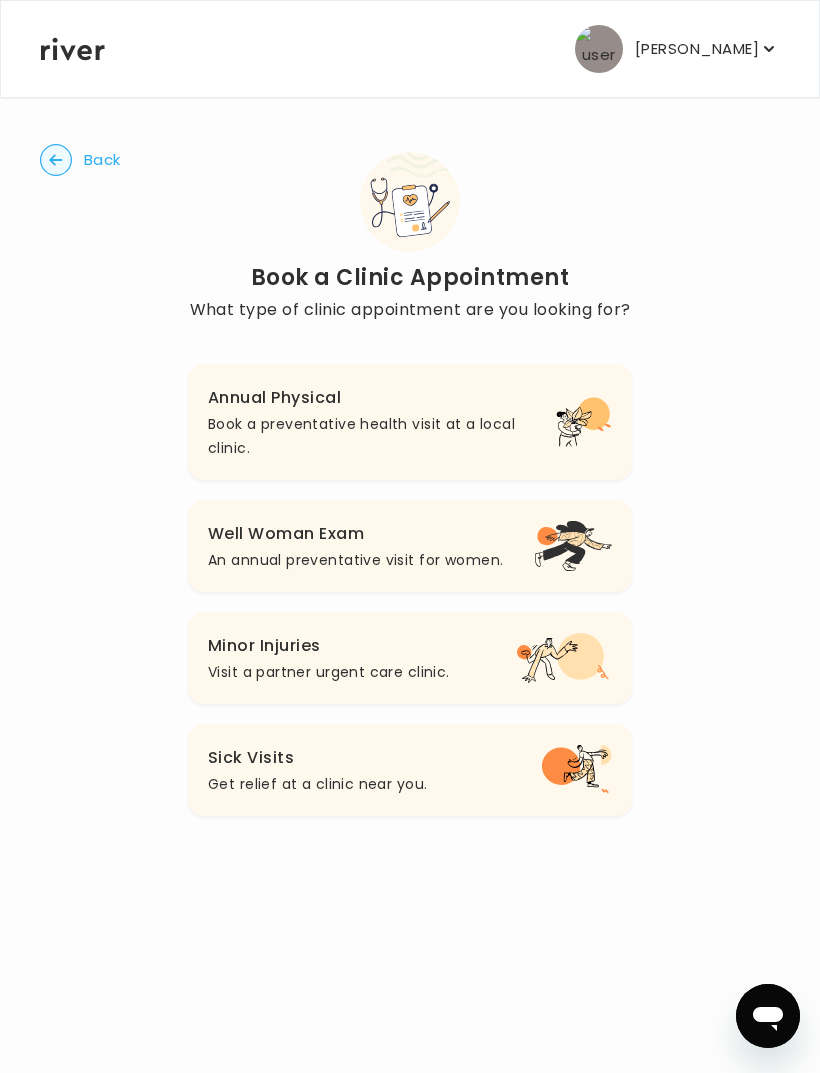 click on "Back" at bounding box center (102, 160) 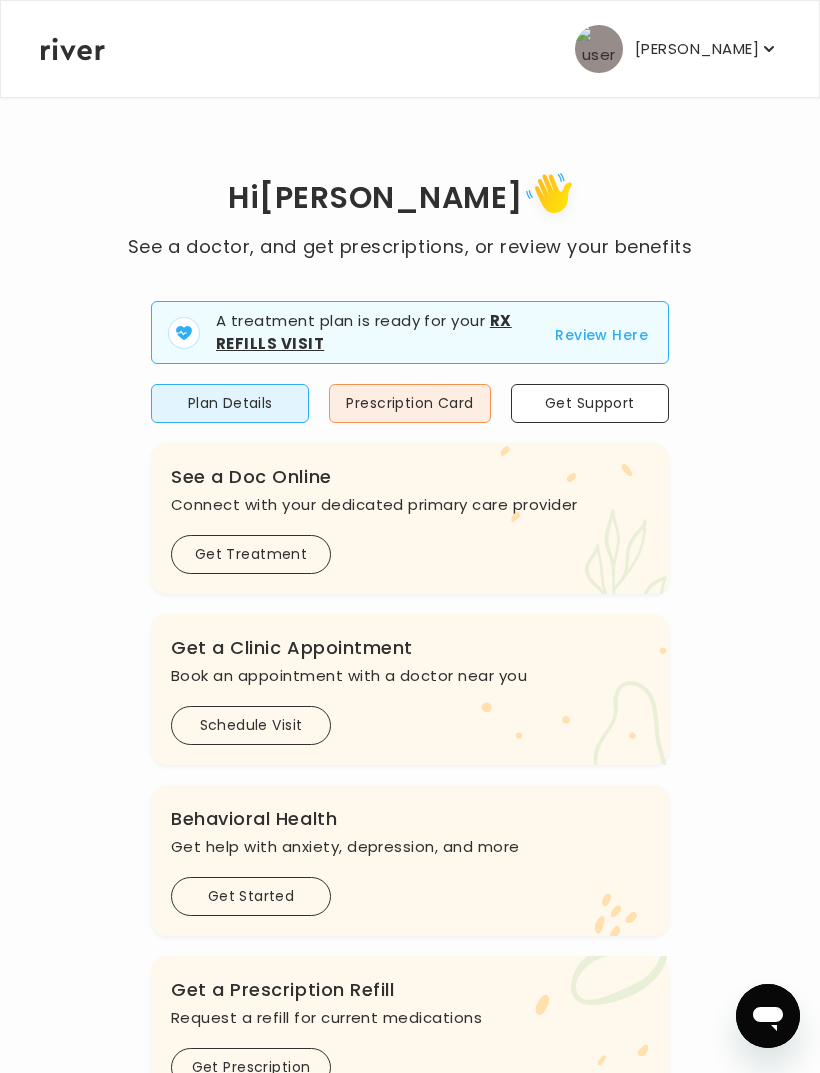 click on "Get Treatment" at bounding box center (251, 554) 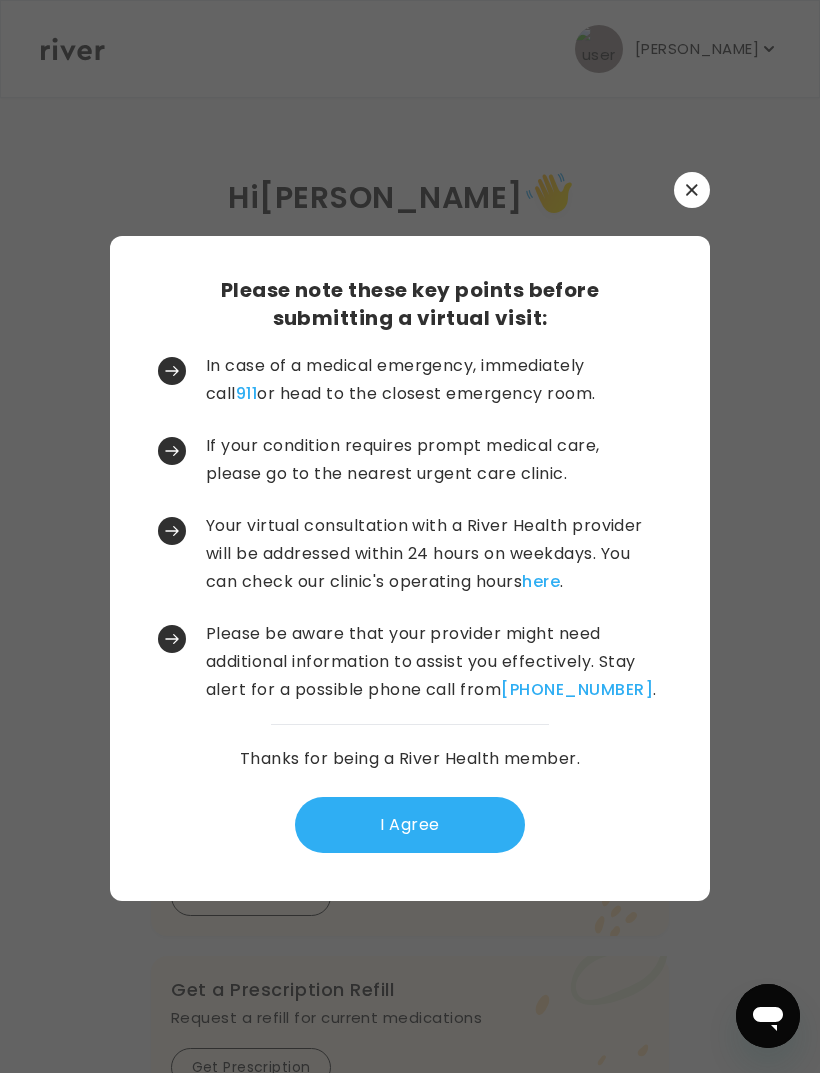 click on "I Agree" at bounding box center (410, 825) 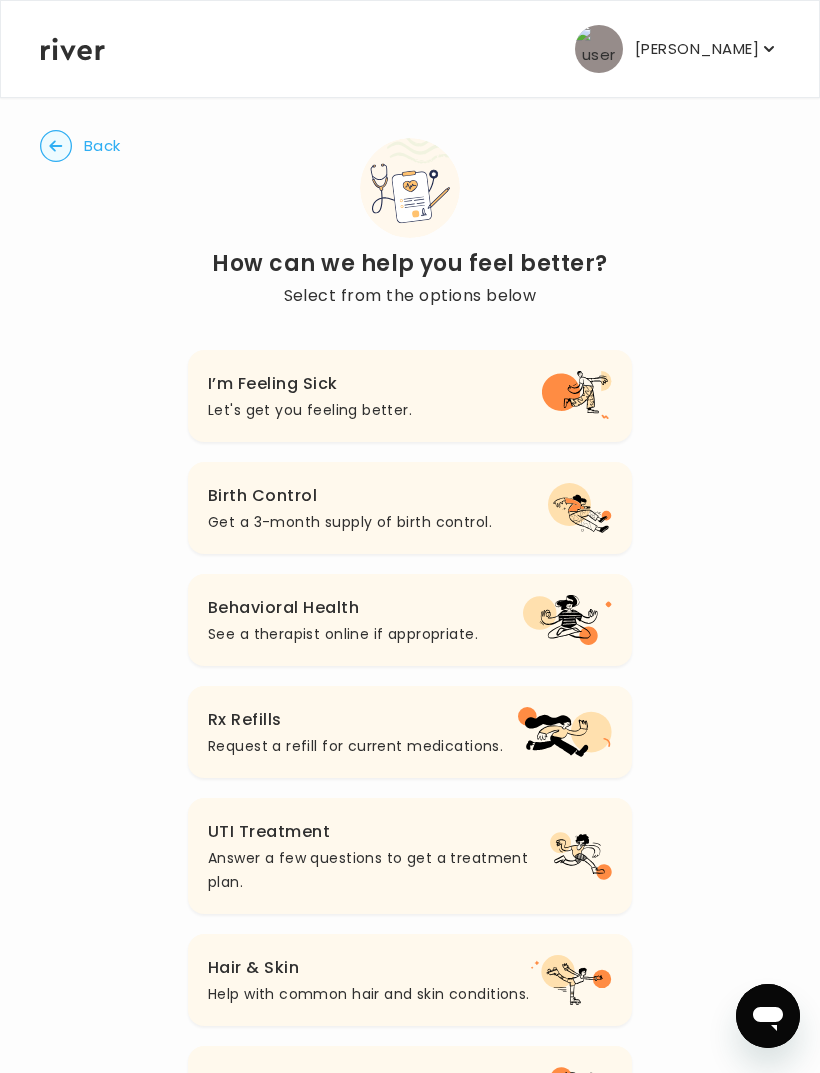 scroll, scrollTop: 0, scrollLeft: 0, axis: both 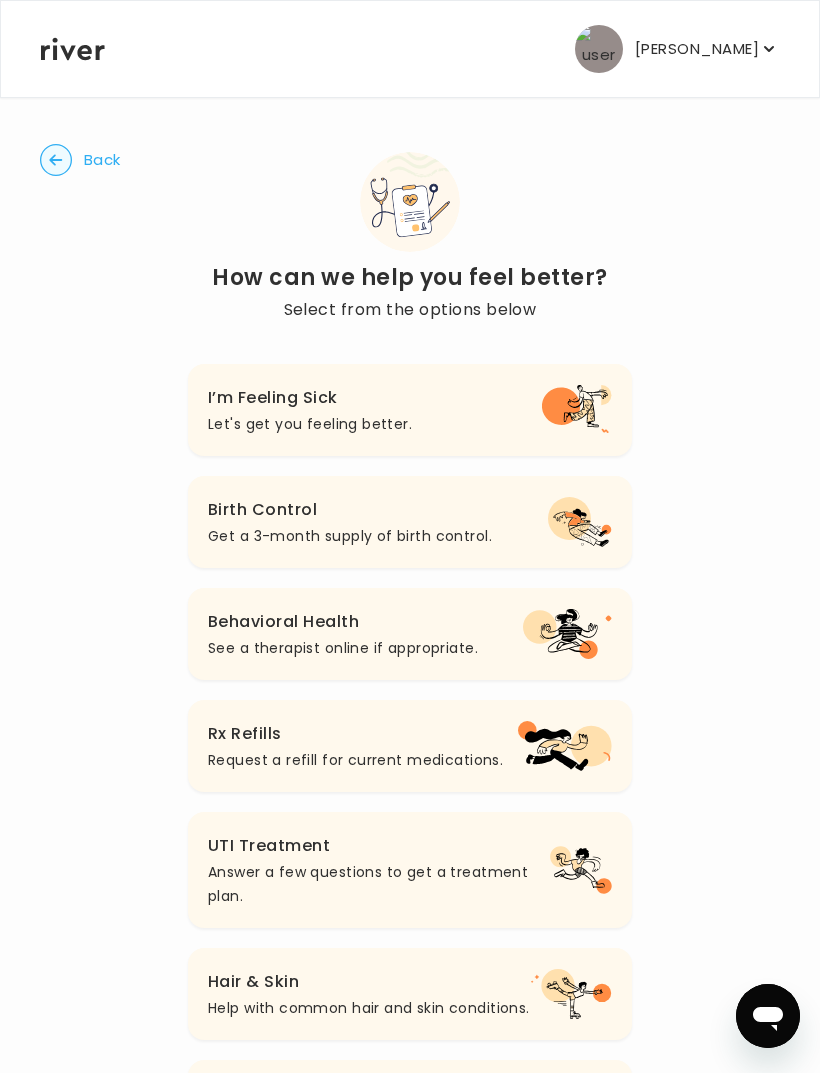 click on "Back" at bounding box center (102, 160) 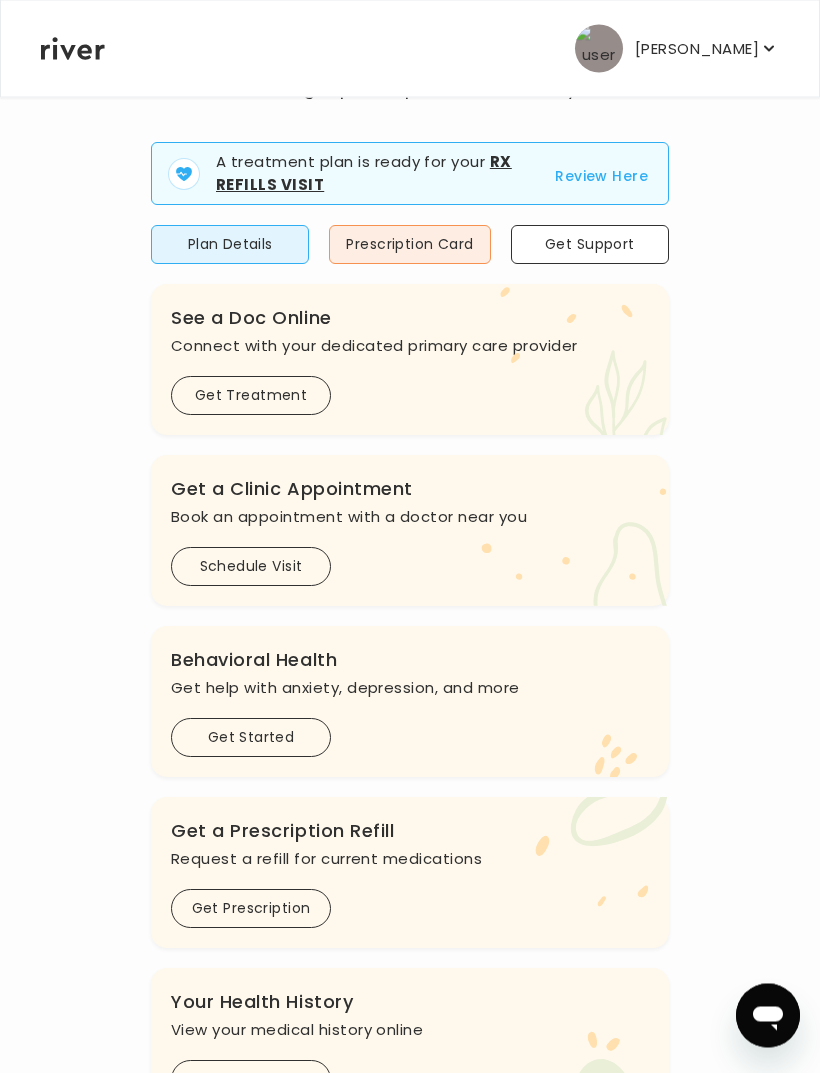 scroll, scrollTop: 201, scrollLeft: 0, axis: vertical 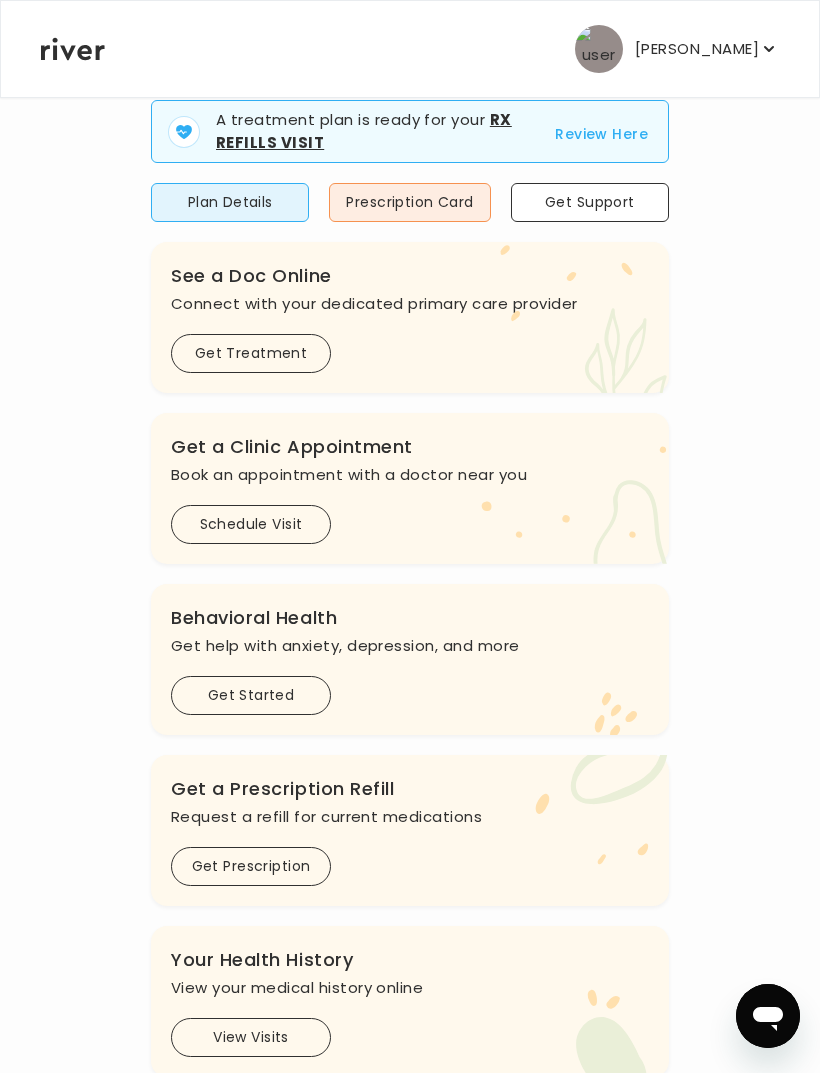 click on "Get Started" at bounding box center [251, 695] 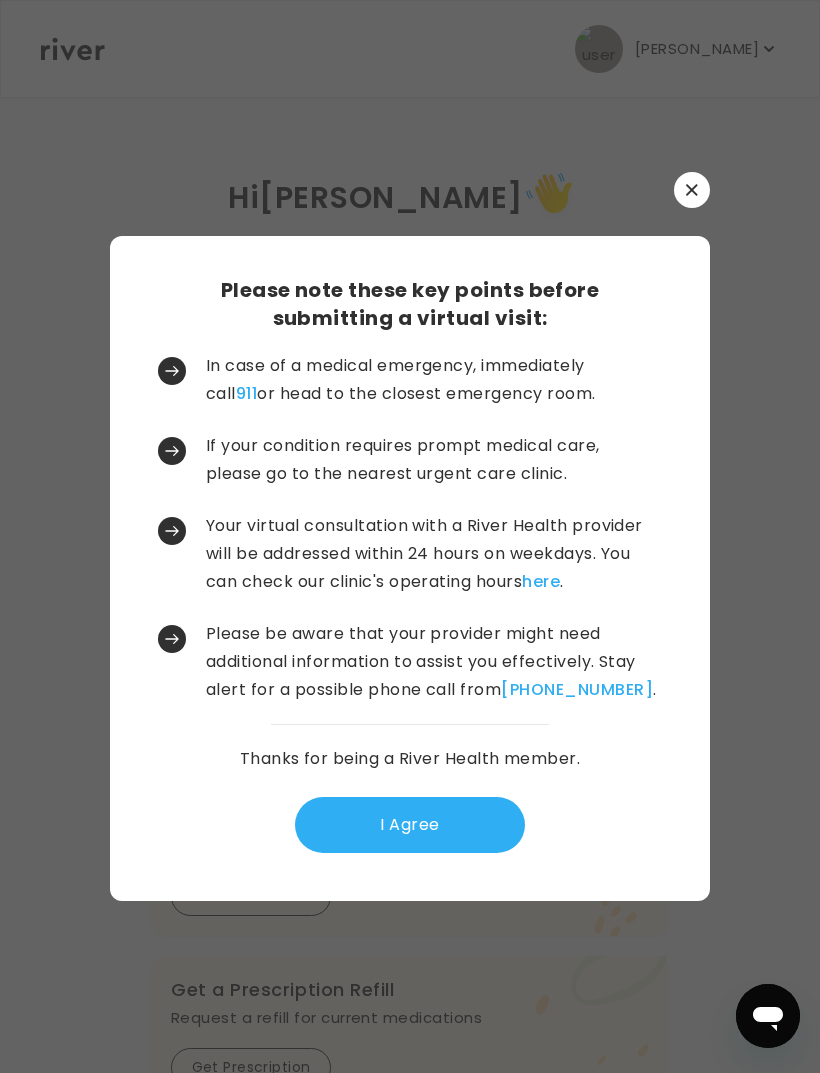 click at bounding box center (692, 190) 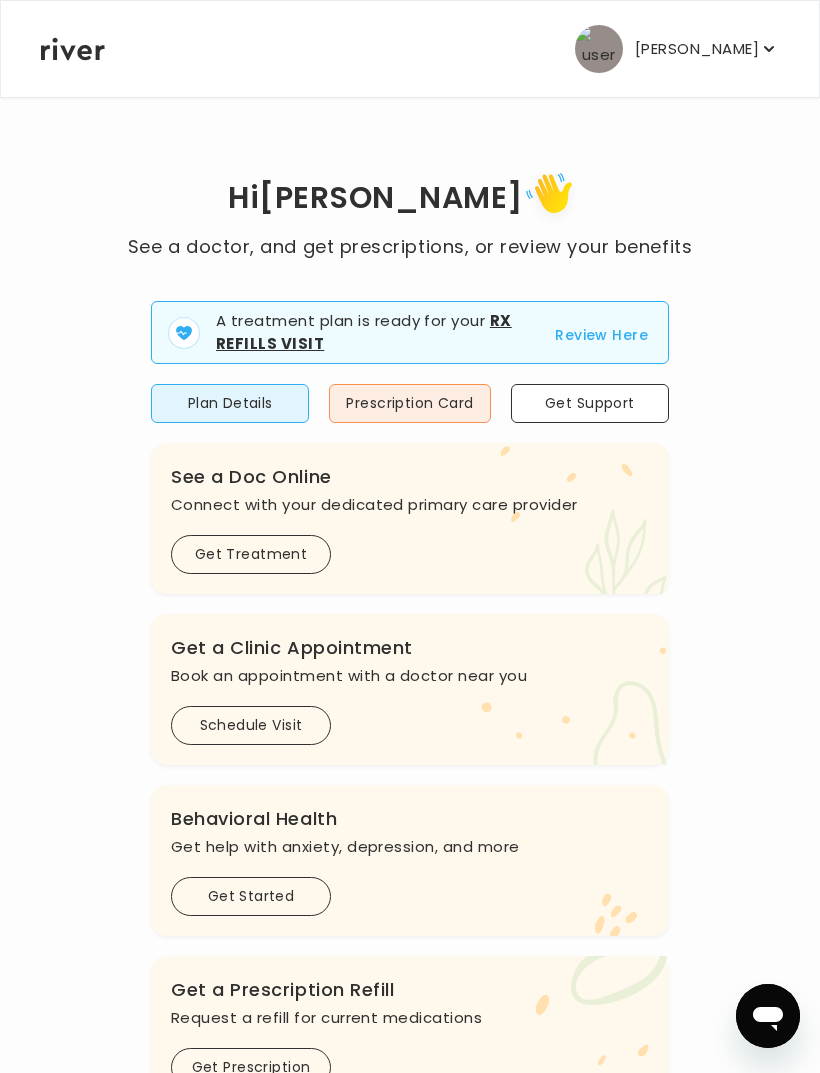 click on "Get Started" at bounding box center (251, 896) 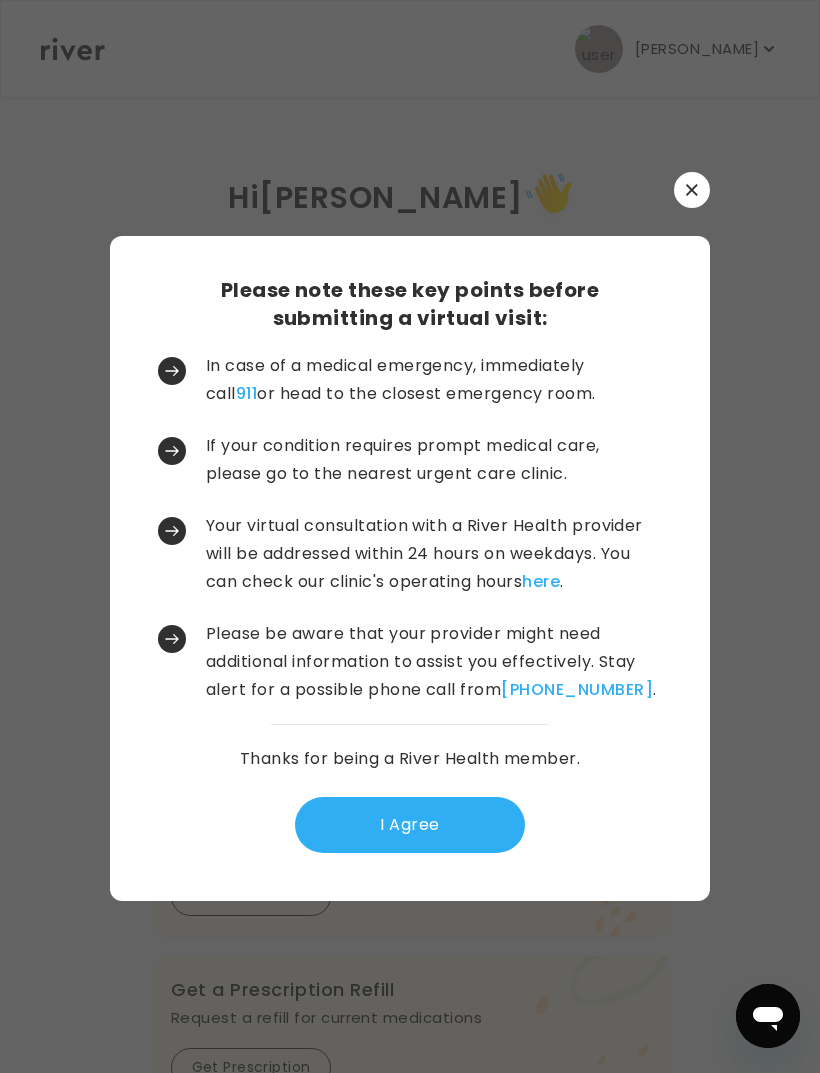 click on "I Agree" at bounding box center (410, 825) 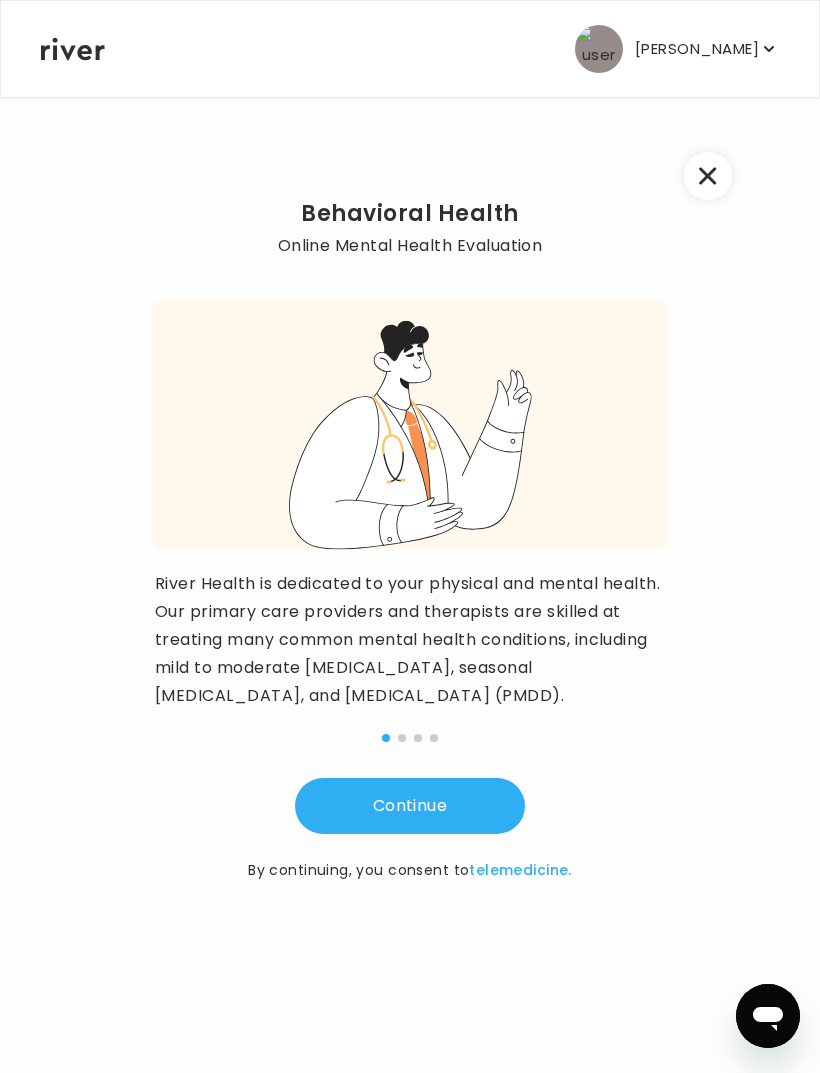 click on "Continue" at bounding box center [410, 806] 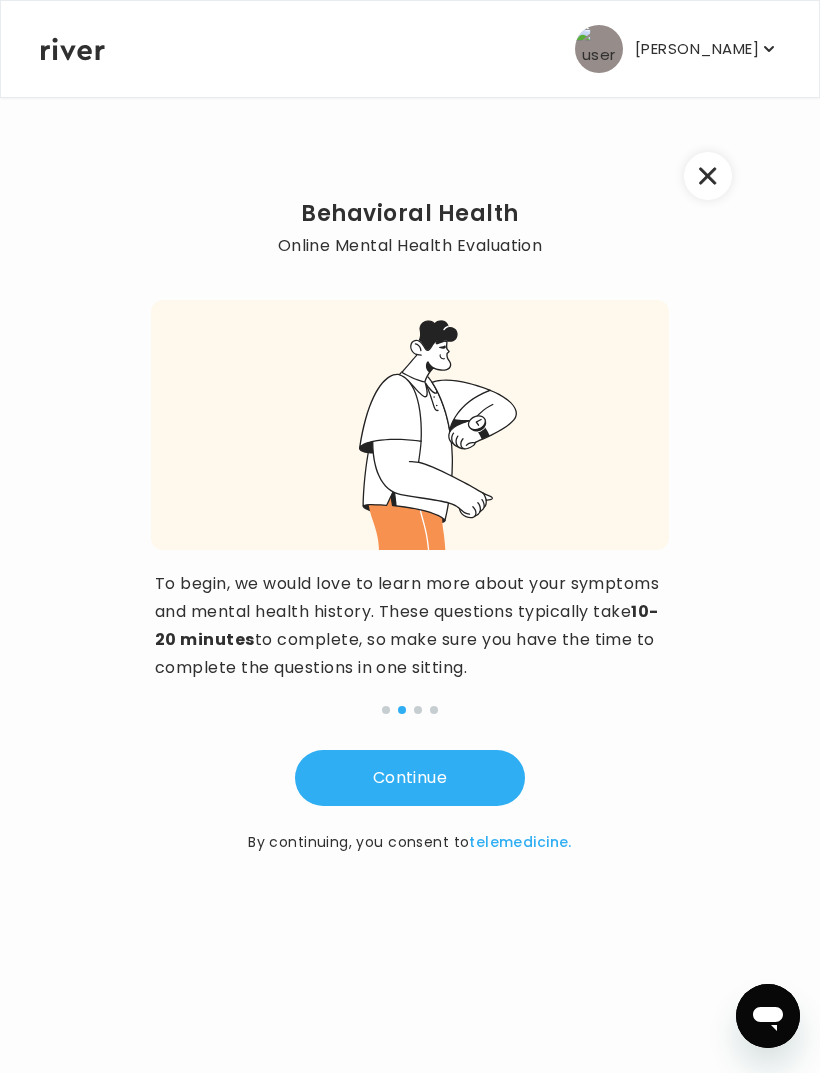 click 